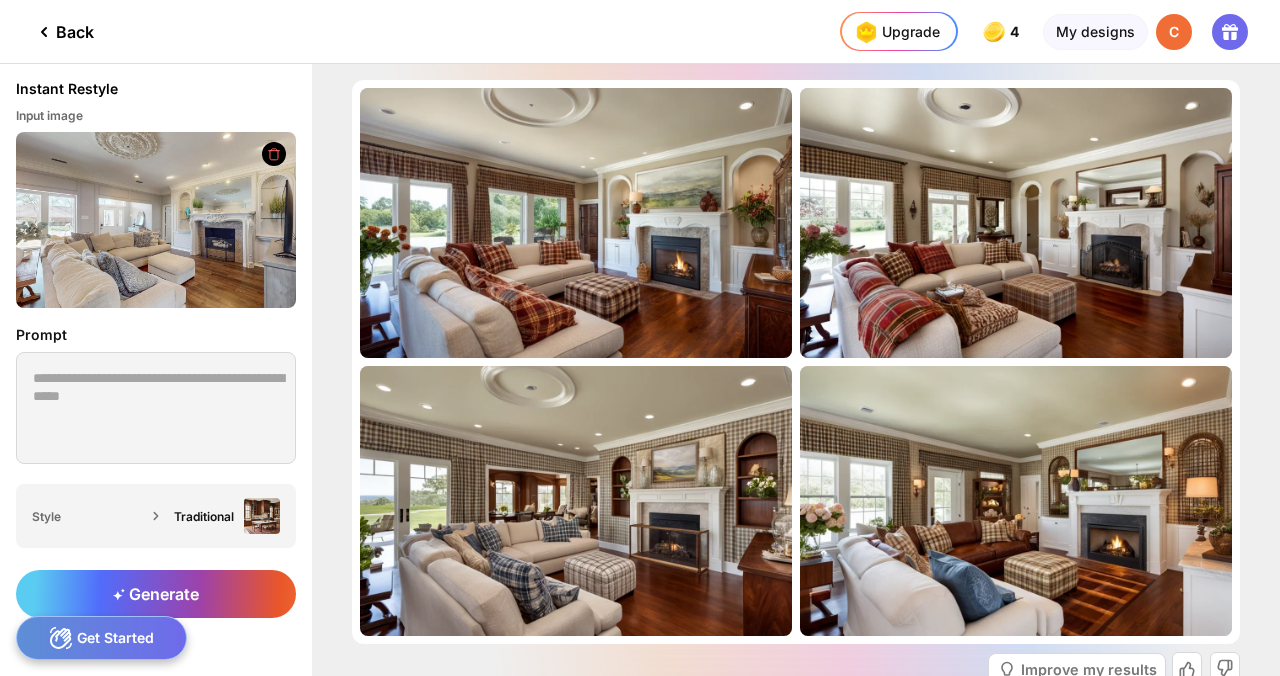 scroll, scrollTop: 0, scrollLeft: 0, axis: both 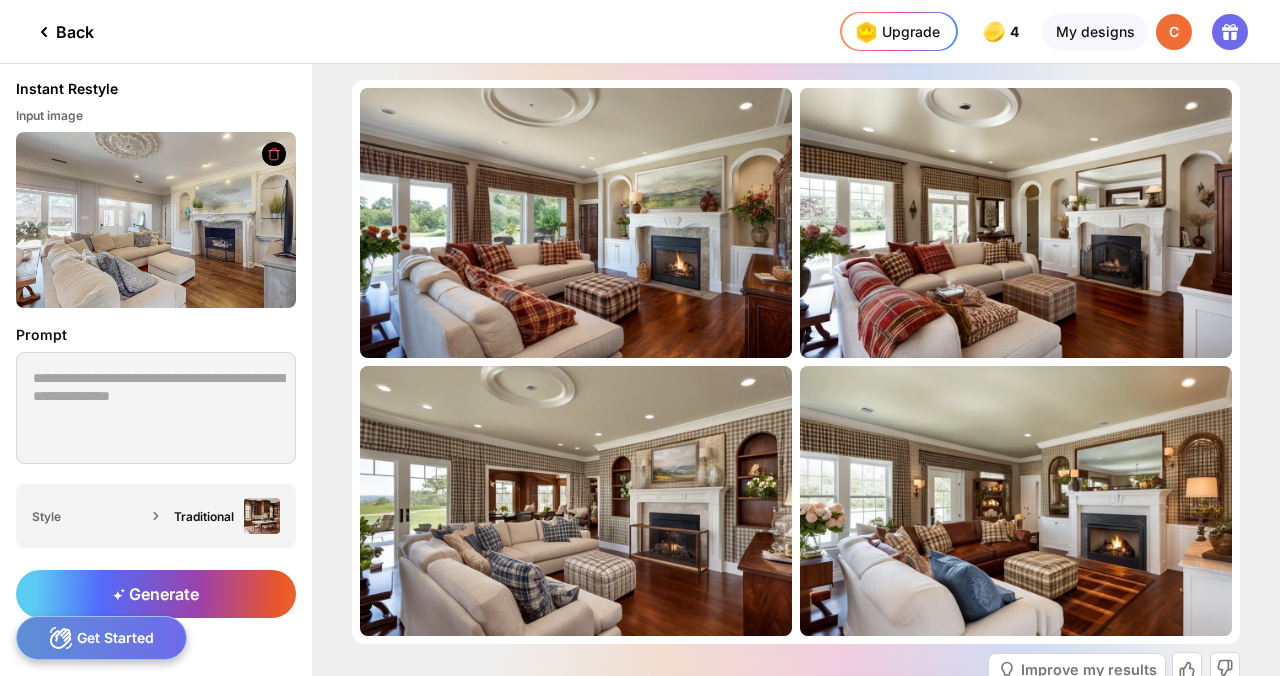 click 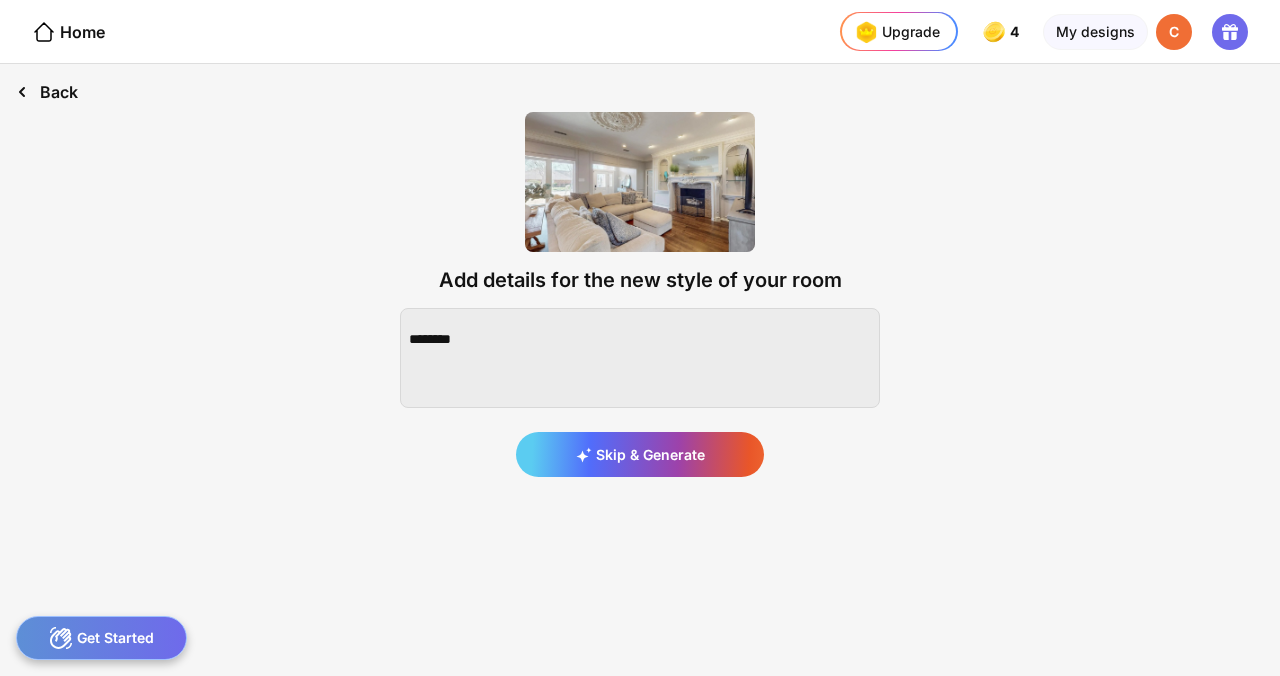 click on "Back" at bounding box center (47, 92) 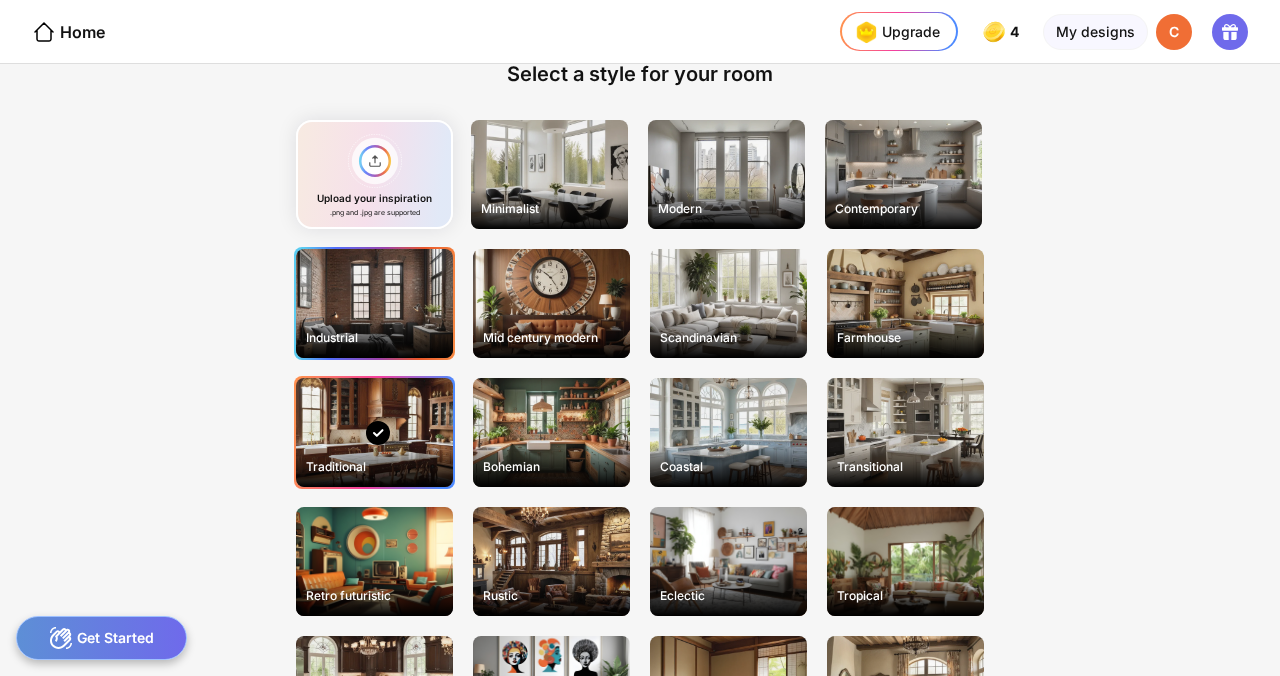 scroll, scrollTop: 100, scrollLeft: 0, axis: vertical 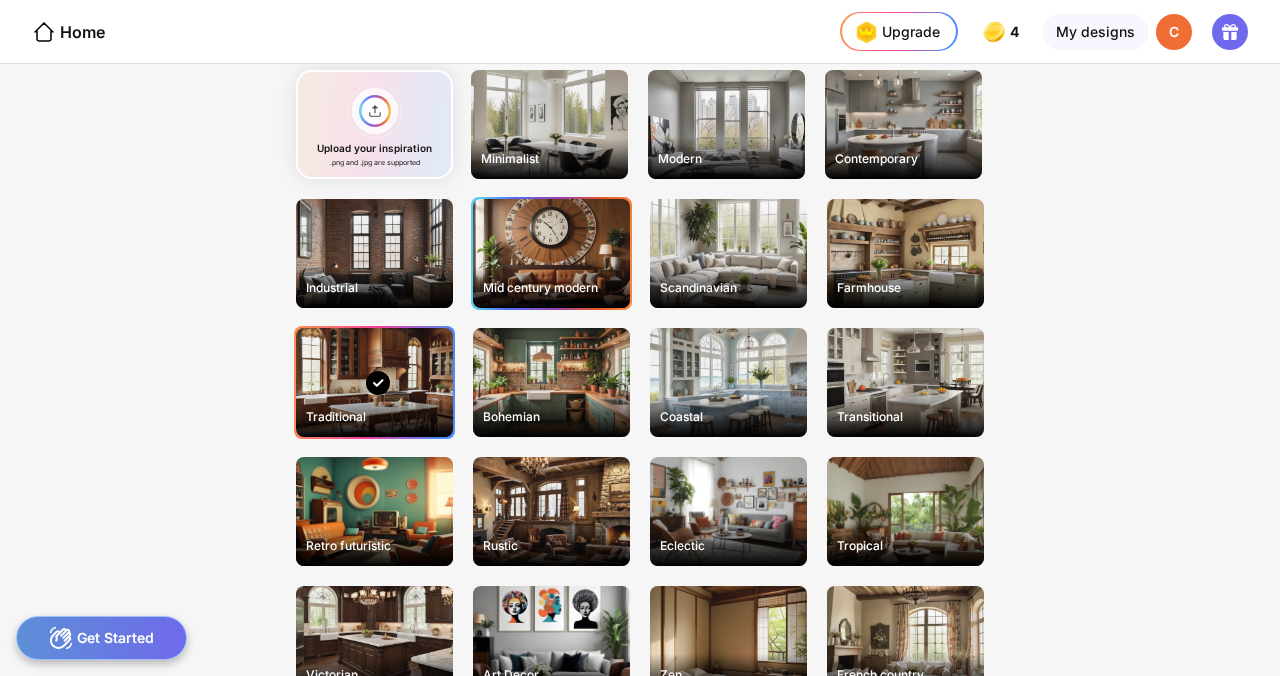 click on "Mid century modern" at bounding box center [551, 253] 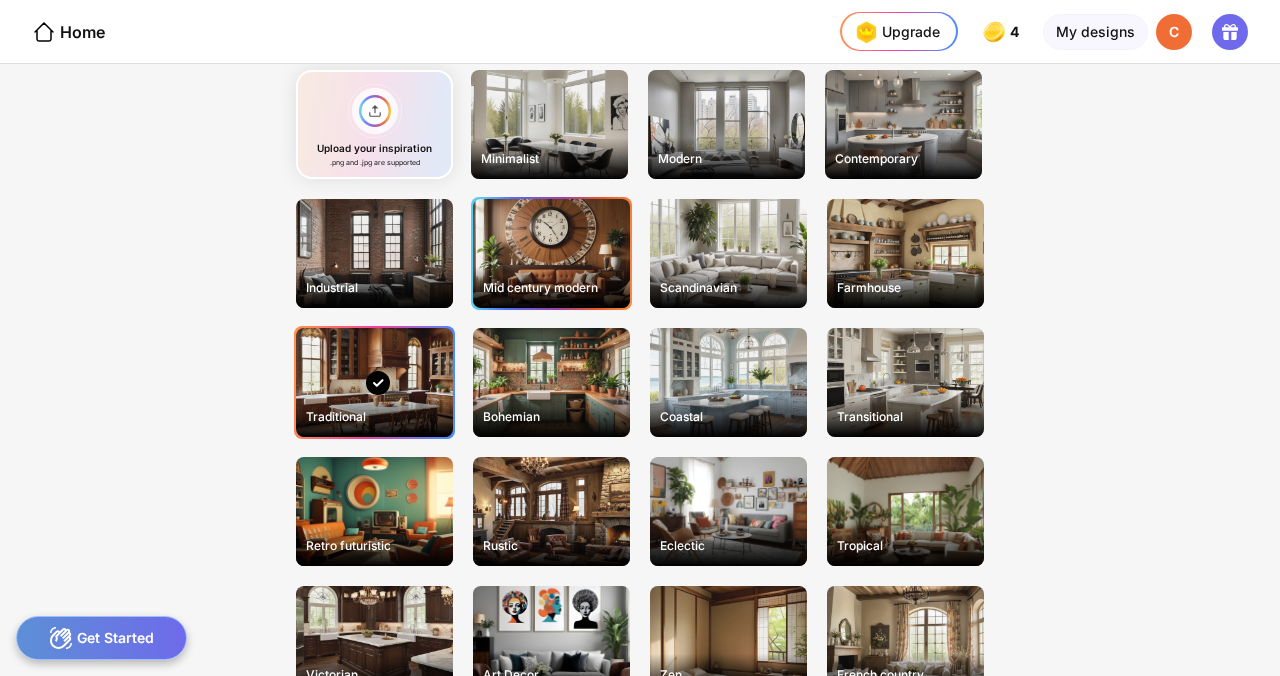 scroll, scrollTop: 0, scrollLeft: 0, axis: both 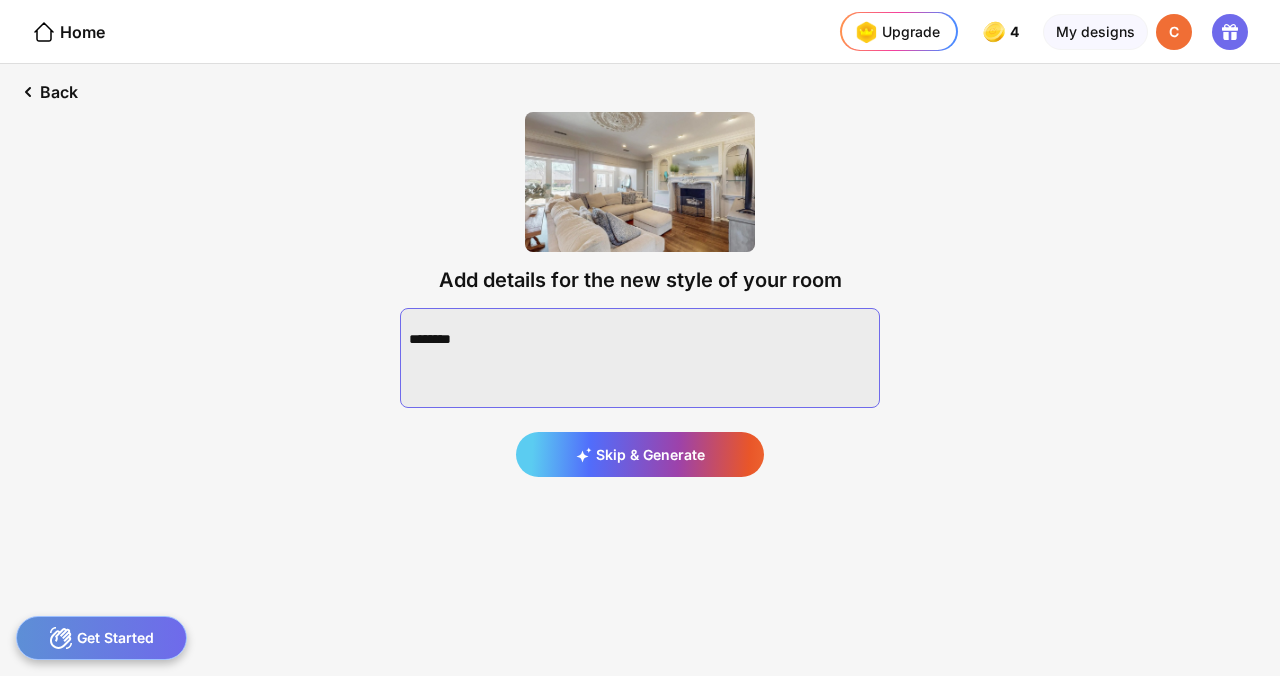 click at bounding box center [640, 358] 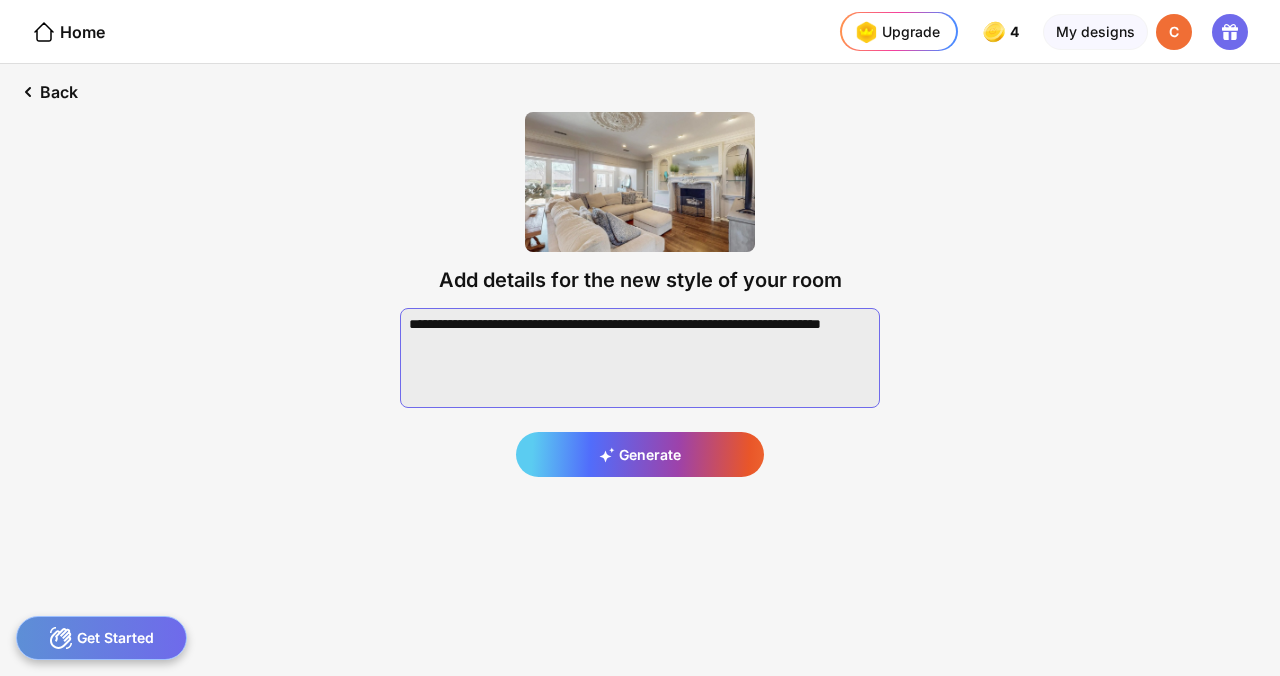 click at bounding box center [640, 358] 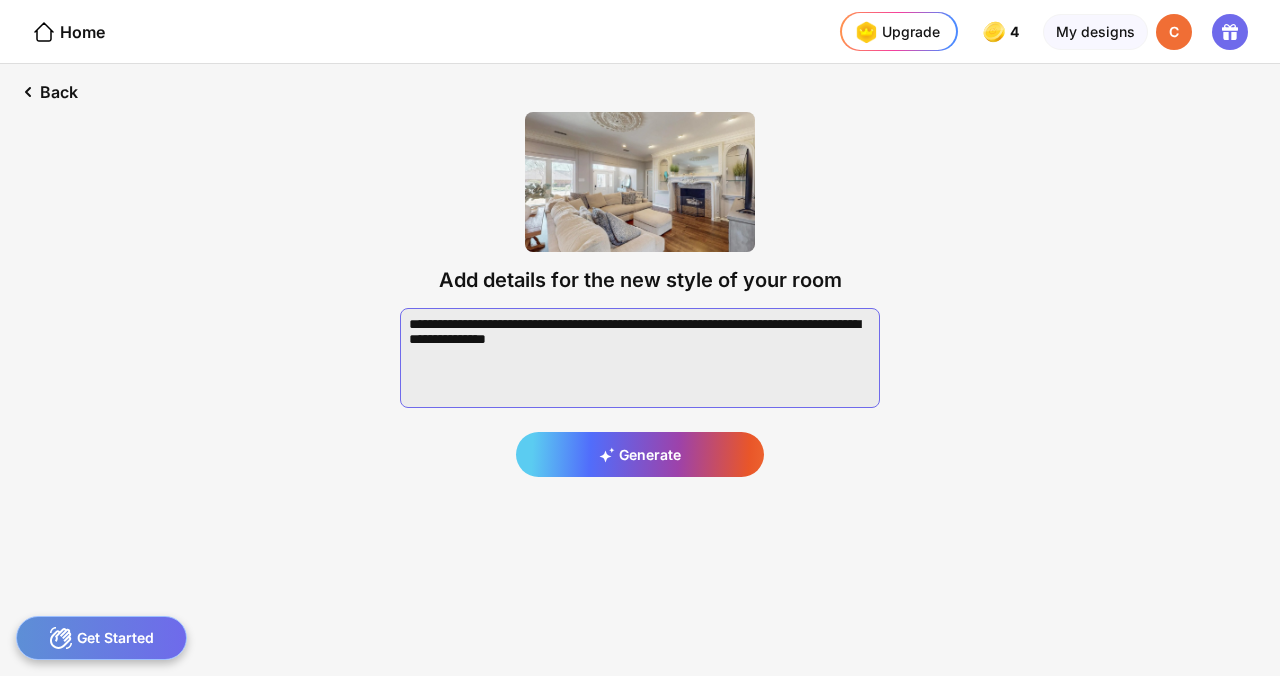 type on "**********" 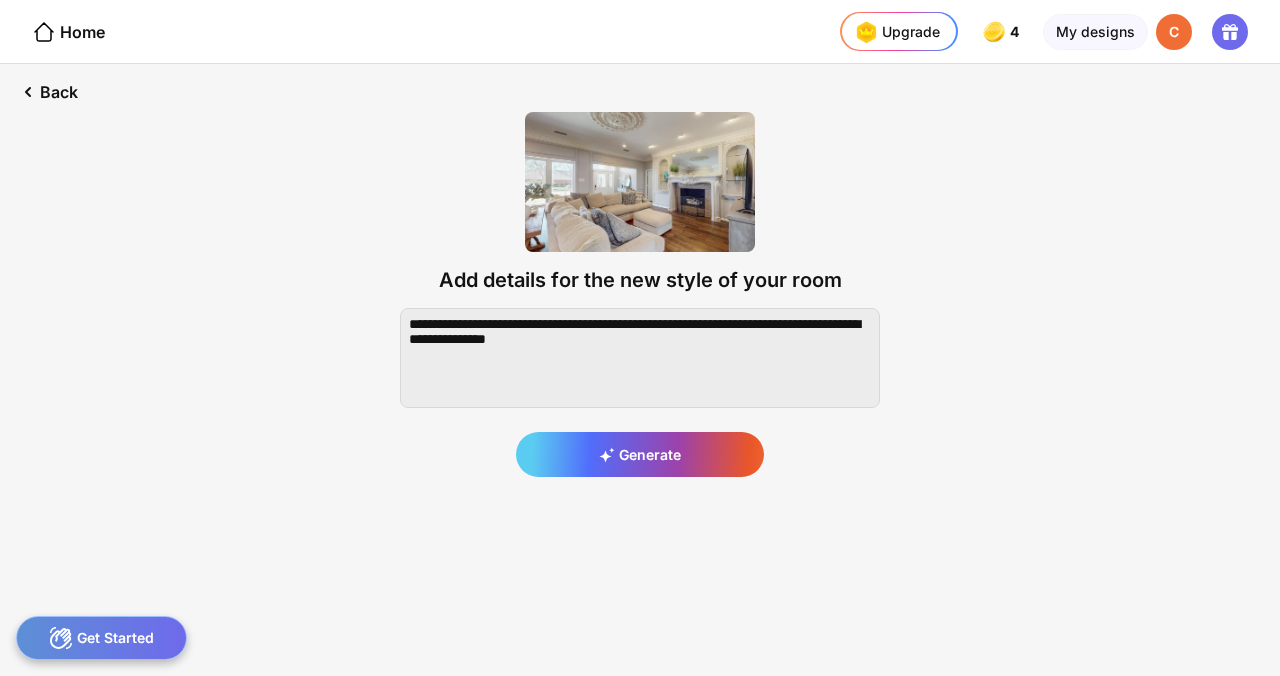 drag, startPoint x: 622, startPoint y: 505, endPoint x: 641, endPoint y: 478, distance: 33.01515 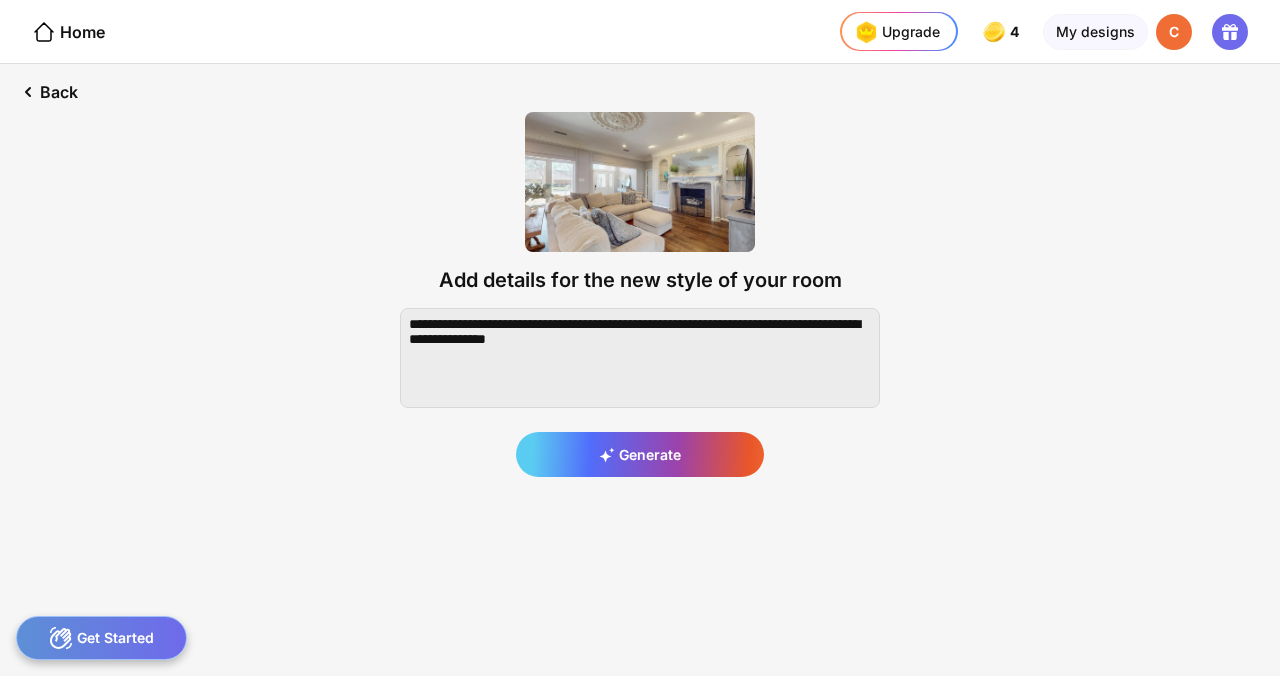 click on "Add details for the new style of your room Generate" at bounding box center [640, 294] 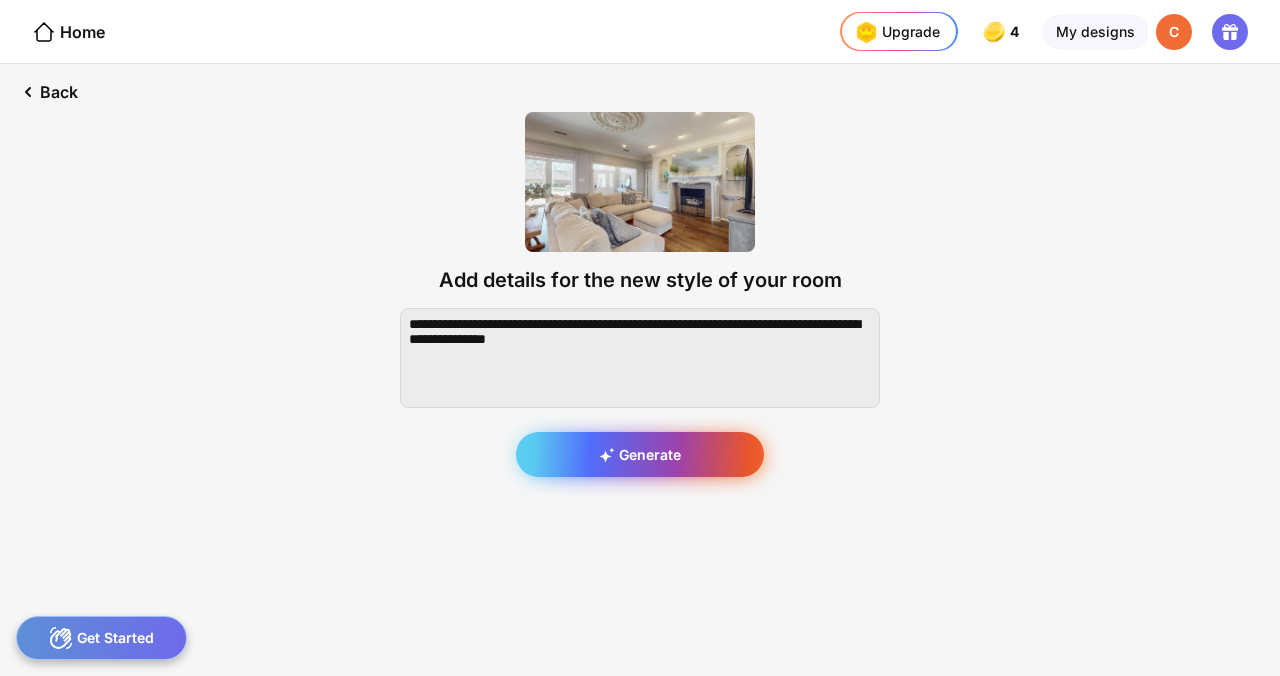 click on "Generate" at bounding box center [640, 454] 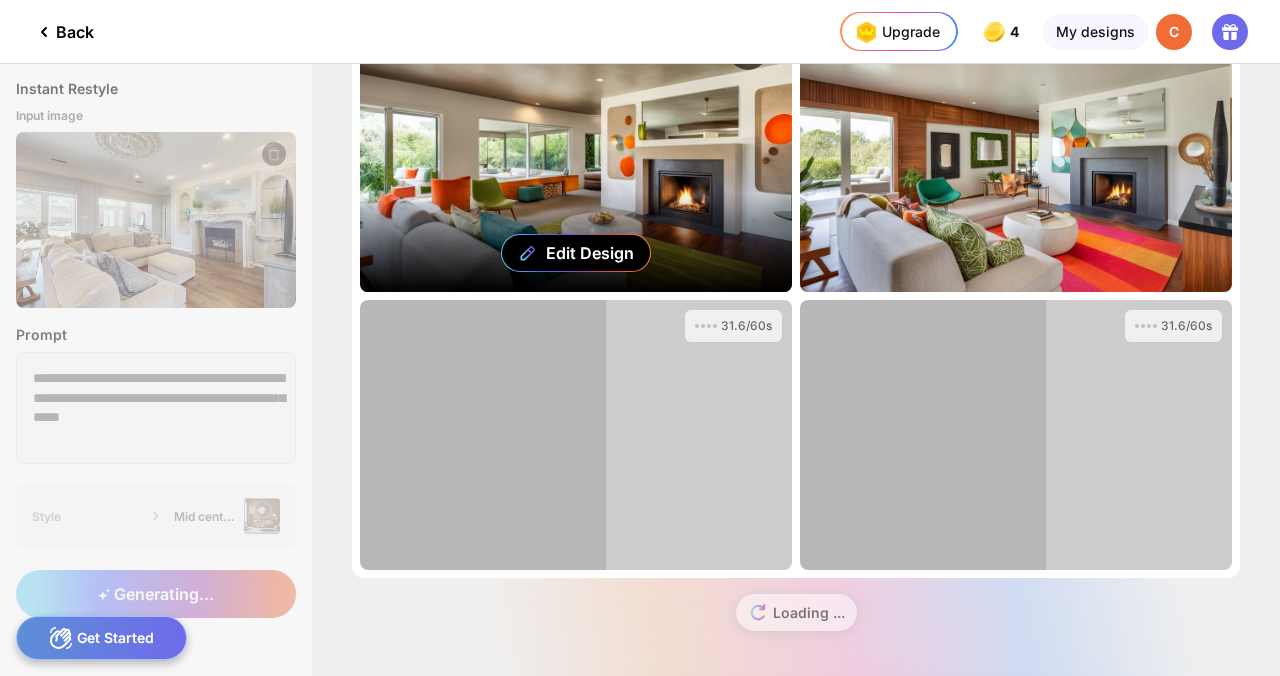 scroll, scrollTop: 0, scrollLeft: 0, axis: both 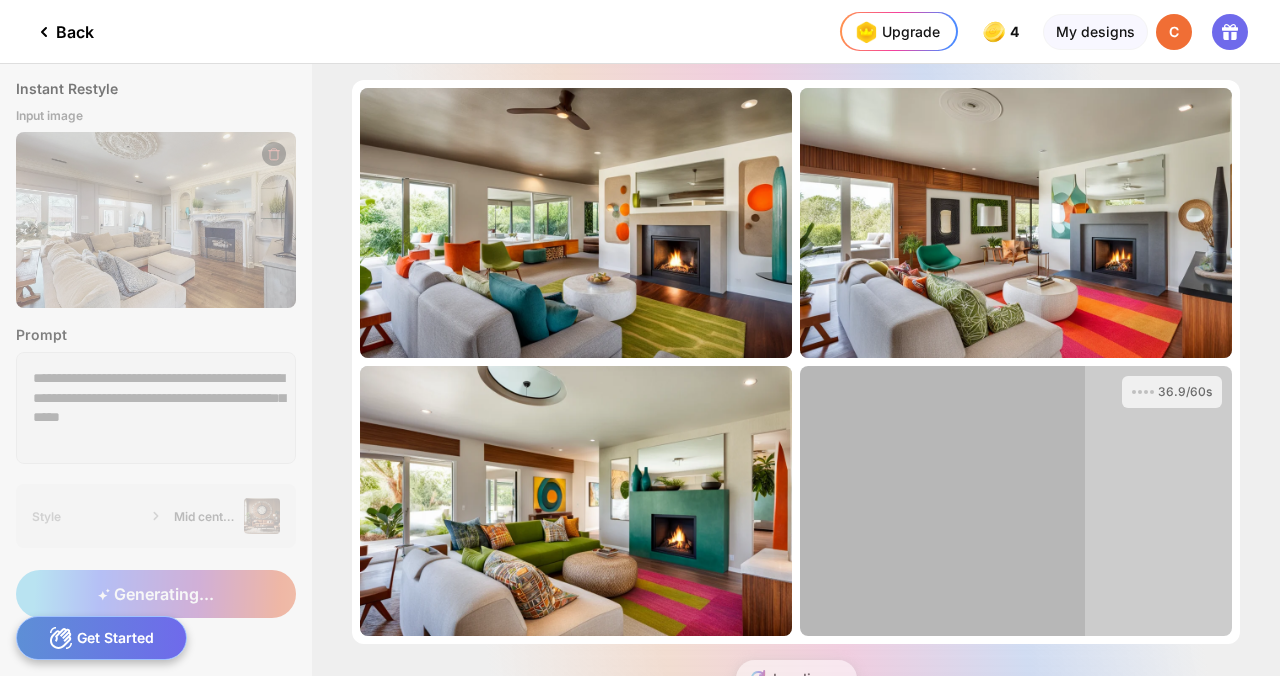 click on "Back" 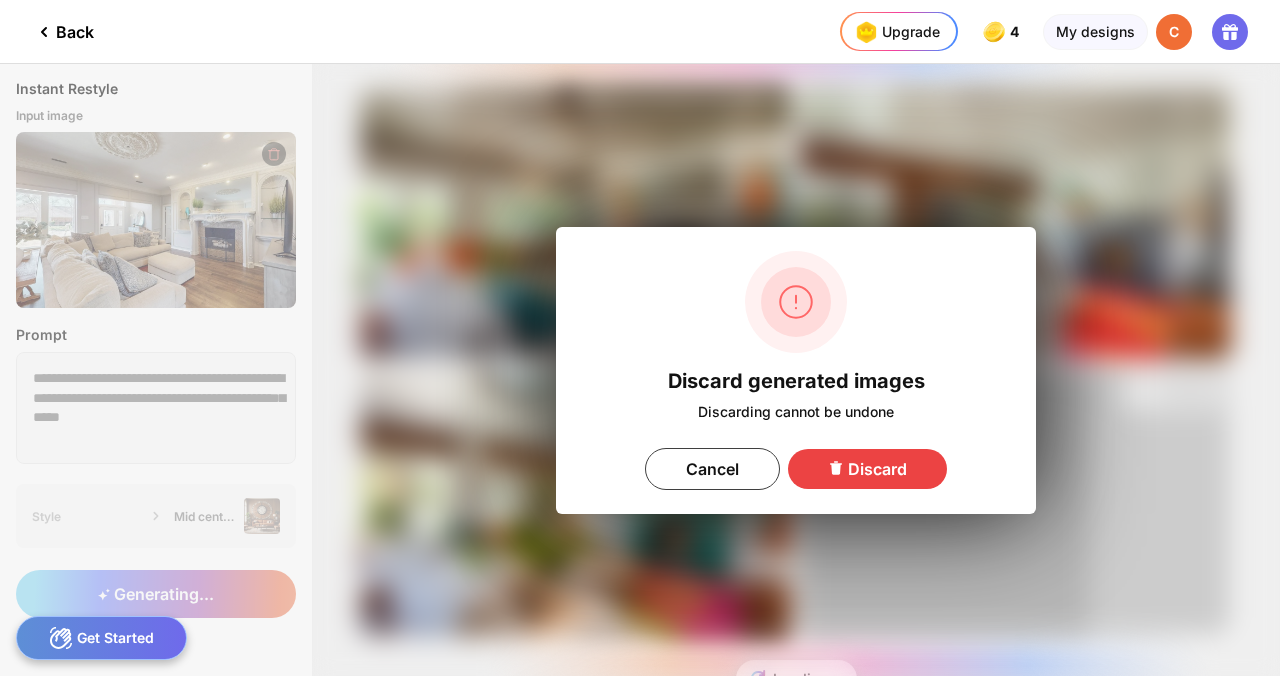 click on "Discard" at bounding box center (867, 469) 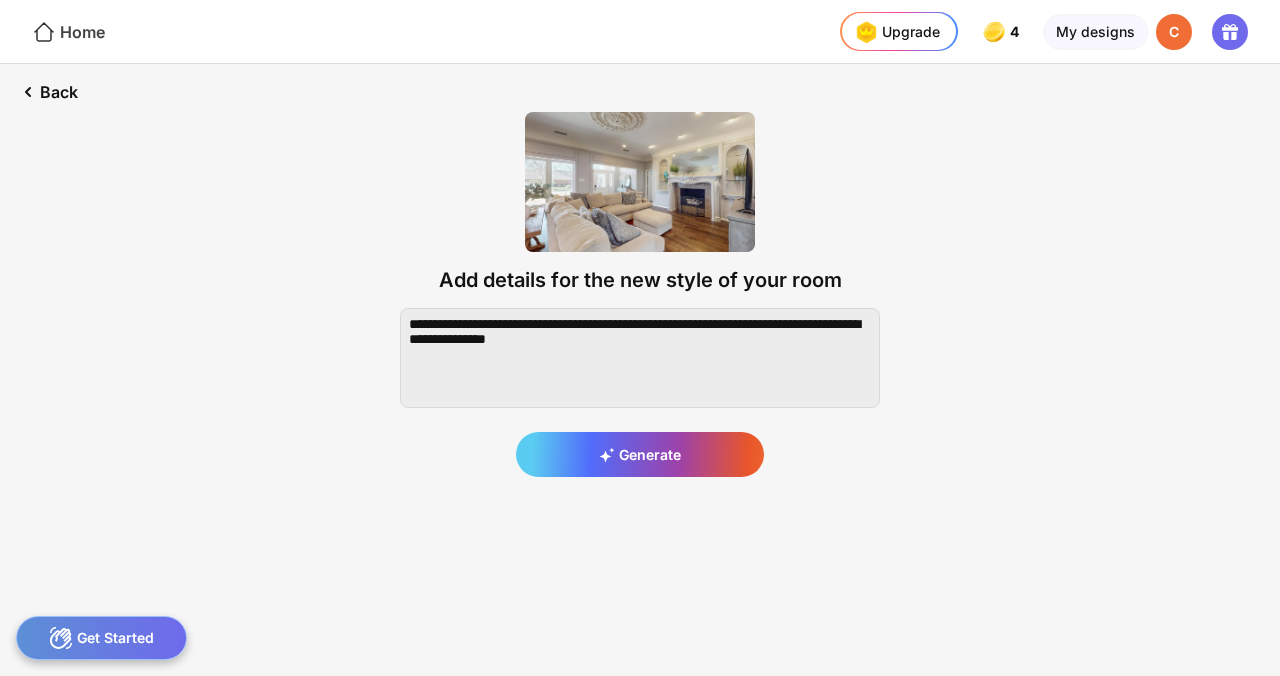 click on "Home" 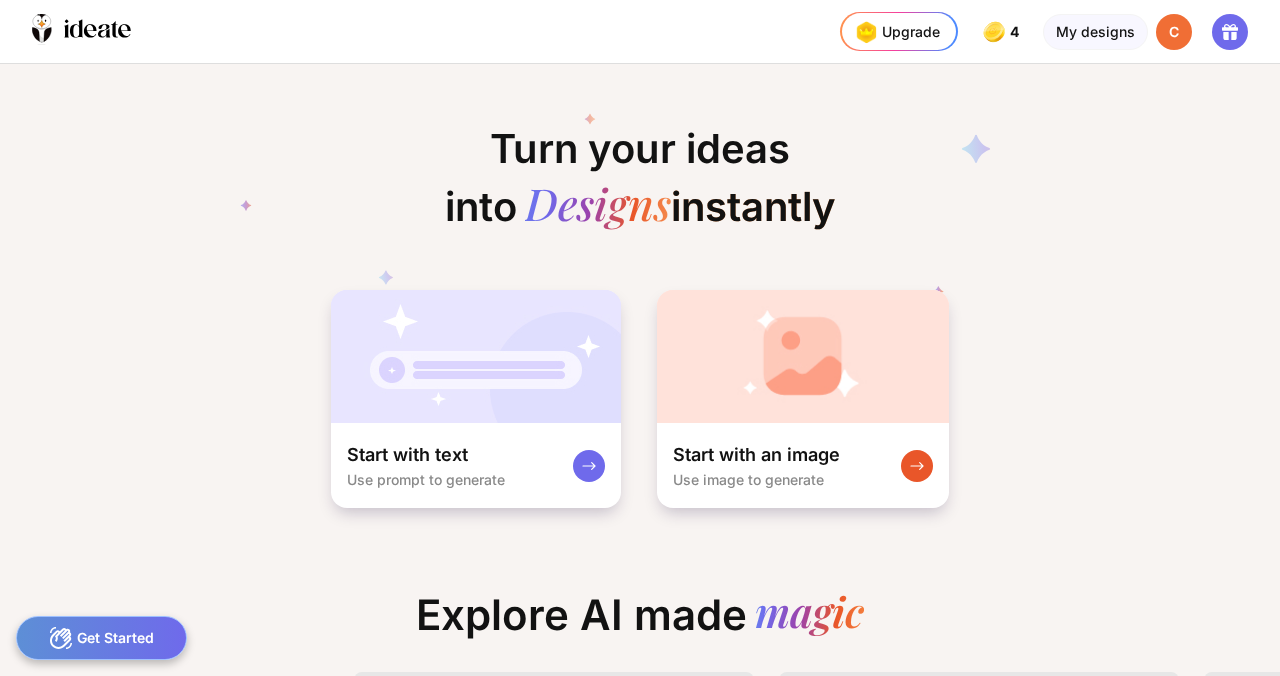 scroll, scrollTop: 0, scrollLeft: 78, axis: horizontal 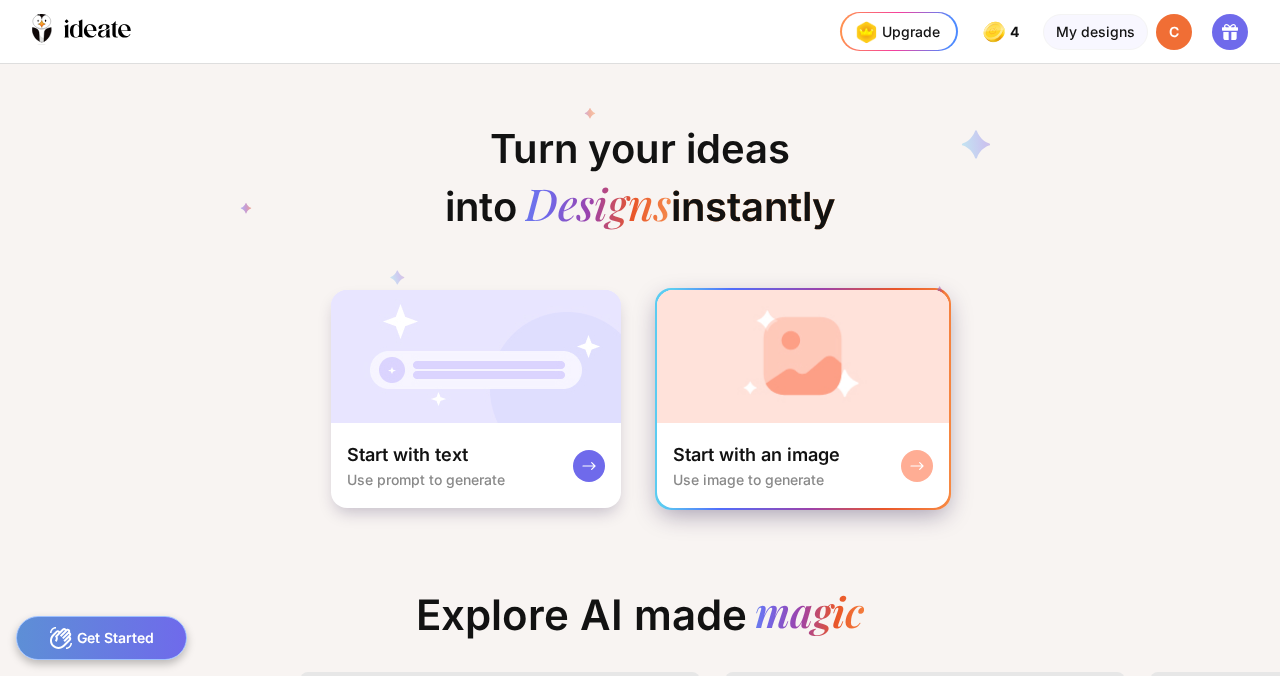 click at bounding box center [803, 356] 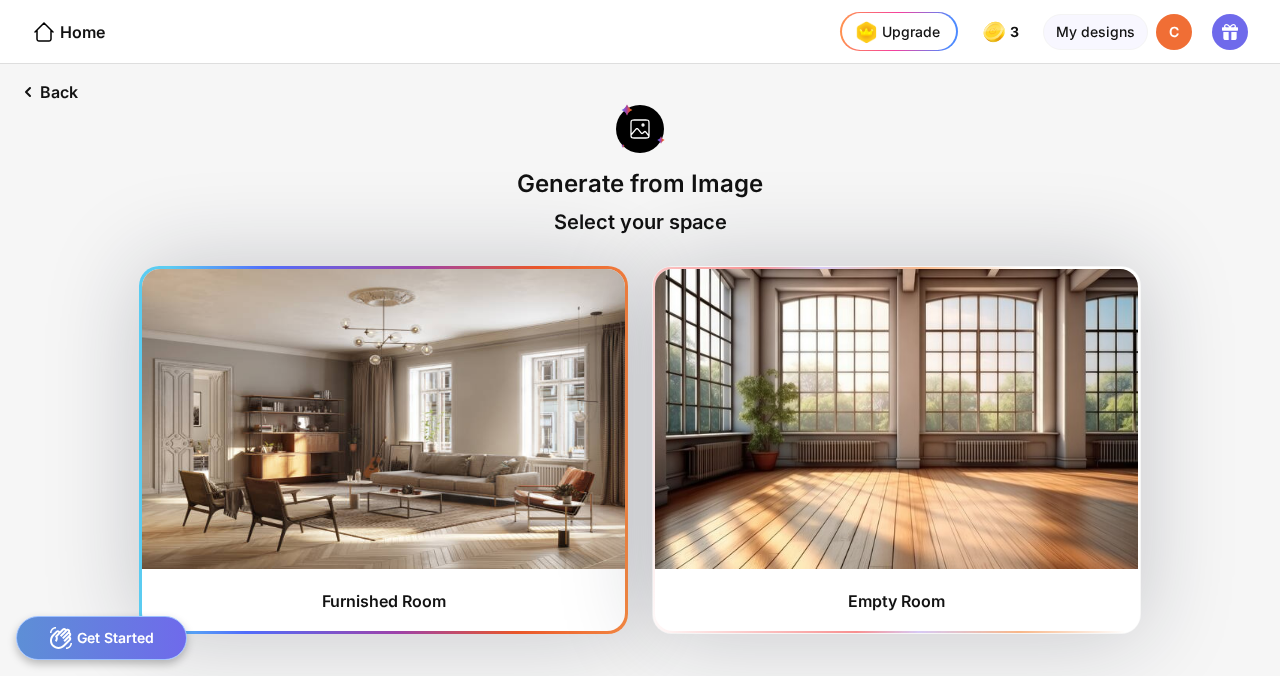 click at bounding box center [383, 419] 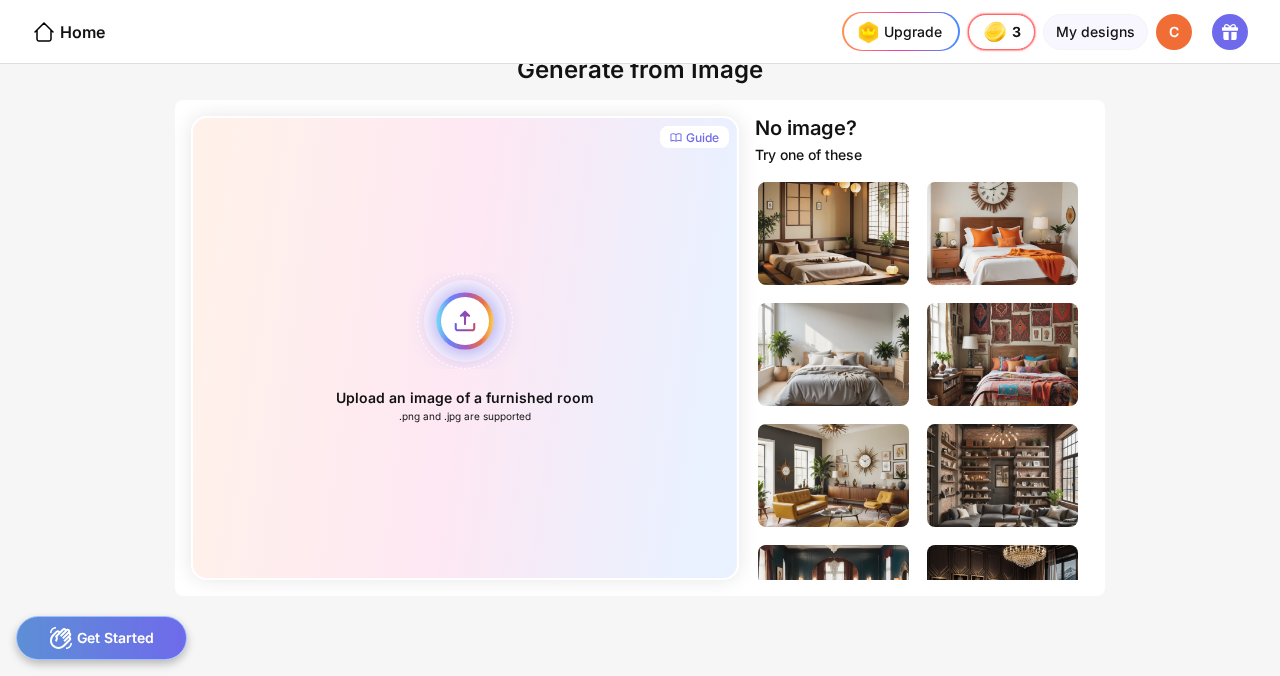 click on "Upload an image of a furnished room .png and .jpg are supported" at bounding box center [465, 348] 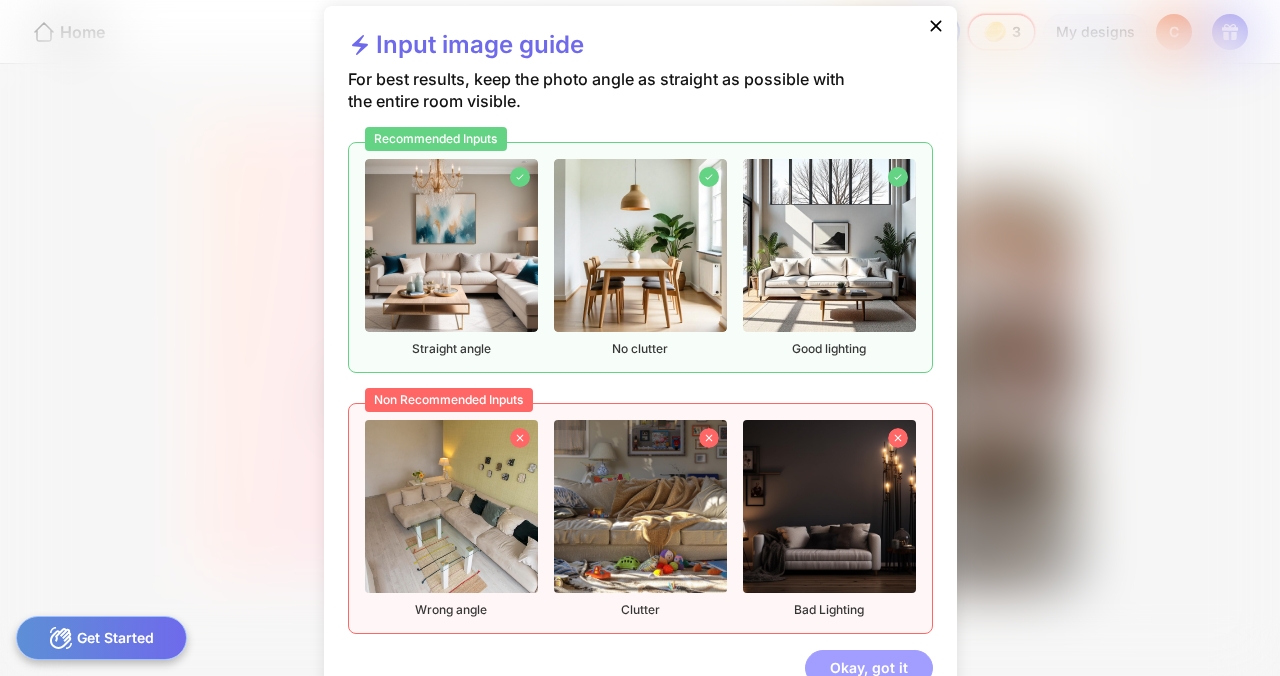 click on "Okay, got it" at bounding box center (869, 668) 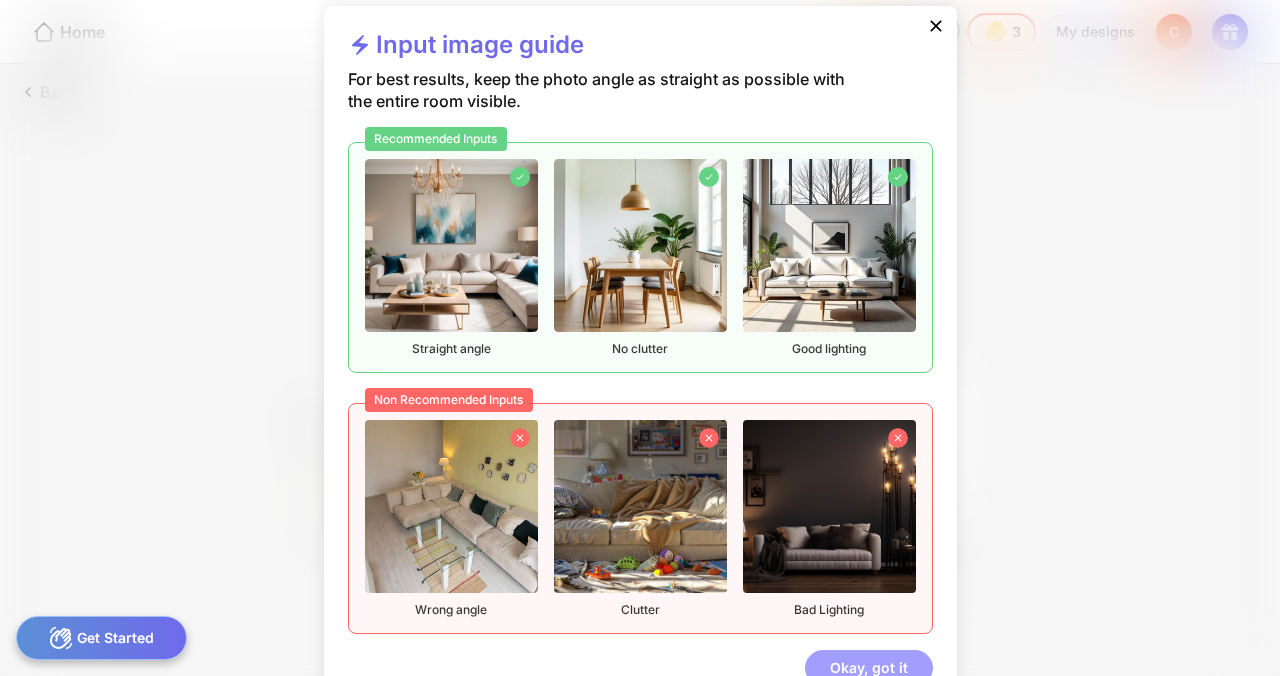 click on "Okay, got it" at bounding box center (869, 668) 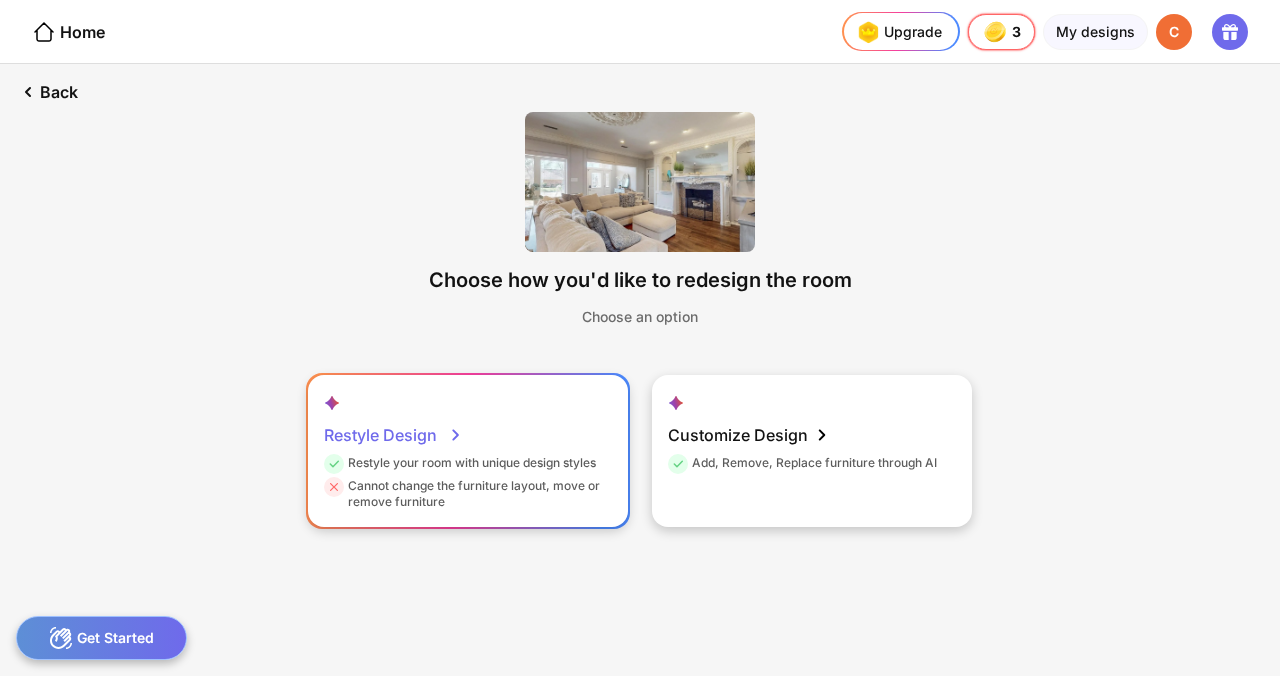 click on "Restyle Design Restyle your room with unique design styles Cannot change the furniture layout, move or remove furniture" at bounding box center [468, 451] 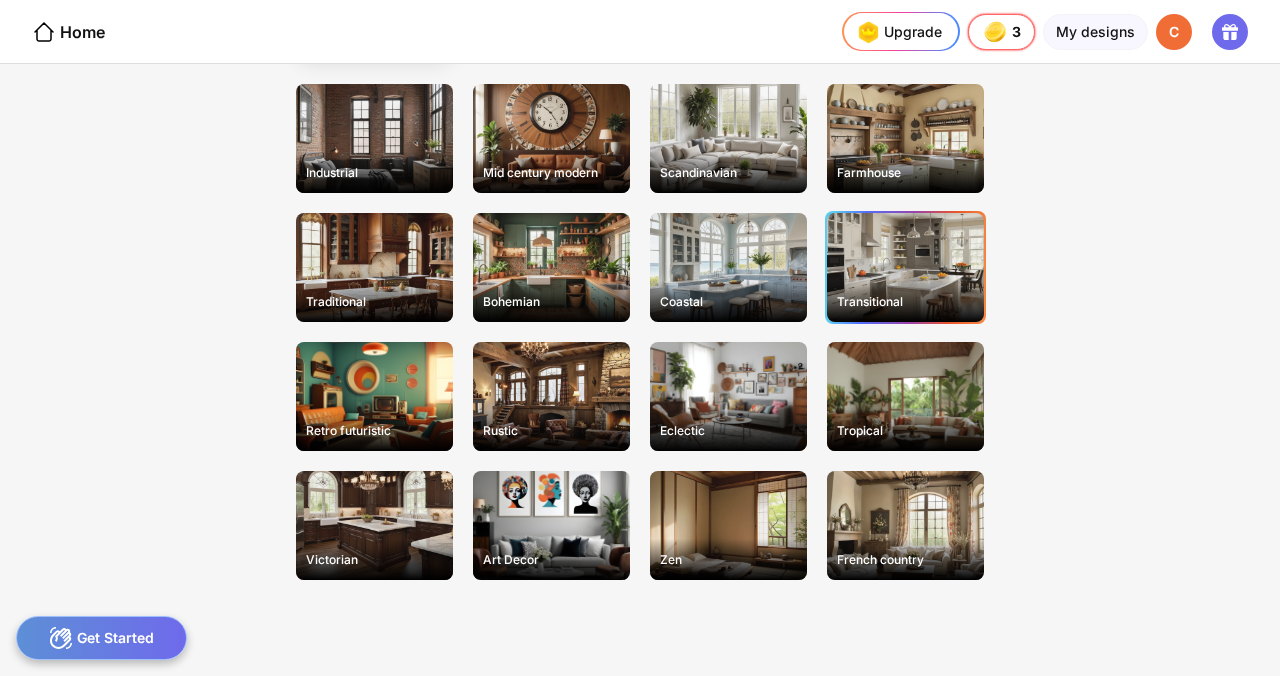 click on "Transitional" at bounding box center (905, 267) 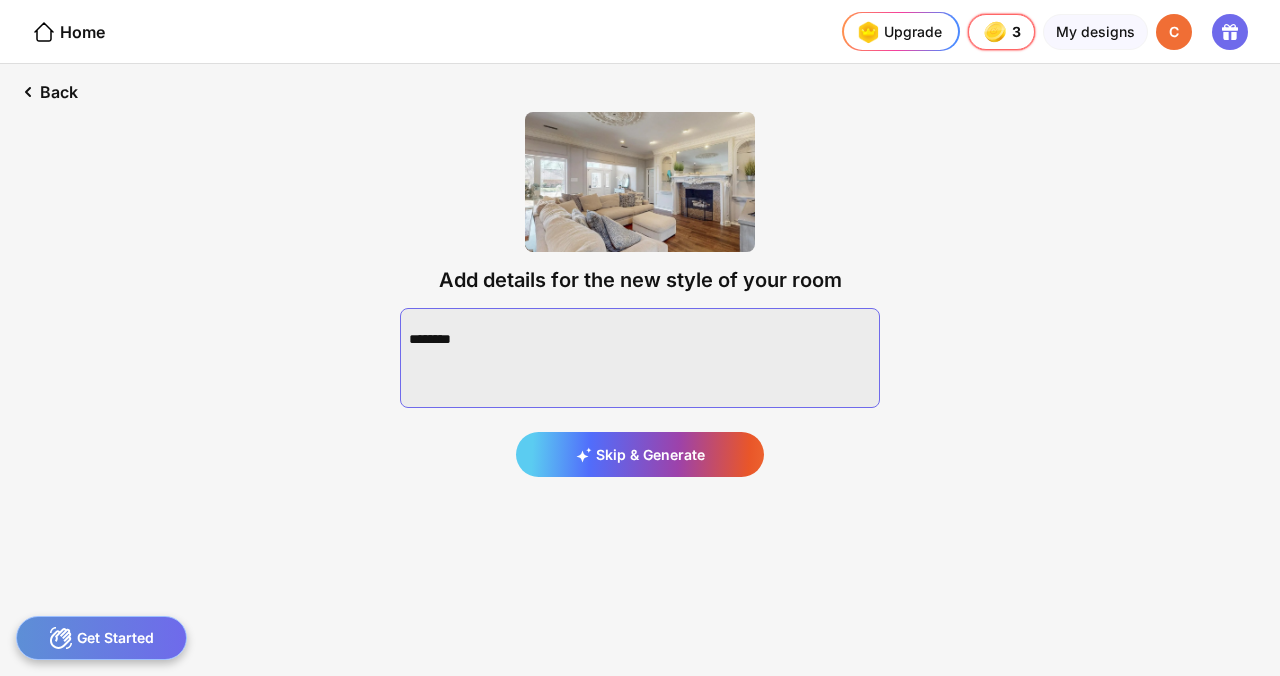 click at bounding box center [640, 358] 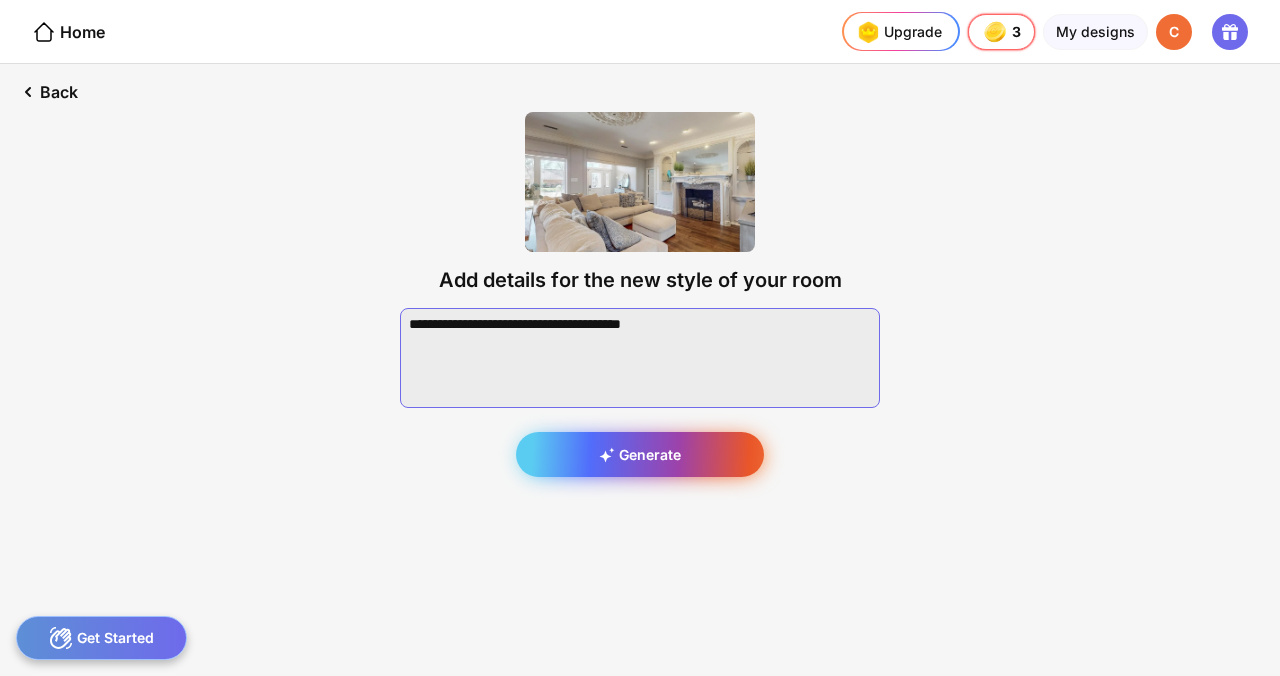 type on "**********" 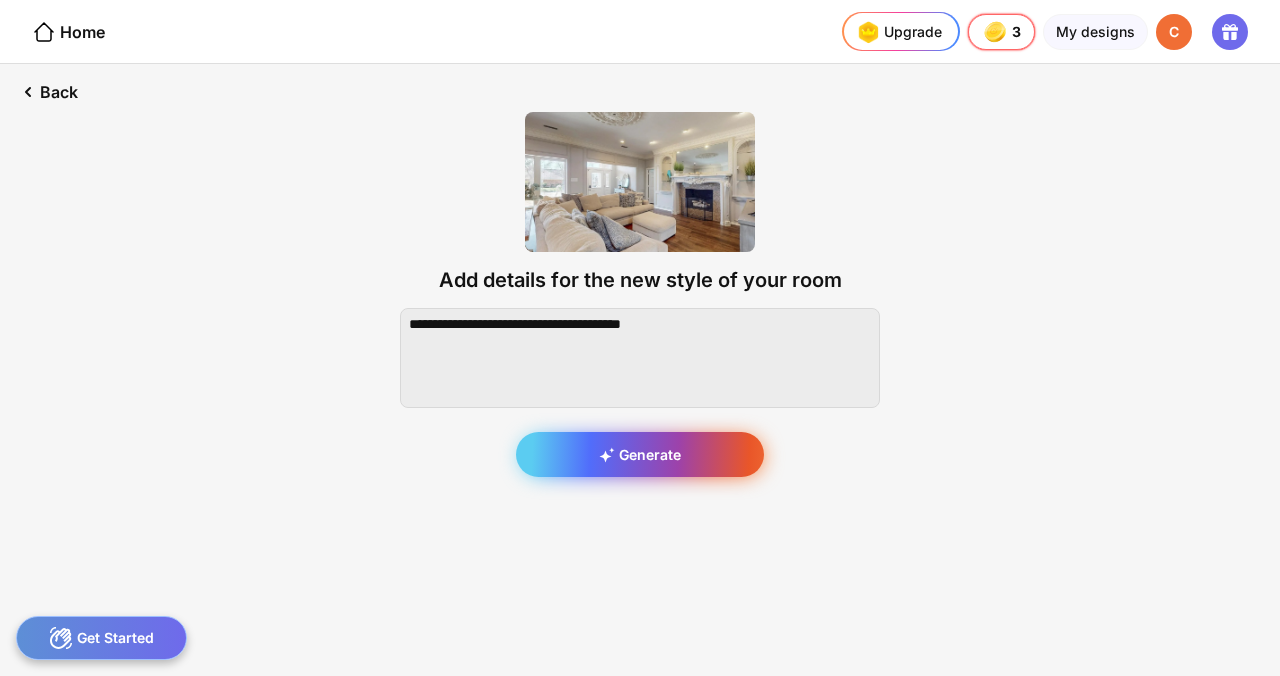 click on "Generate" at bounding box center (640, 454) 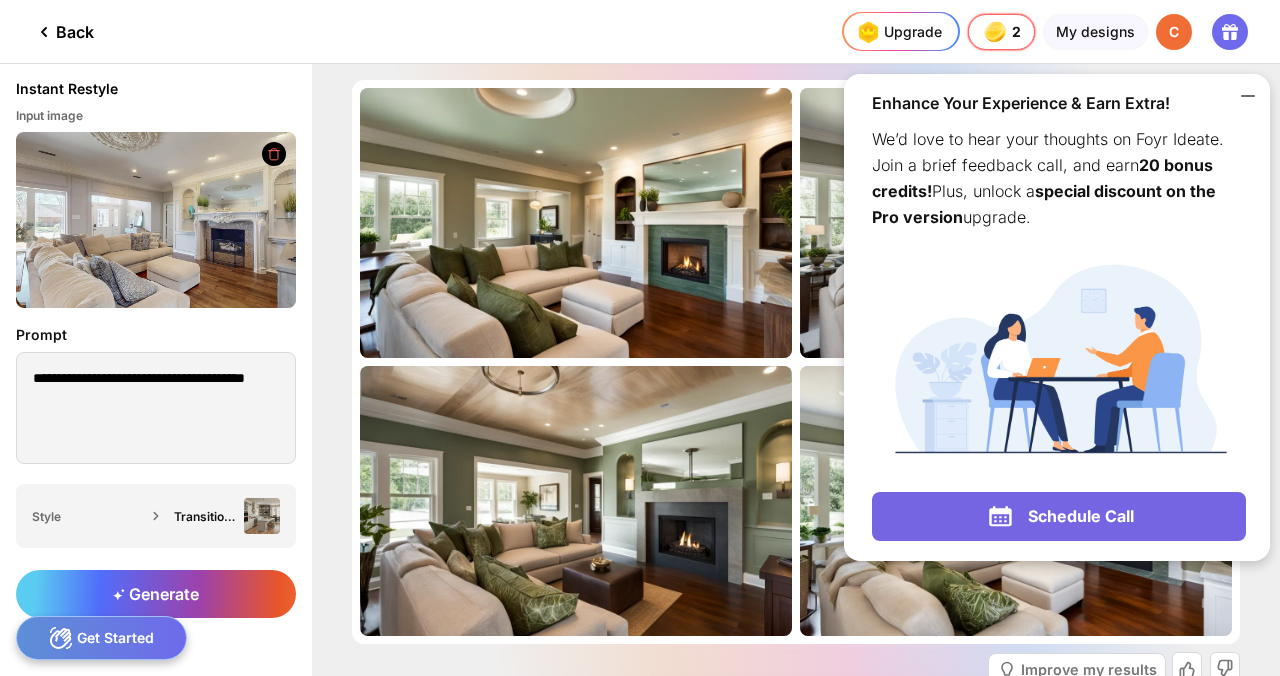 click 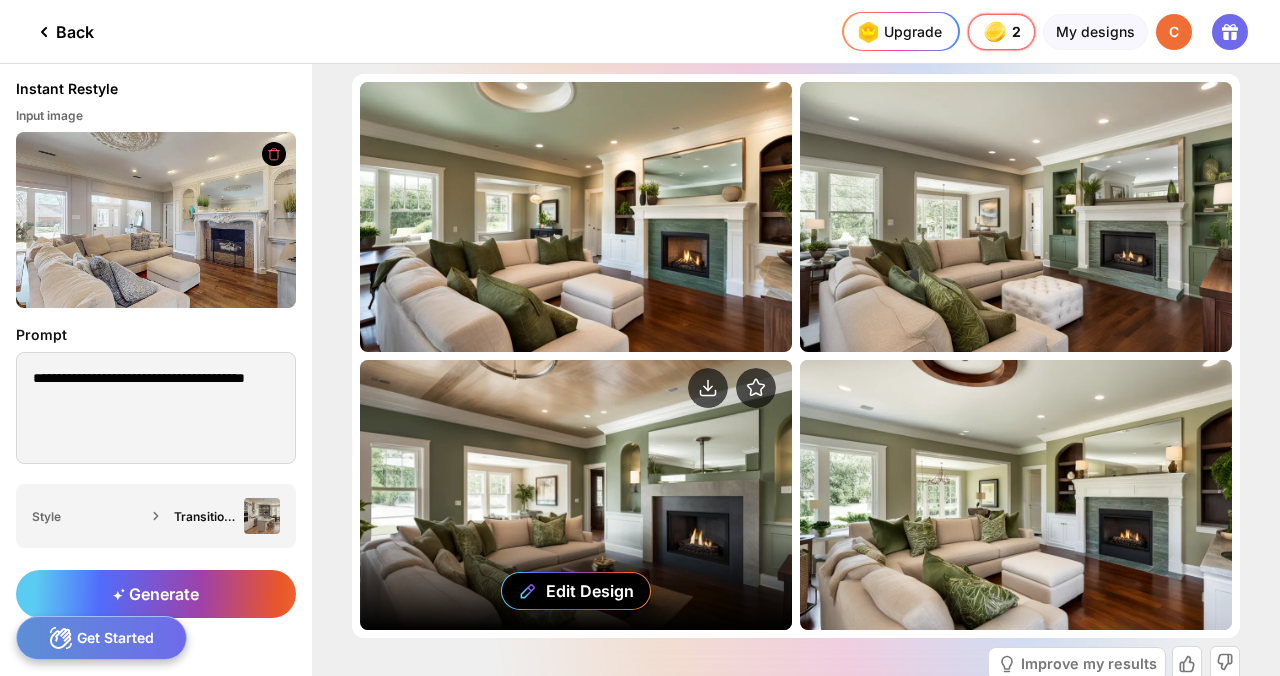 scroll, scrollTop: 0, scrollLeft: 0, axis: both 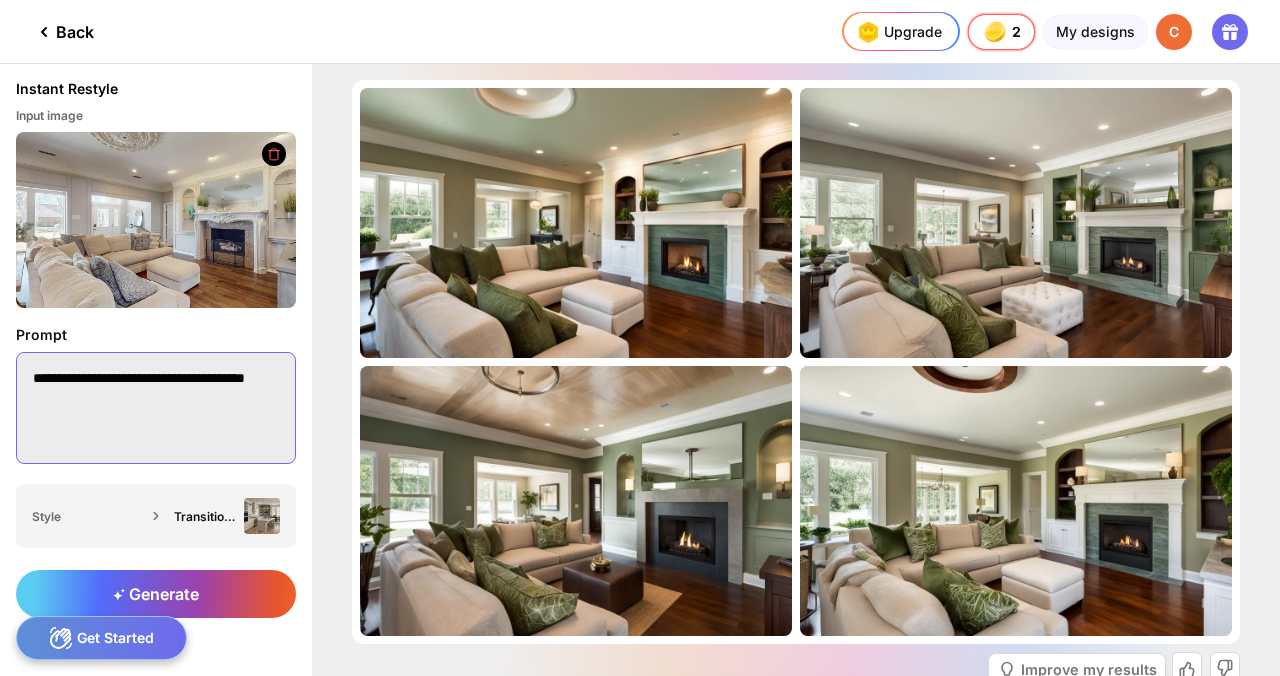click on "**********" at bounding box center [156, 408] 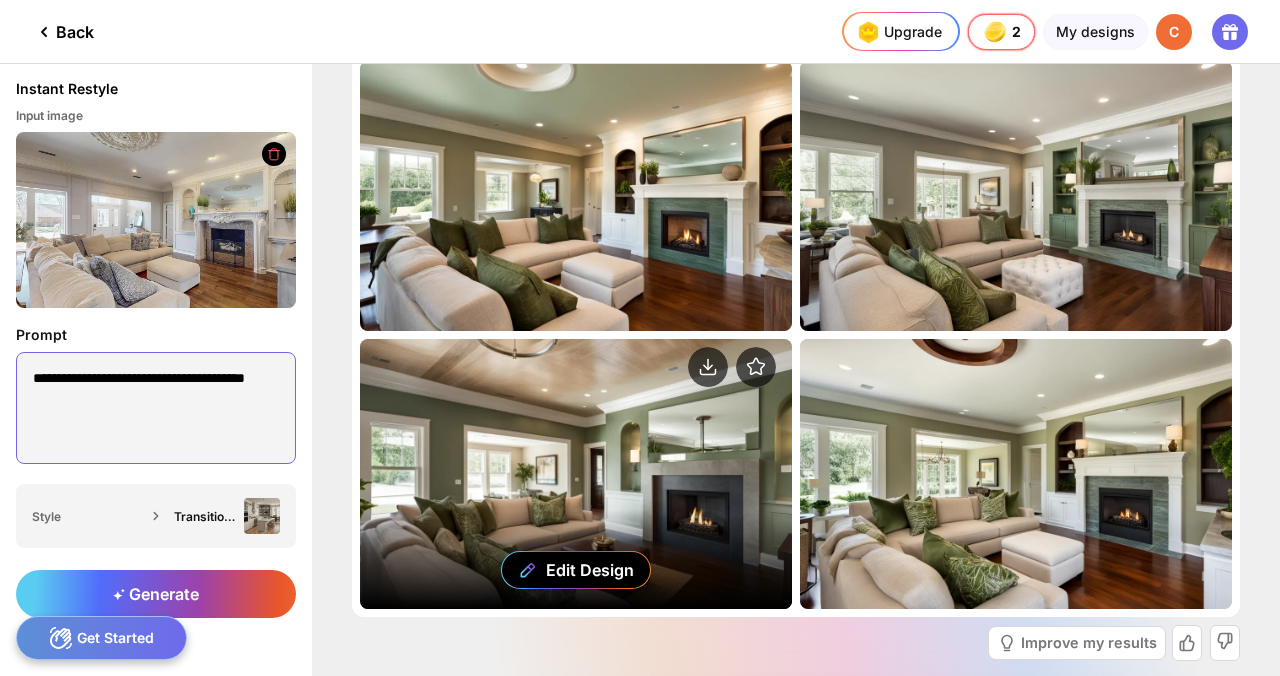 scroll, scrollTop: 50, scrollLeft: 0, axis: vertical 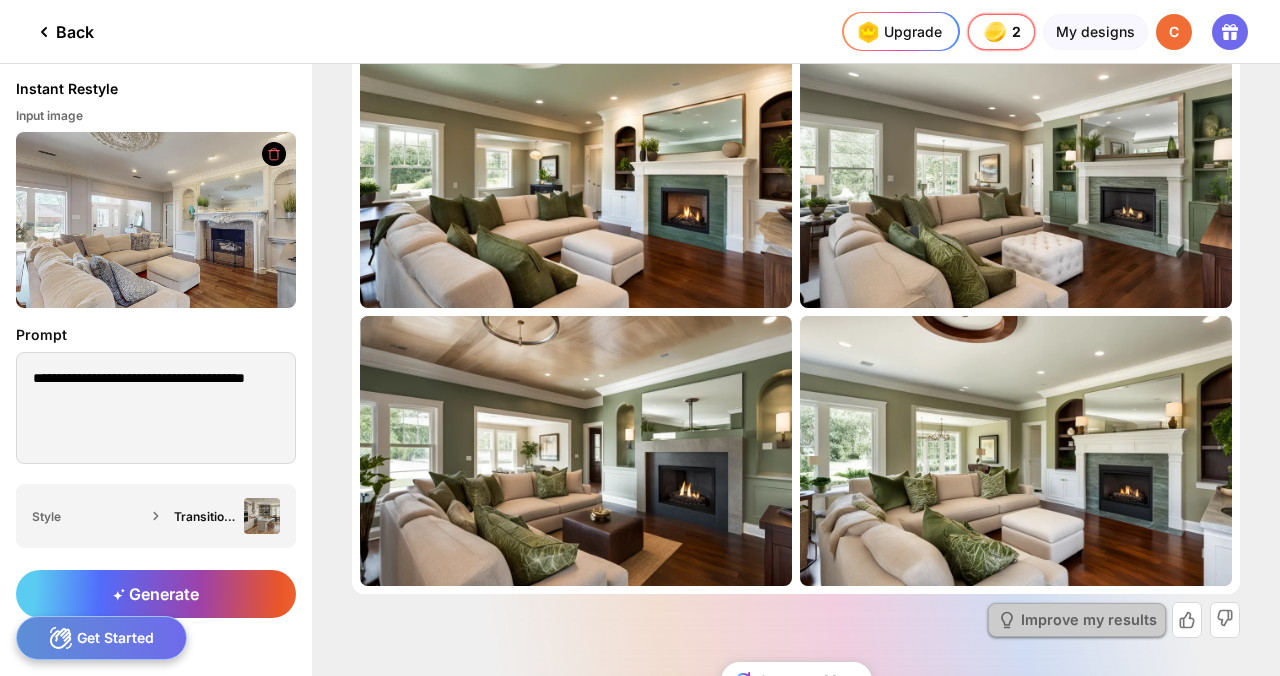 click on "Improve my results" at bounding box center [1076, 620] 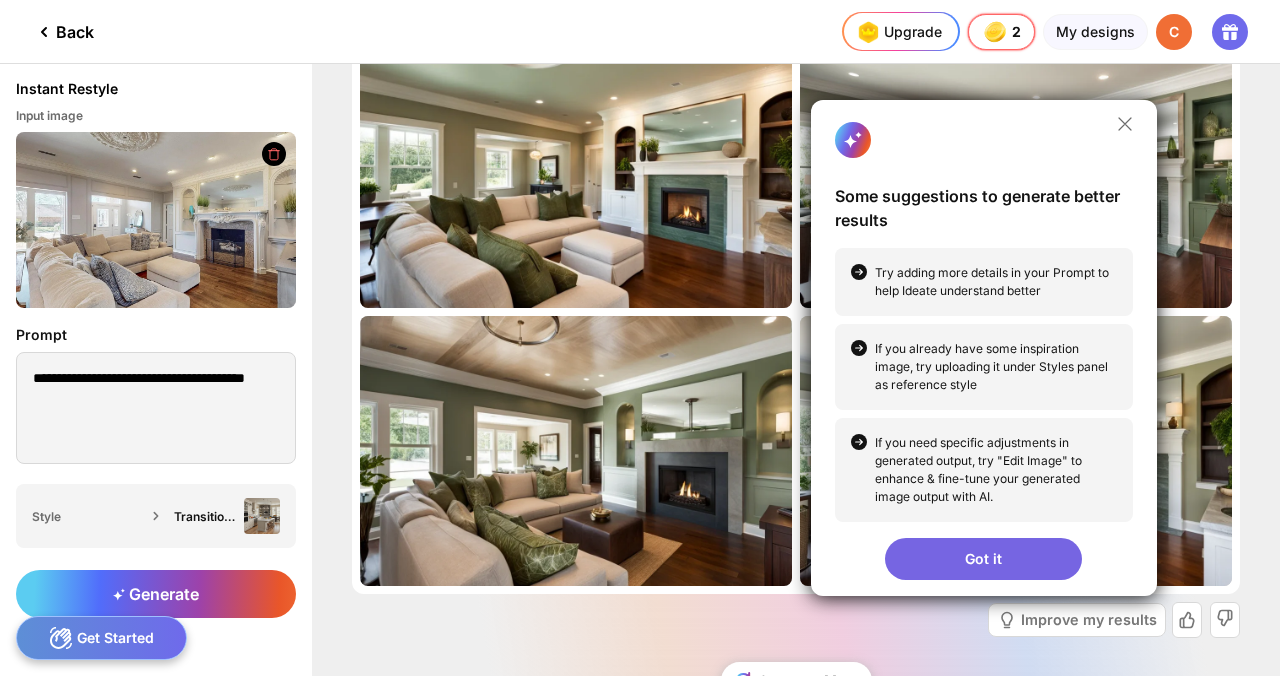 click on "Got it" at bounding box center [983, 559] 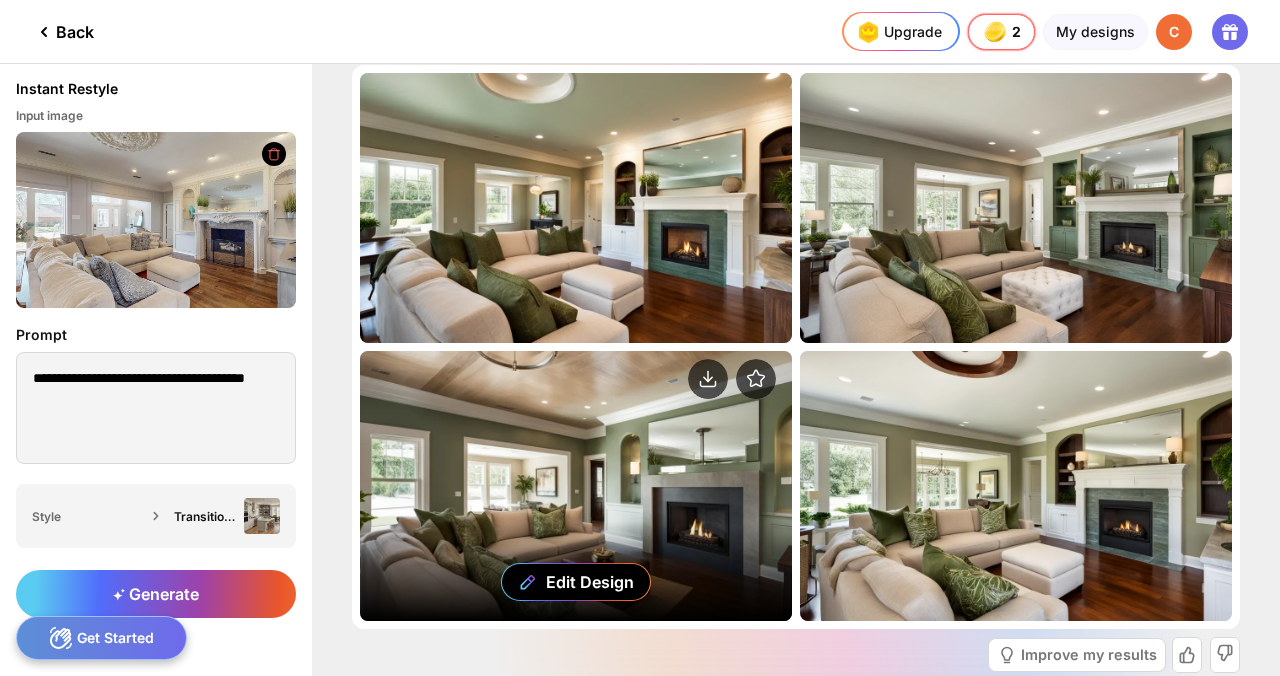 scroll, scrollTop: 0, scrollLeft: 0, axis: both 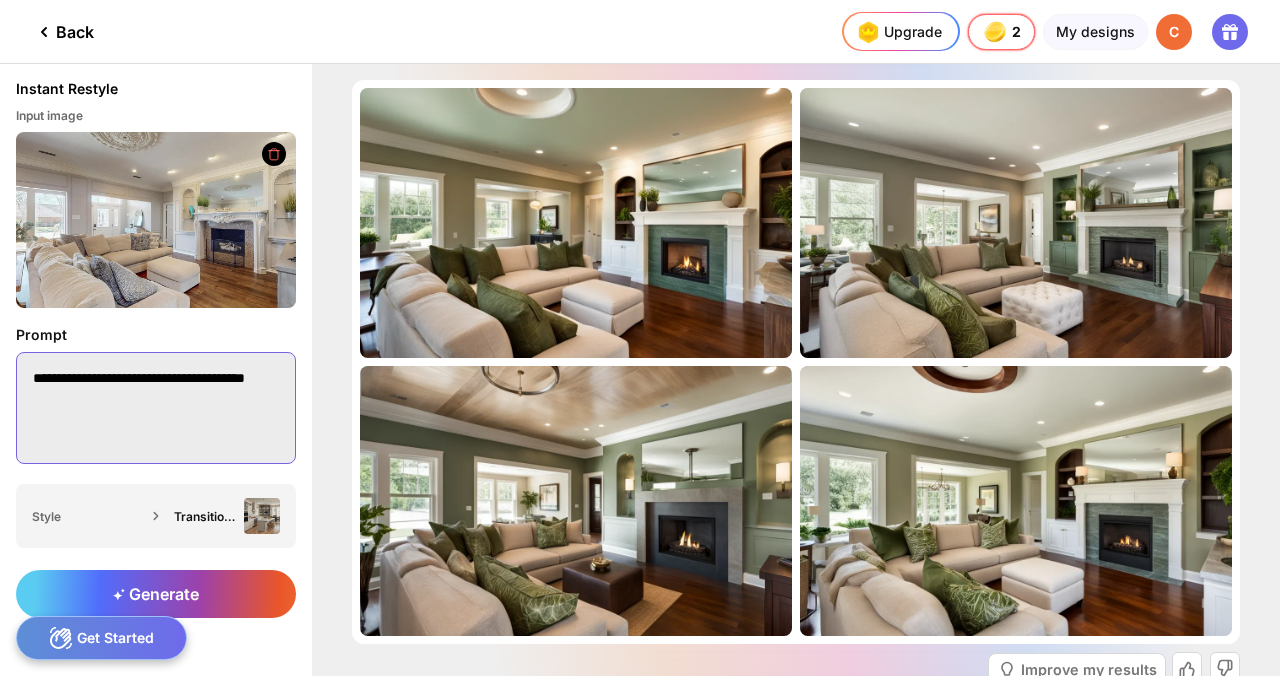 click on "**********" at bounding box center (156, 408) 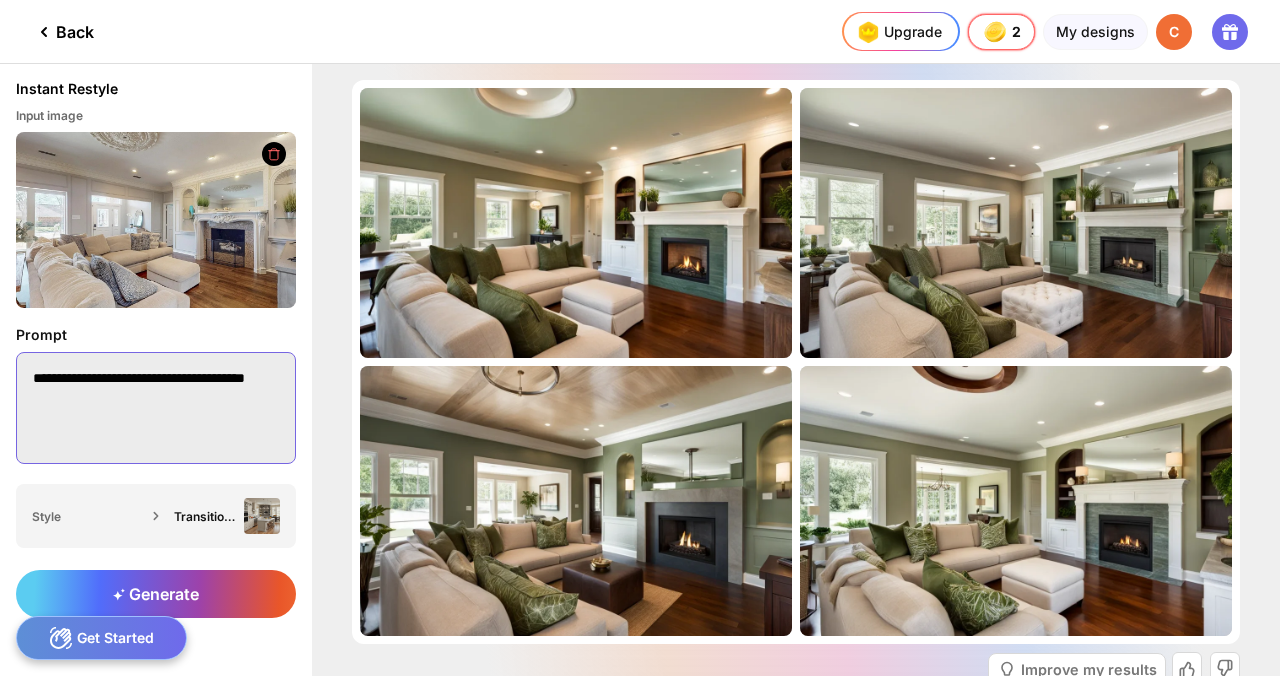 click on "**********" at bounding box center [156, 408] 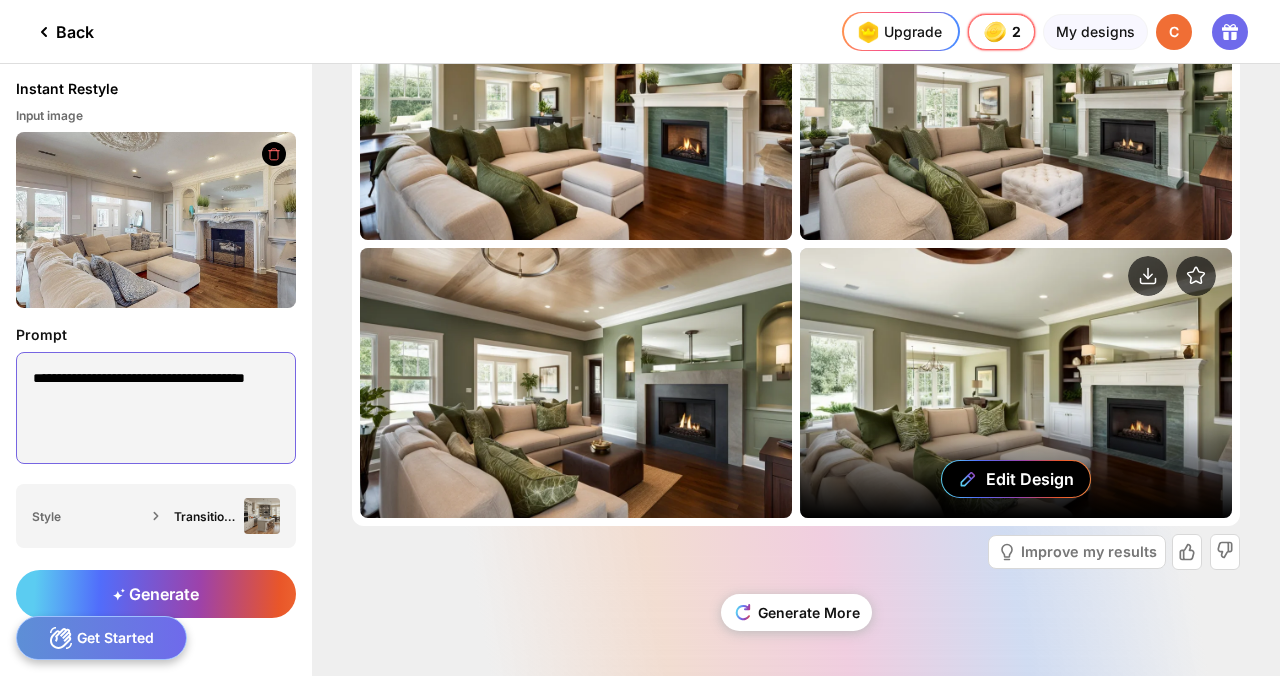 scroll, scrollTop: 18, scrollLeft: 0, axis: vertical 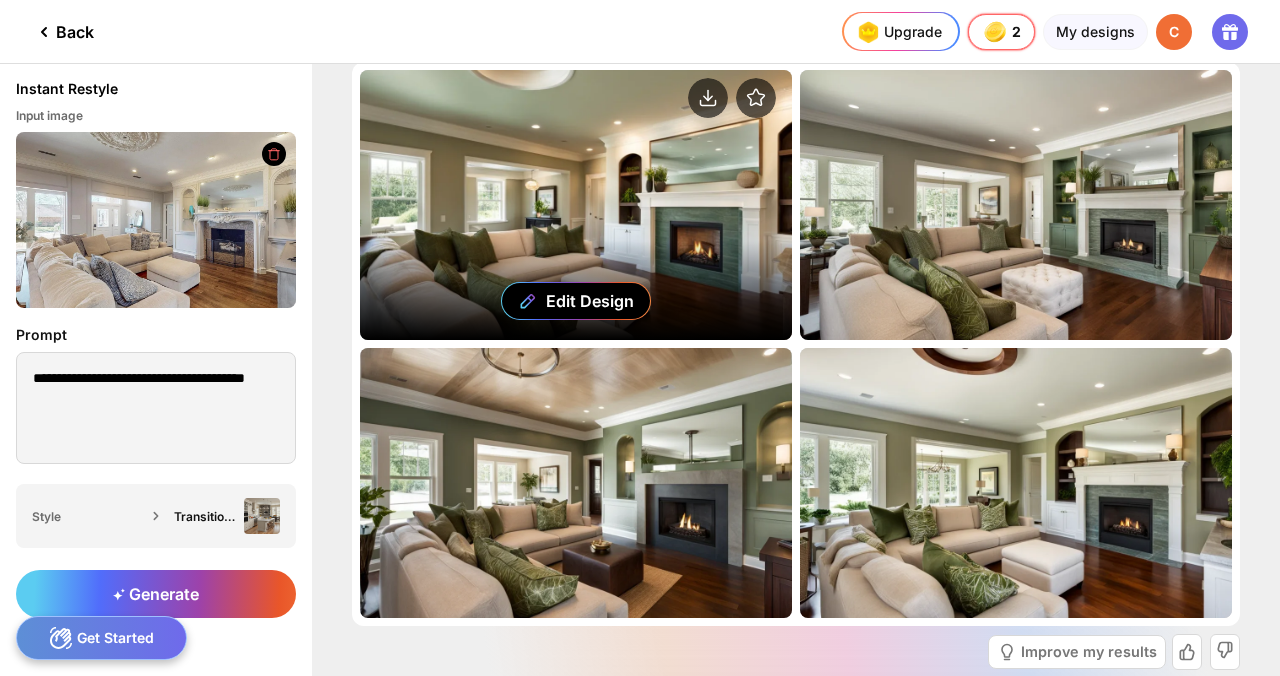 click on "Edit Design" at bounding box center [576, 205] 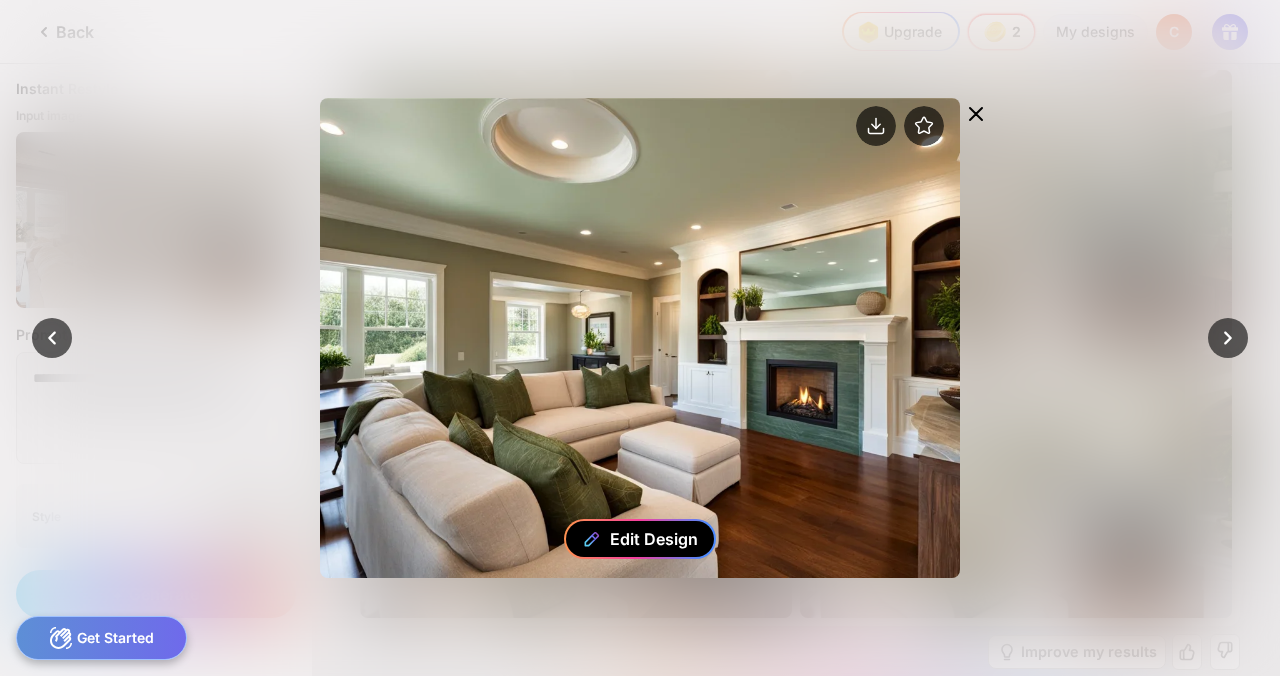 click on "Edit Design" at bounding box center [654, 539] 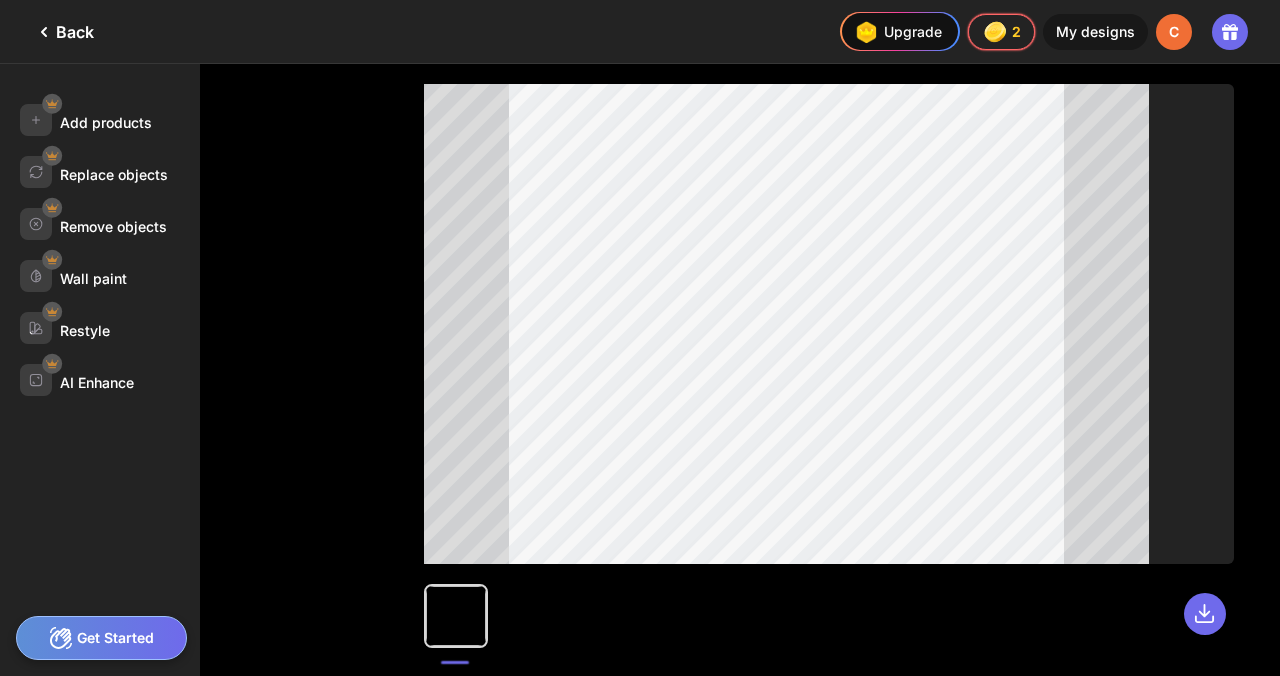 click at bounding box center (456, 616) 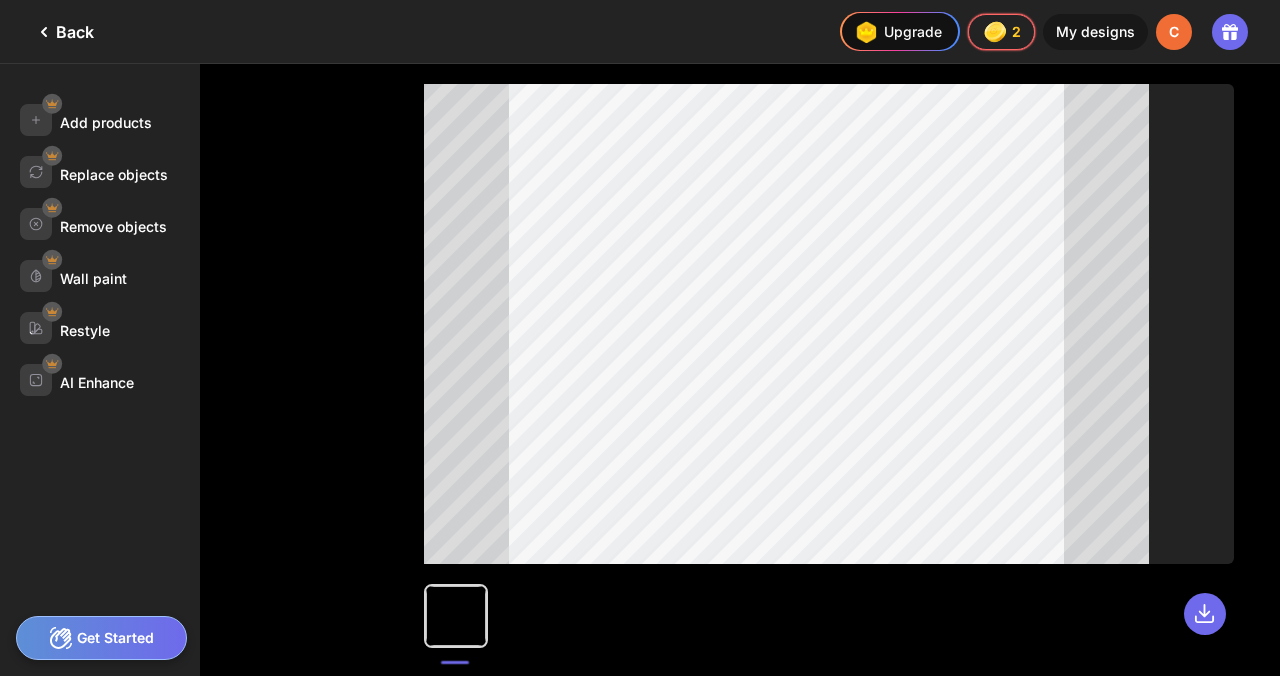 click at bounding box center [829, 606] 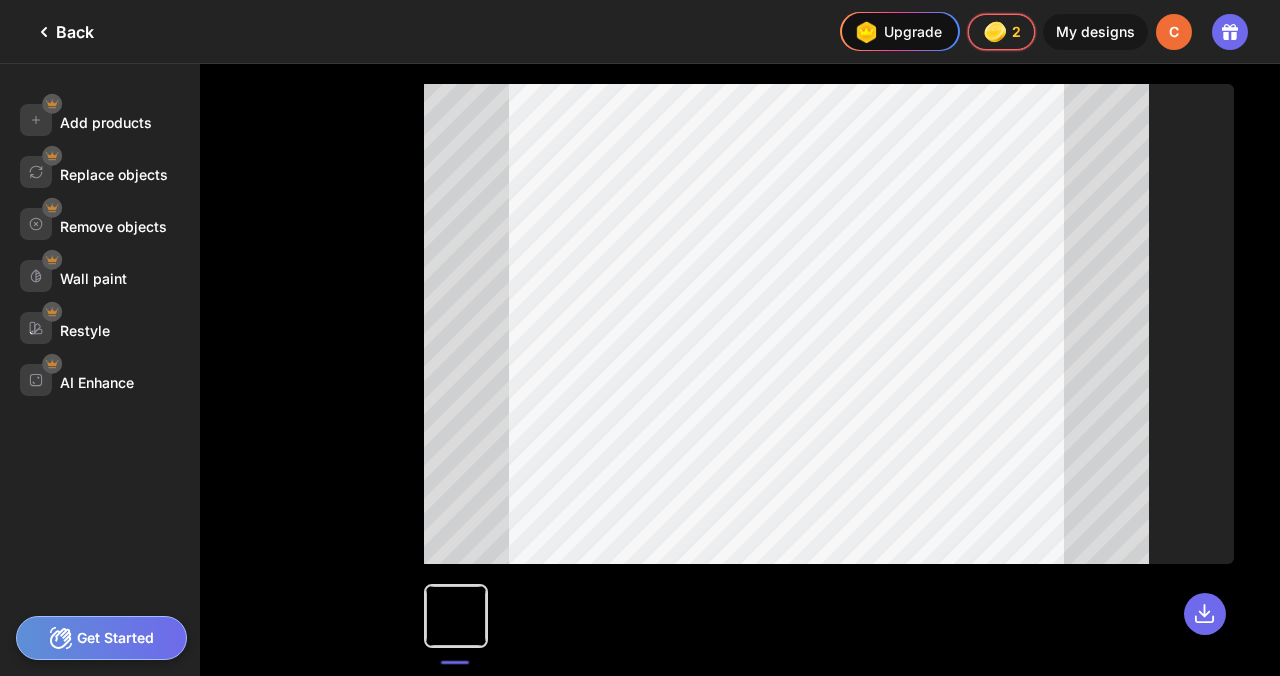 click on "Back" 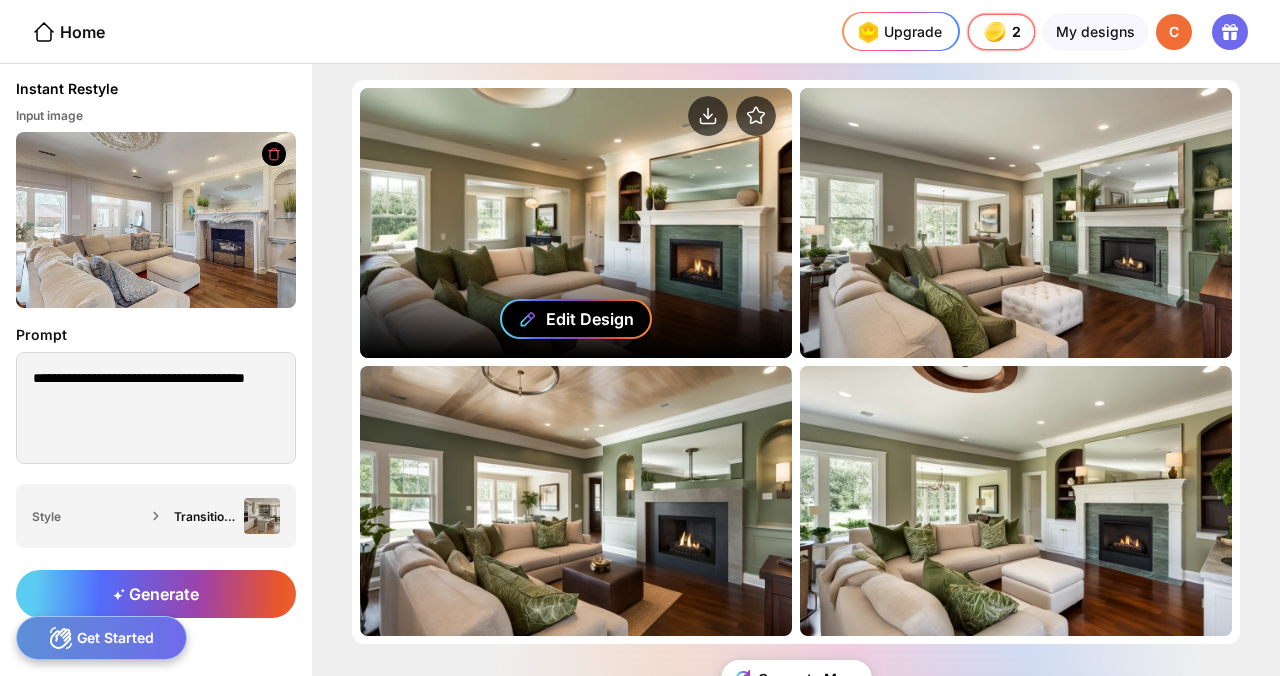 click on "Edit Design" at bounding box center [590, 319] 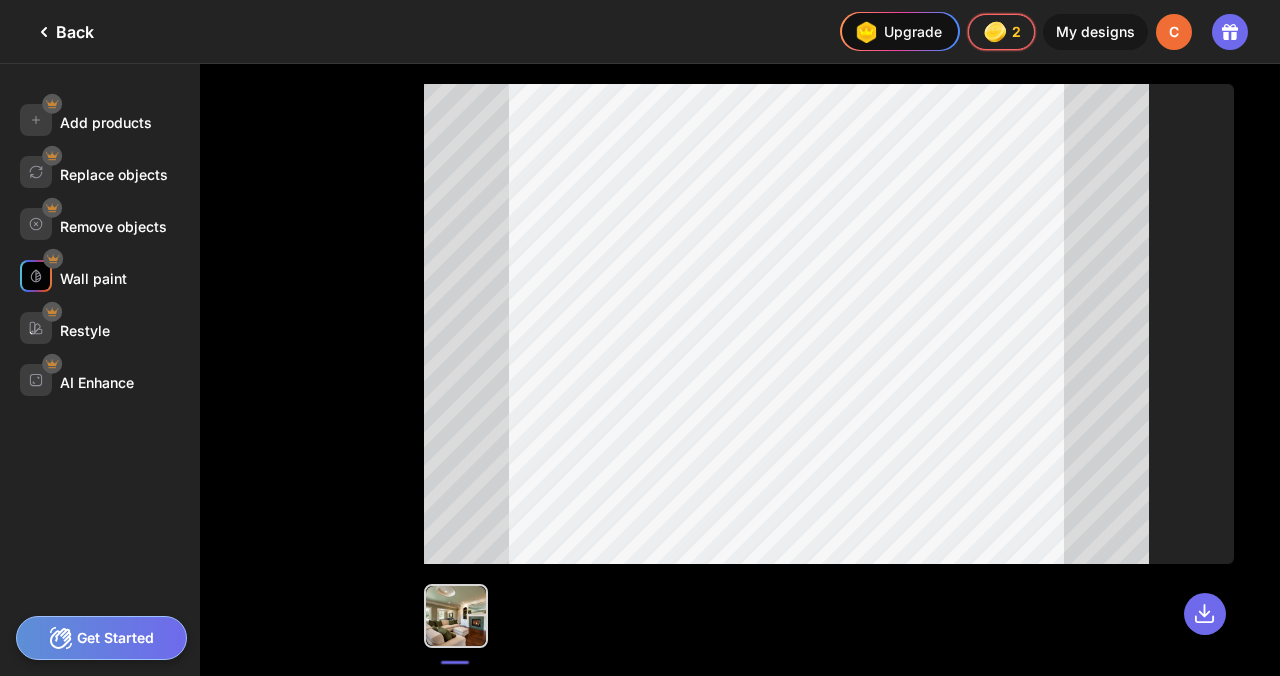 click on "Wall paint" at bounding box center (93, 278) 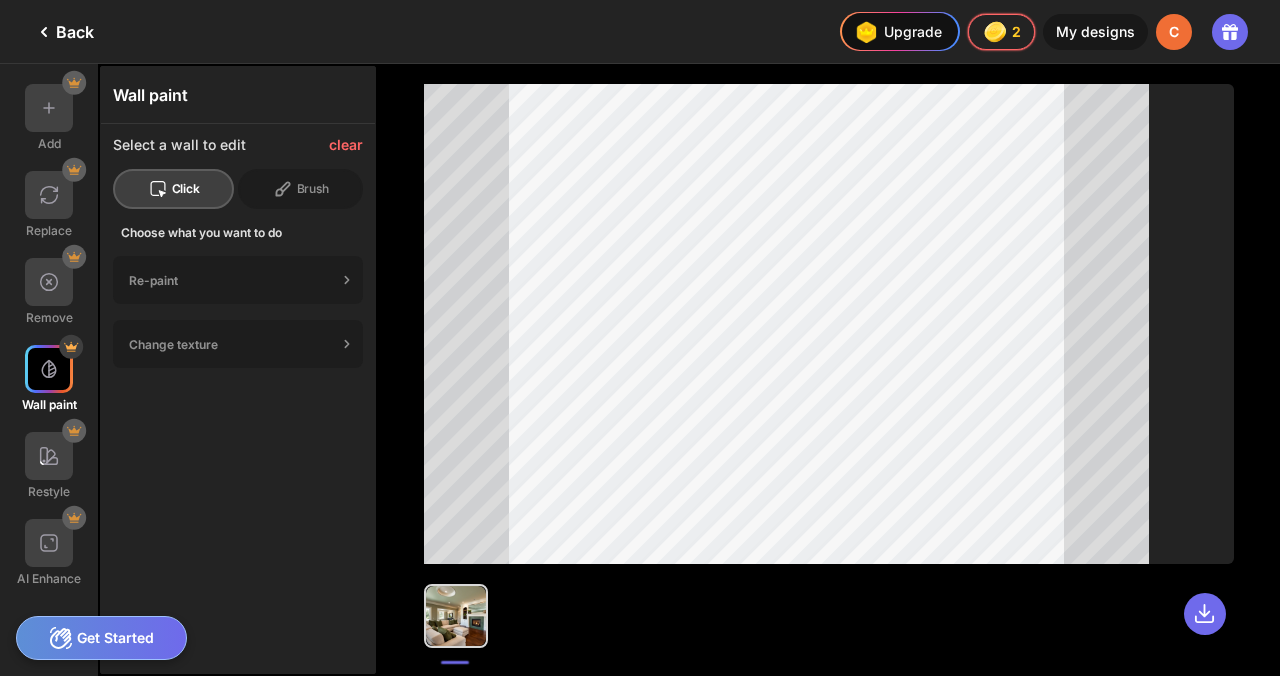 drag, startPoint x: 275, startPoint y: 192, endPoint x: 360, endPoint y: 206, distance: 86.145226 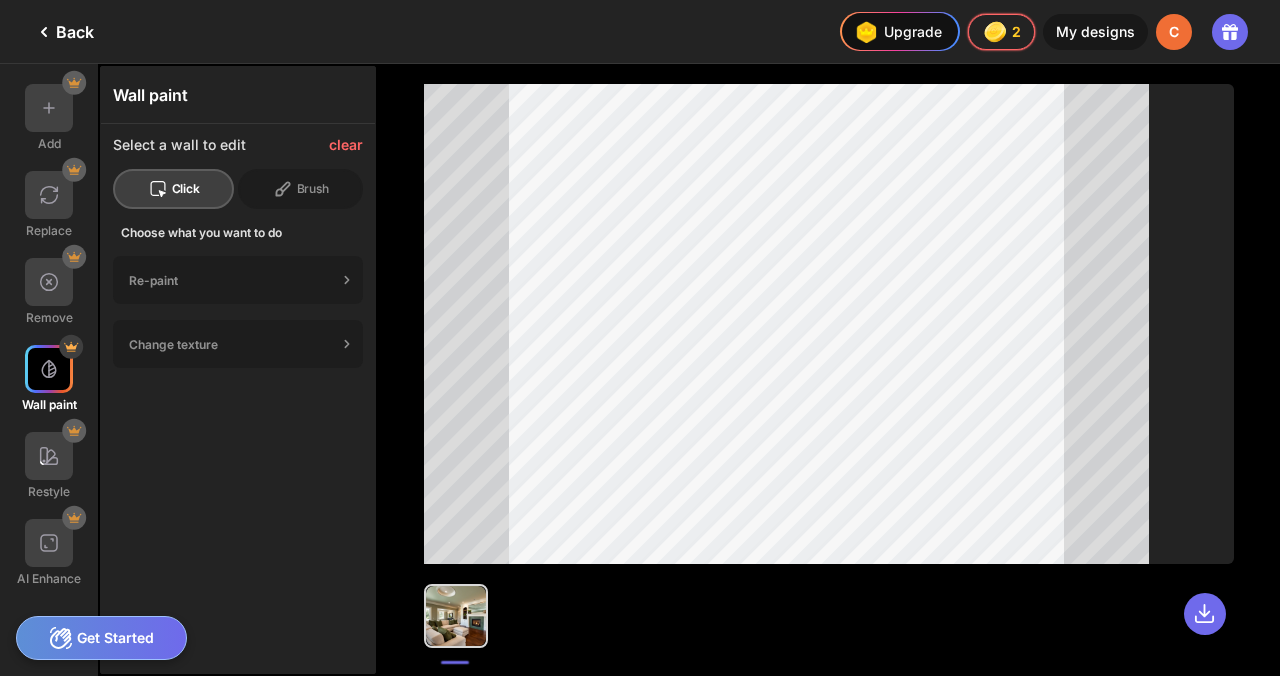 click 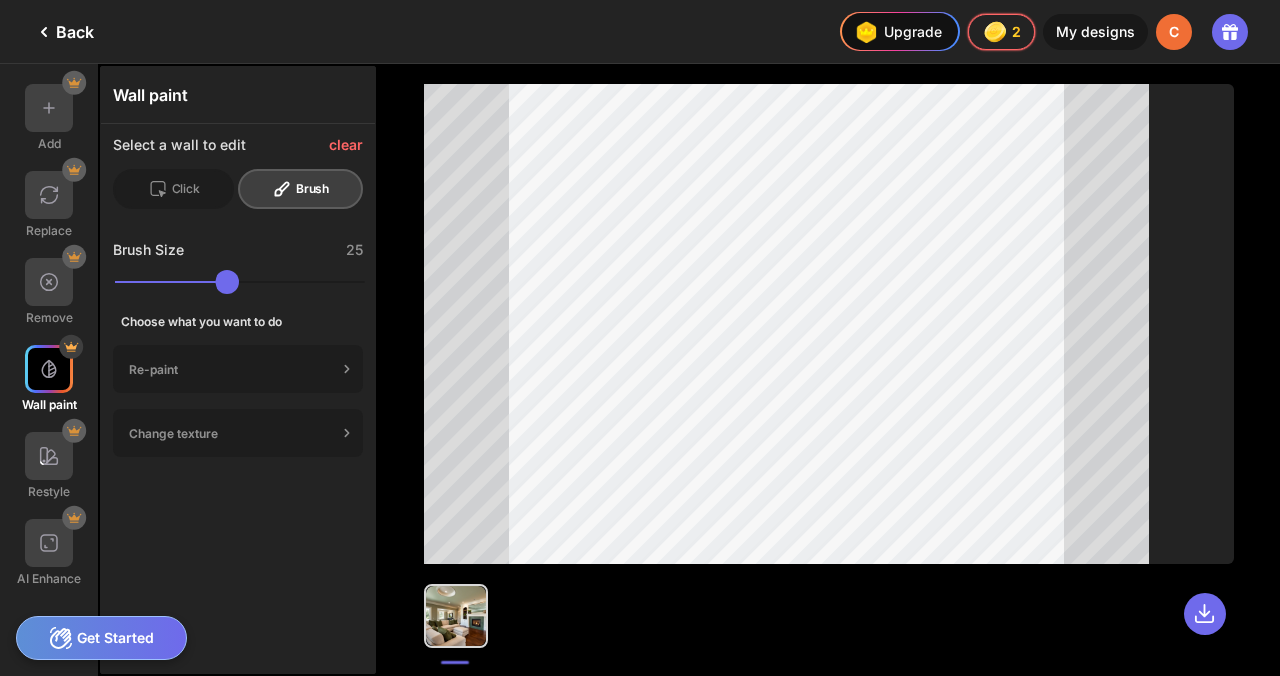 click on "clear" at bounding box center (346, 145) 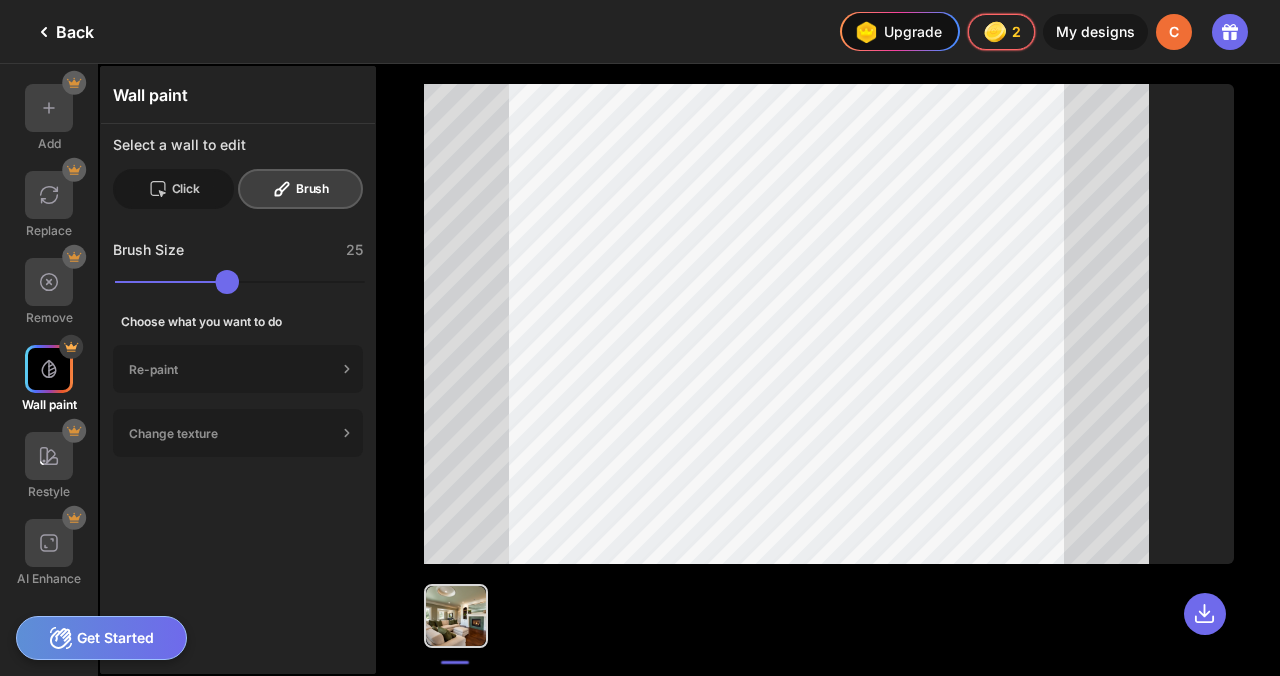 click on "Click" 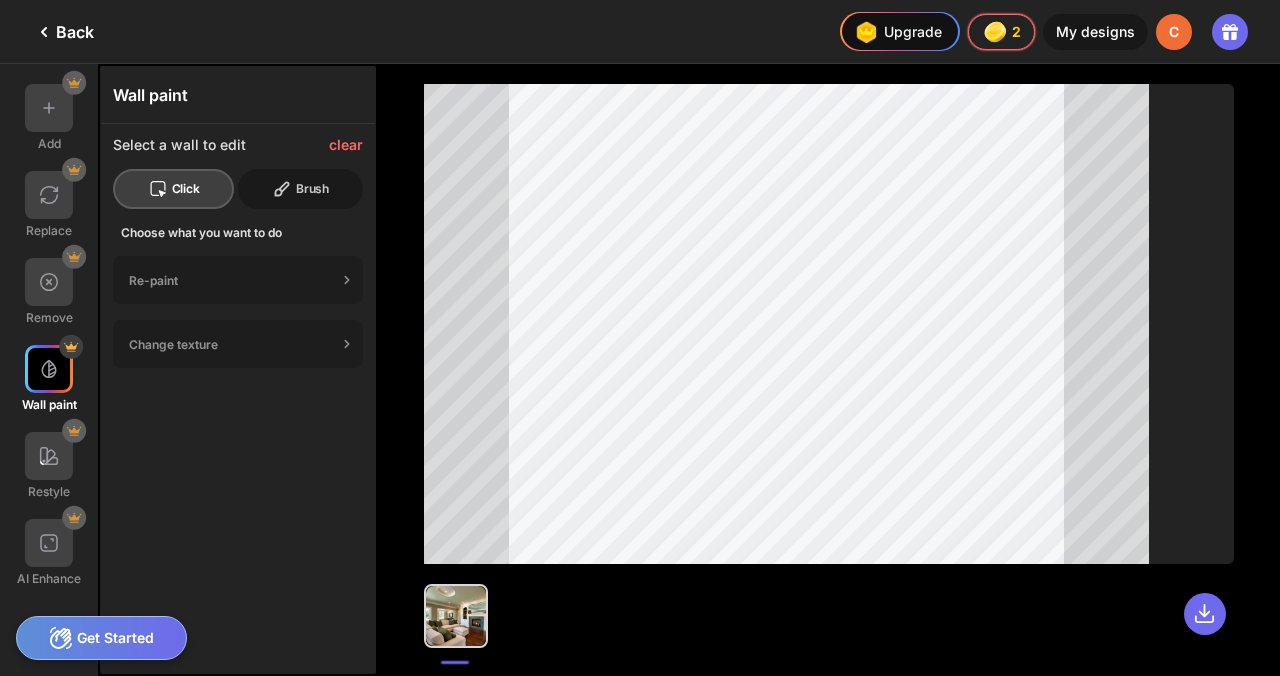 click 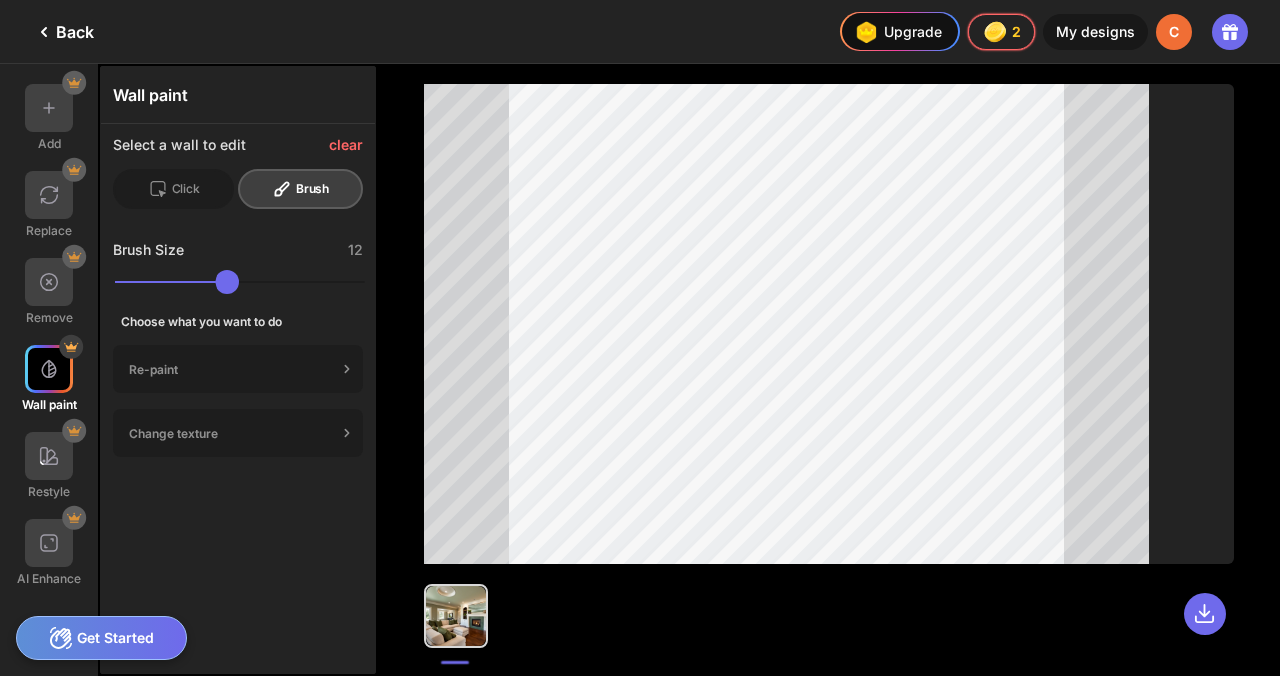 drag, startPoint x: 167, startPoint y: 288, endPoint x: 133, endPoint y: 296, distance: 34.928497 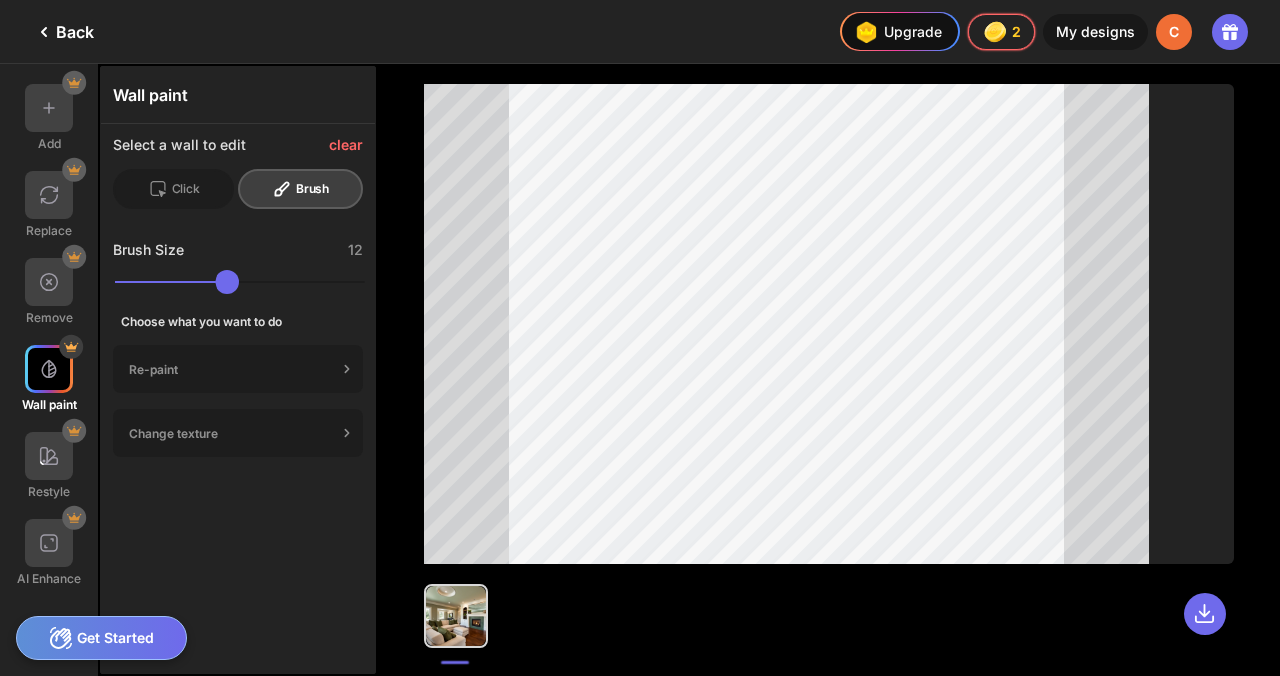 type on "**" 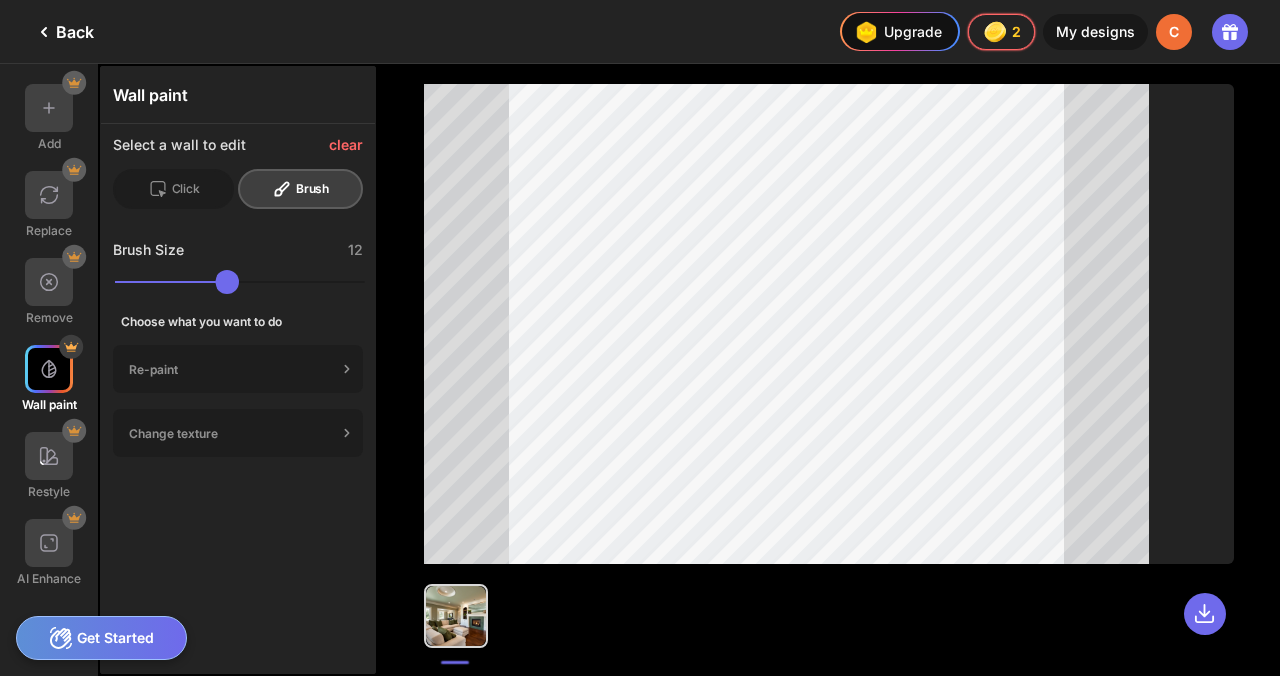 click at bounding box center (240, 282) 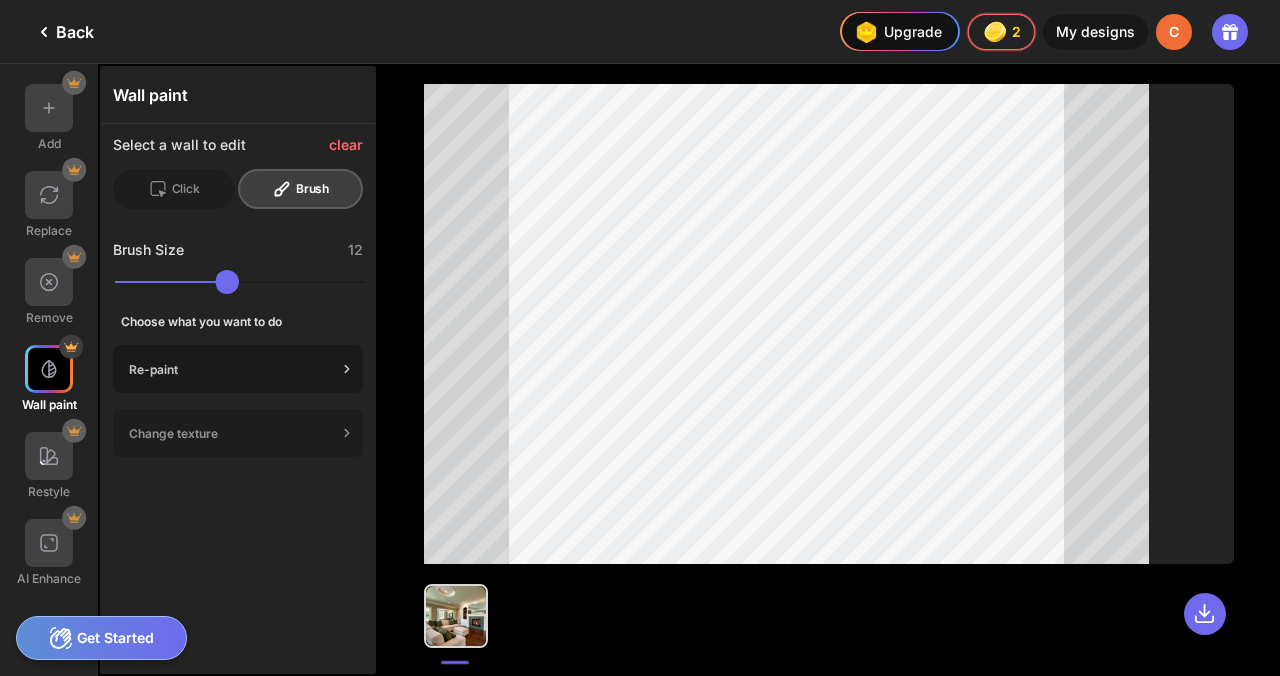 click on "Re-paint" at bounding box center [238, 369] 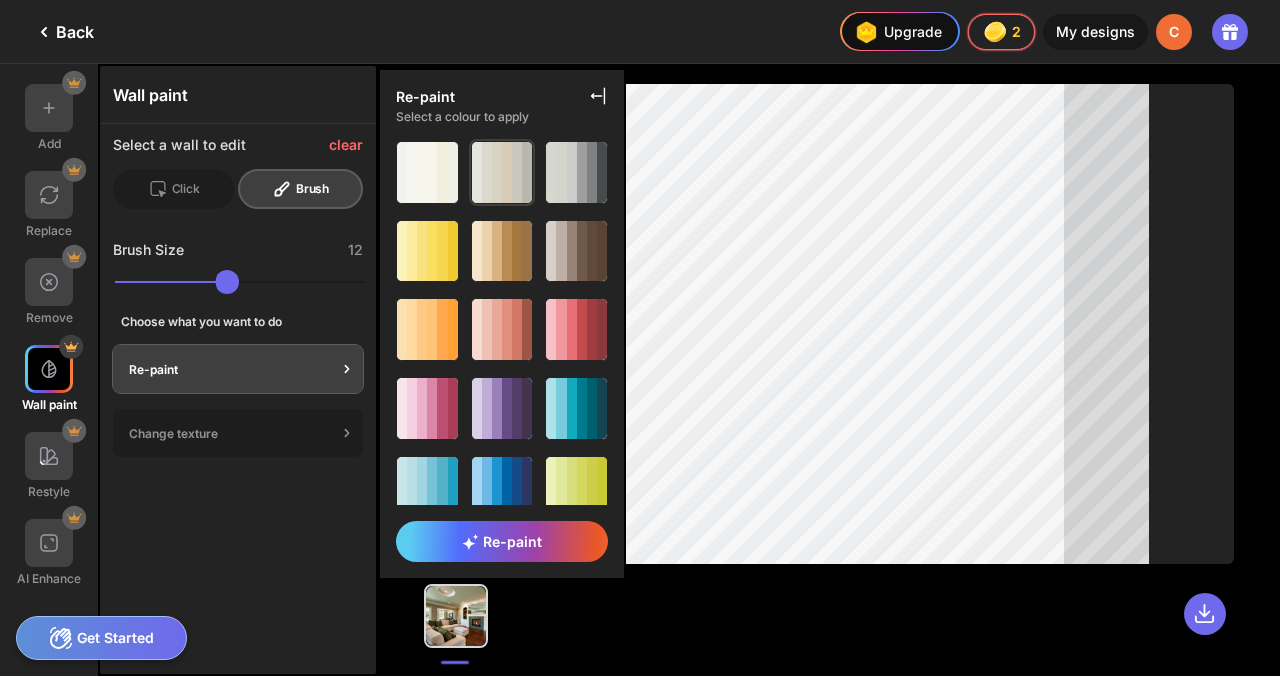 click 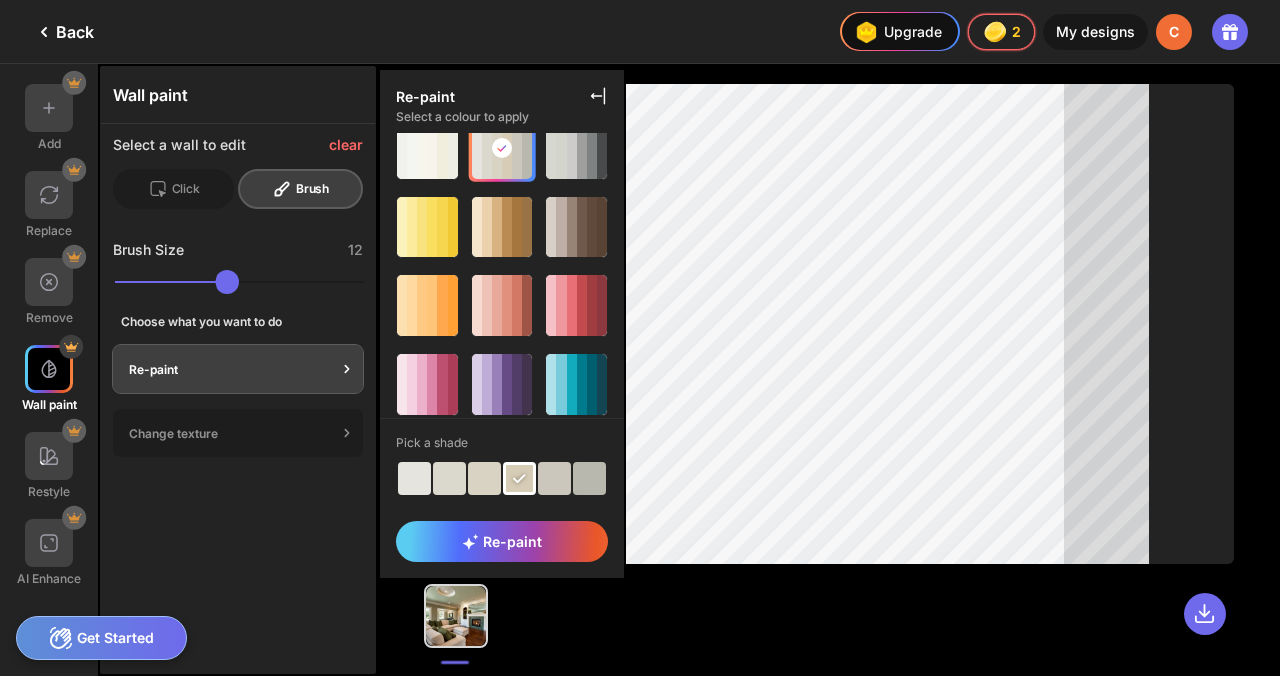 scroll, scrollTop: 0, scrollLeft: 0, axis: both 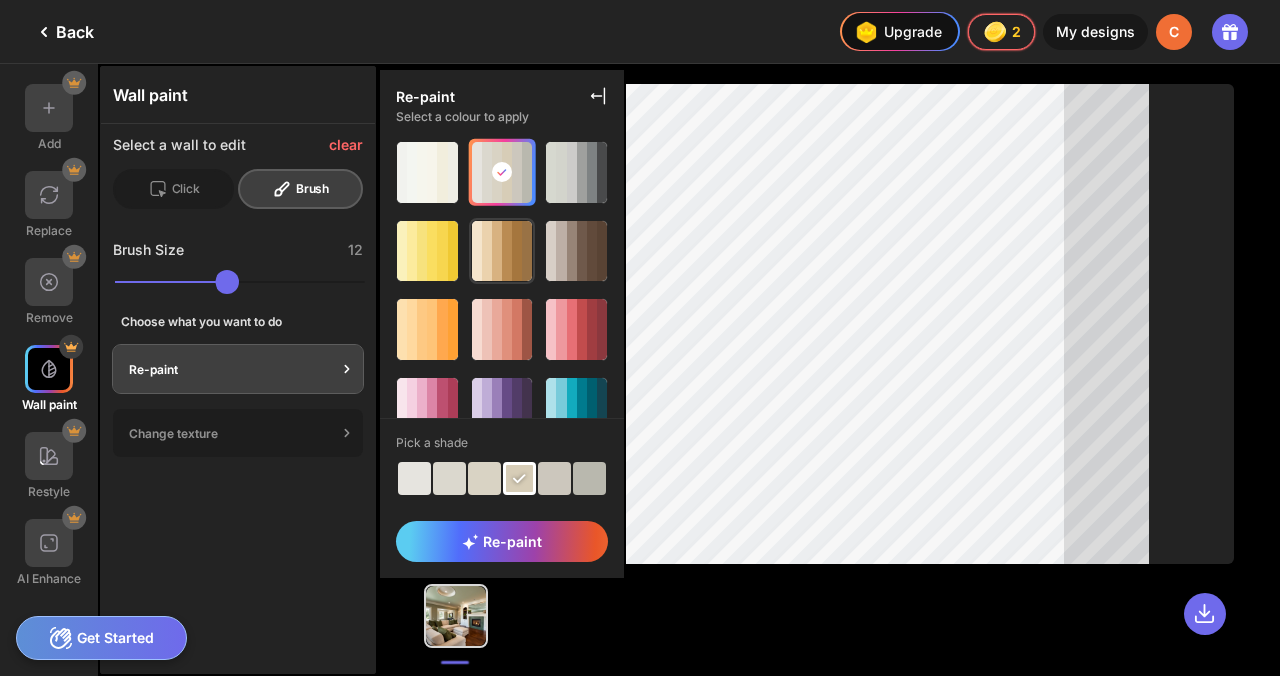 click 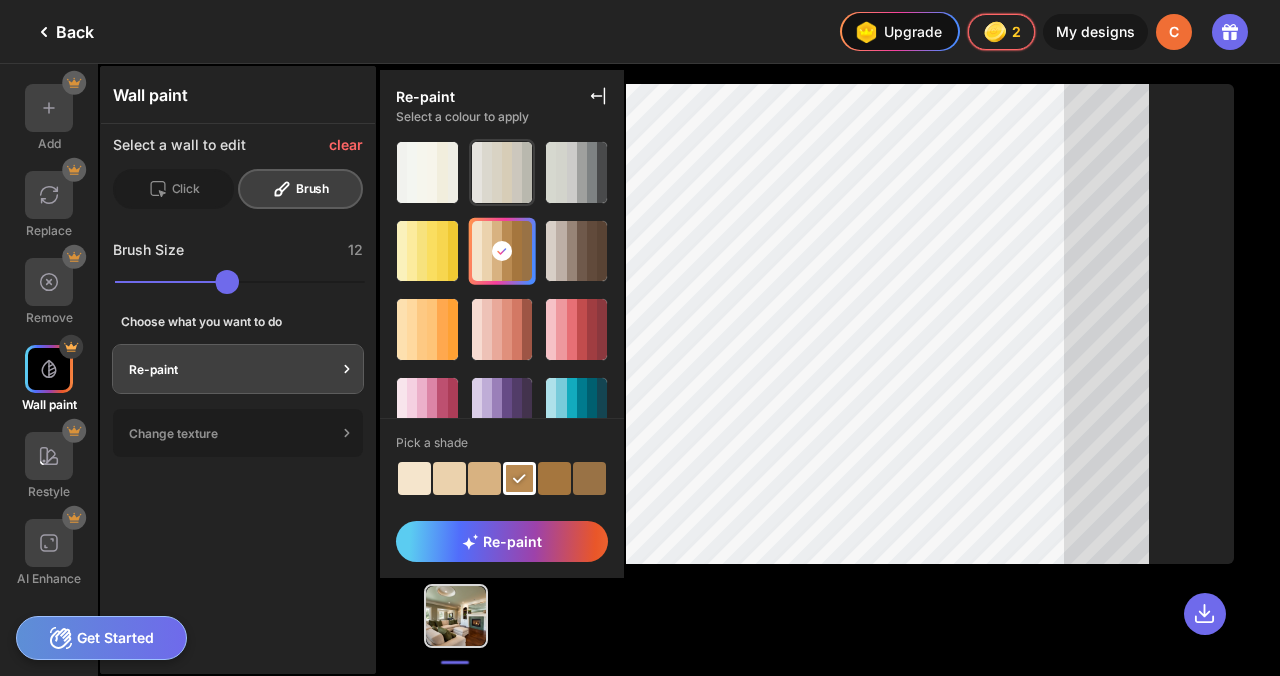 click 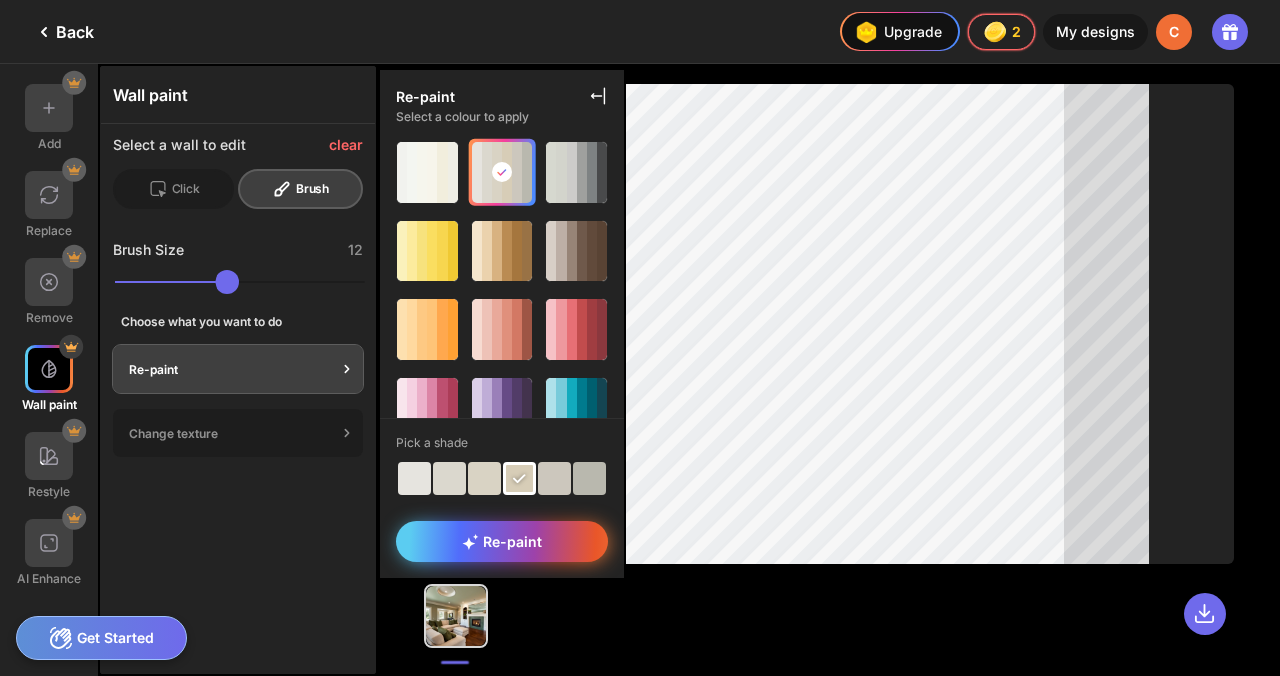 click on "Re-paint" at bounding box center (502, 541) 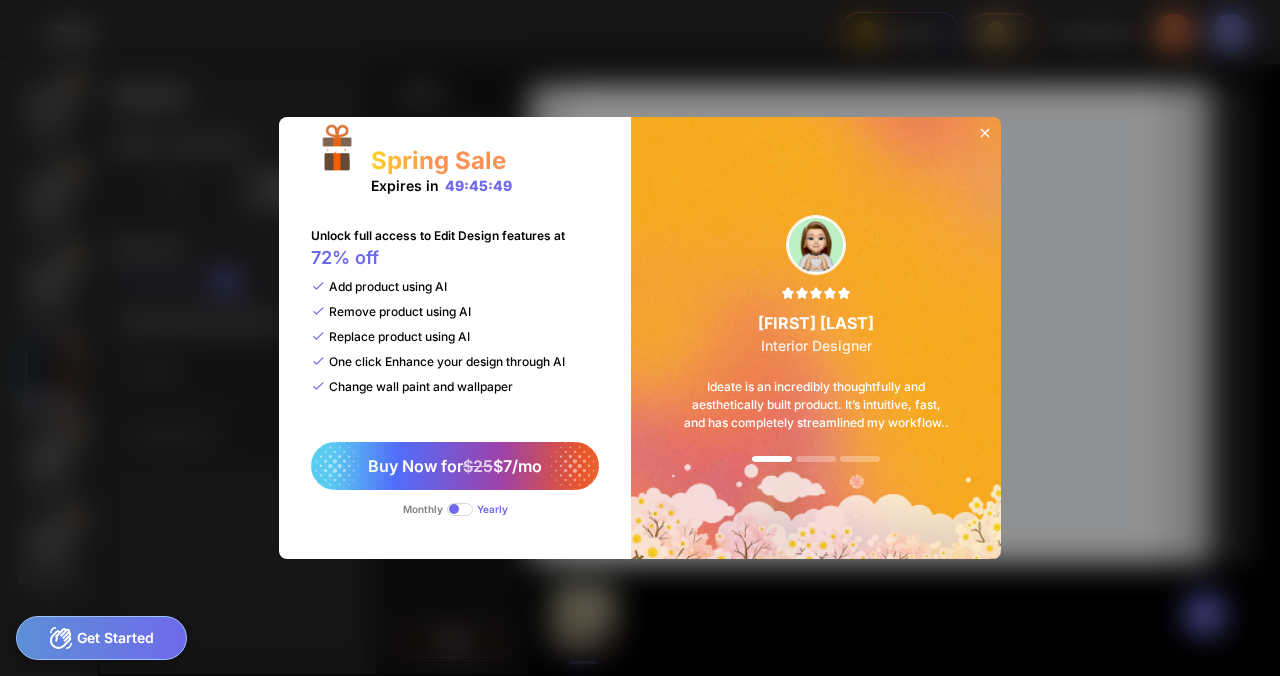 click 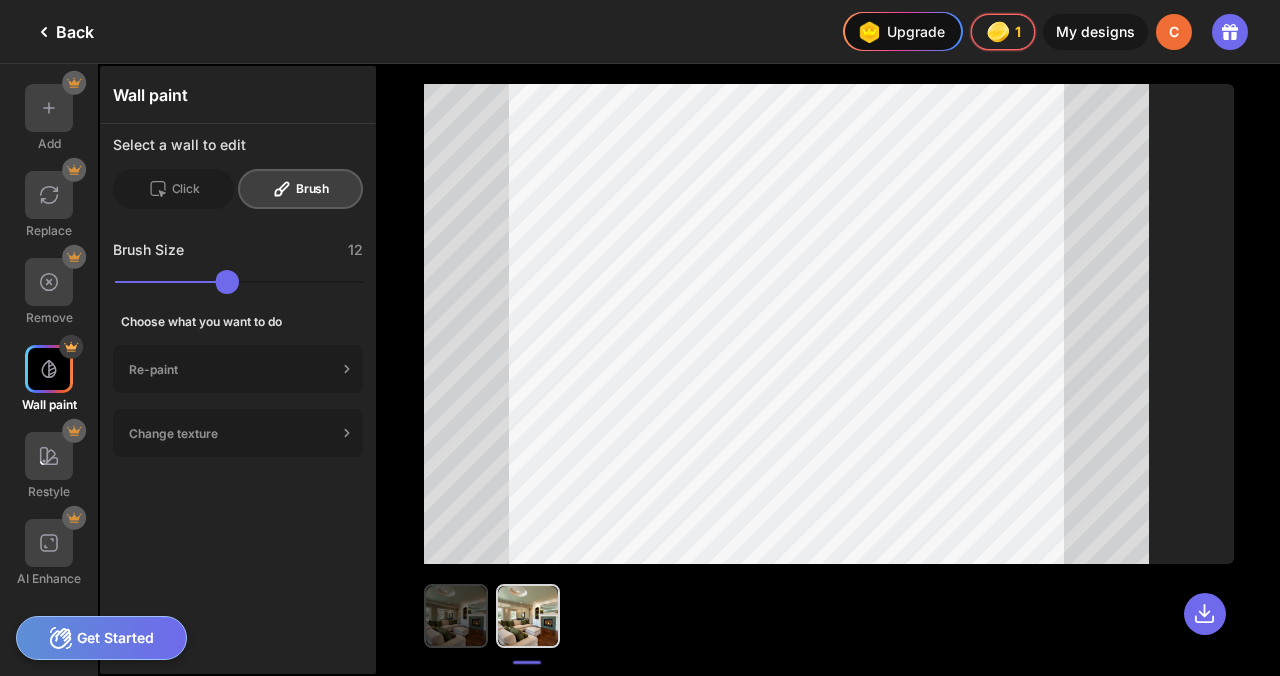 click at bounding box center (456, 616) 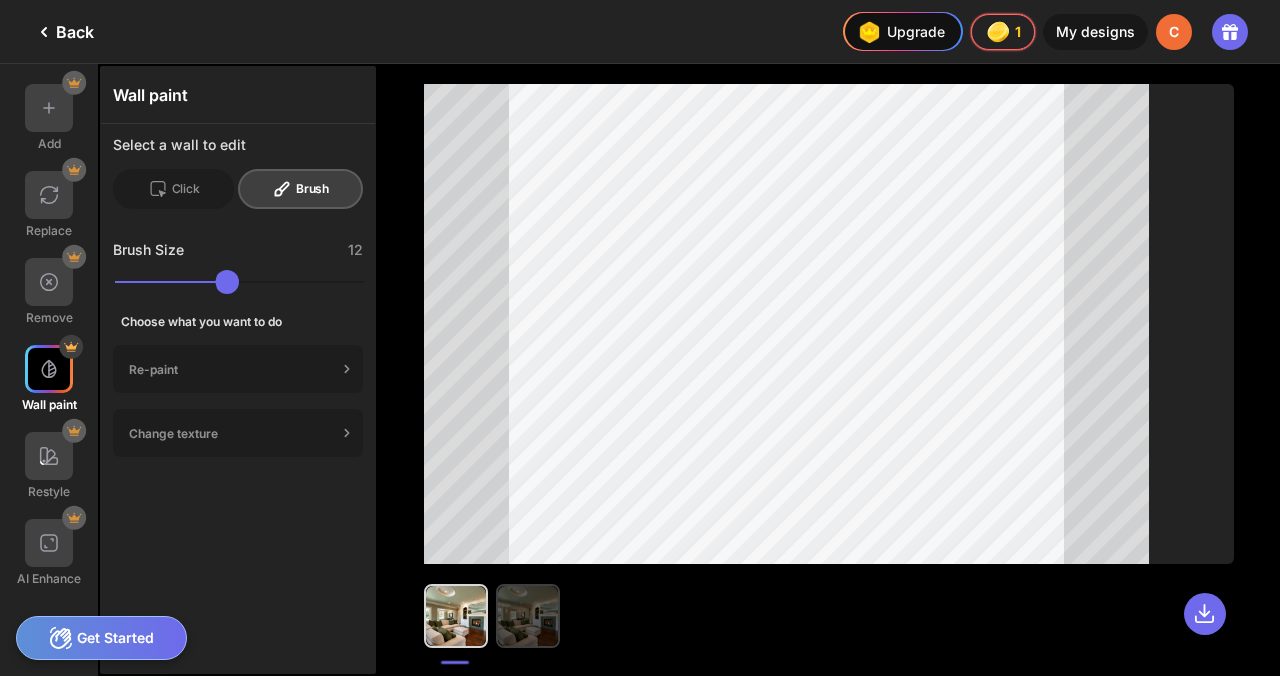 click at bounding box center [528, 616] 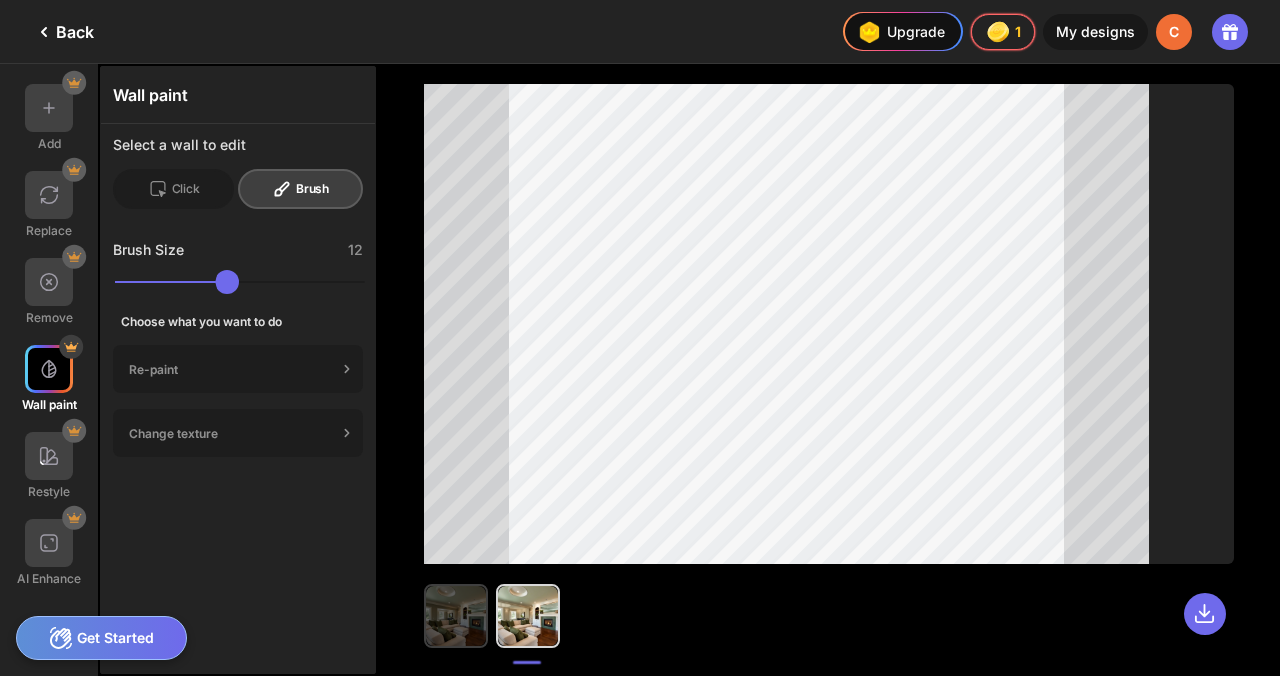 click at bounding box center [456, 616] 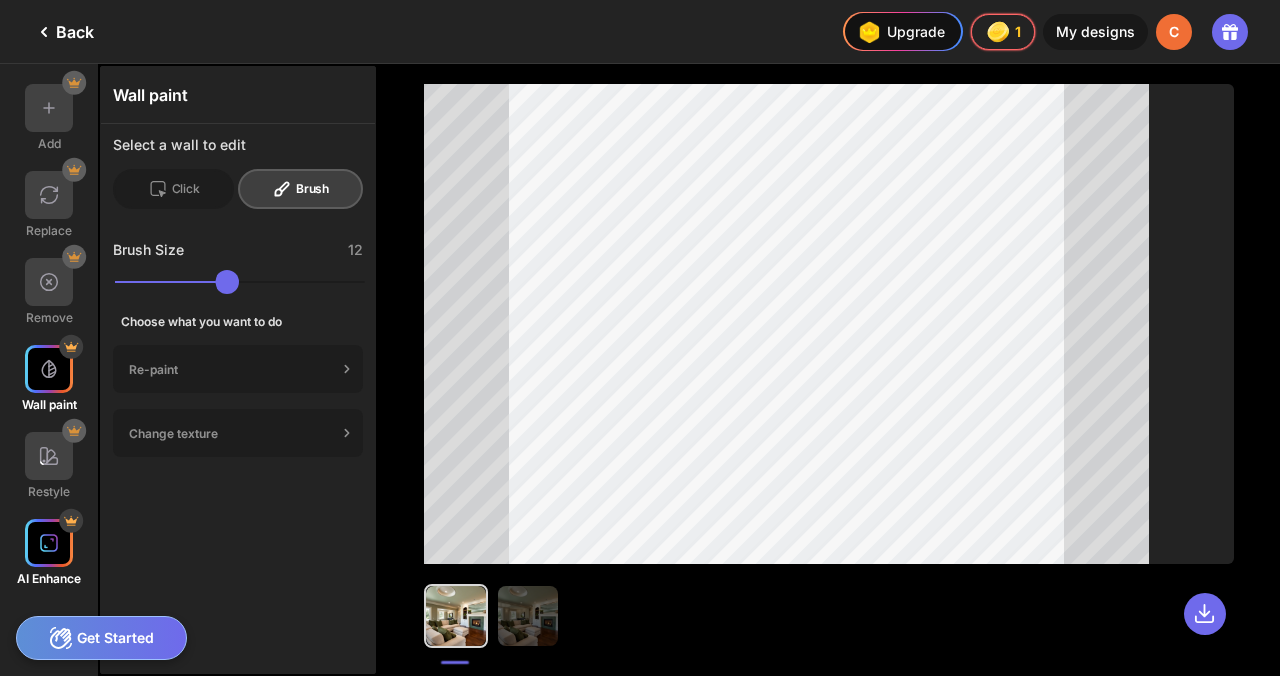 click at bounding box center [49, 543] 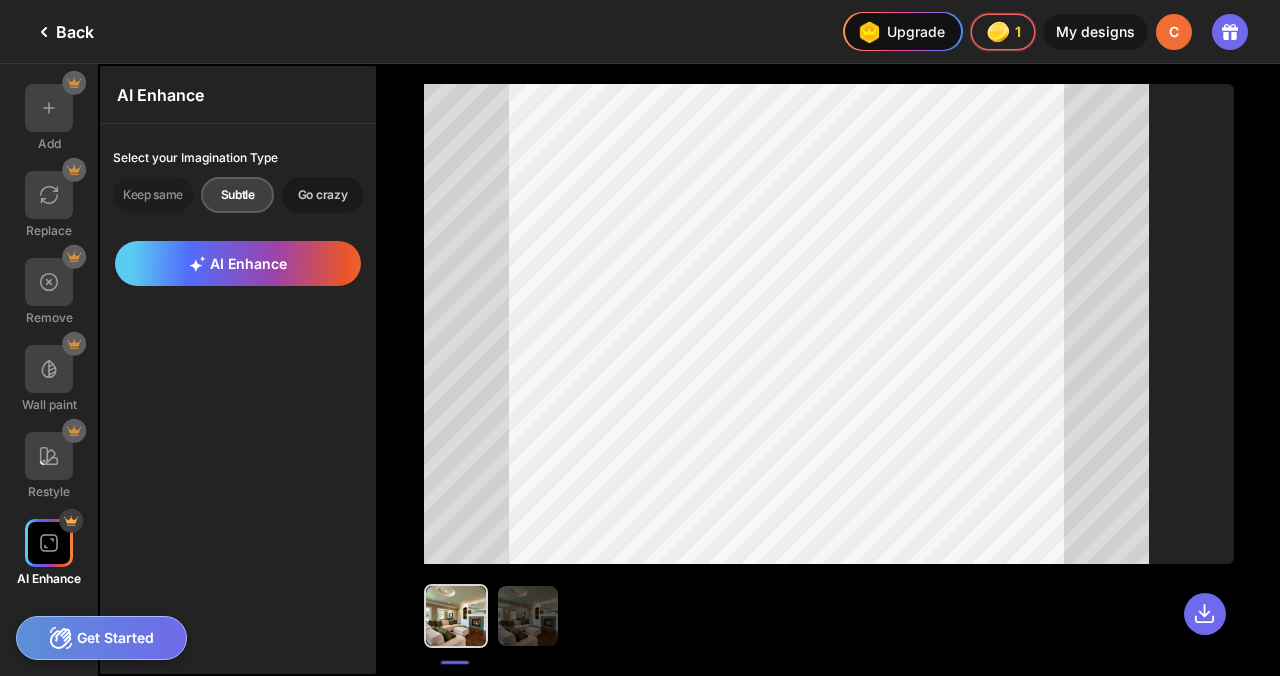 click on "Go crazy" 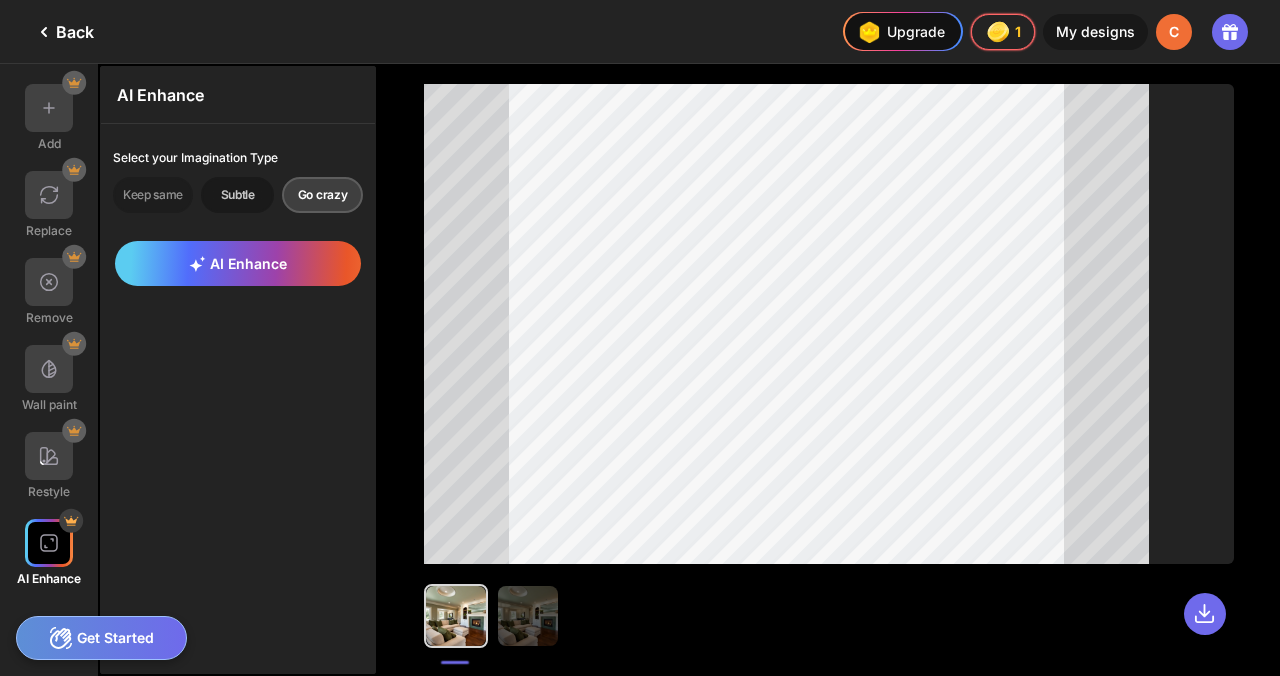 click on "Subtle" 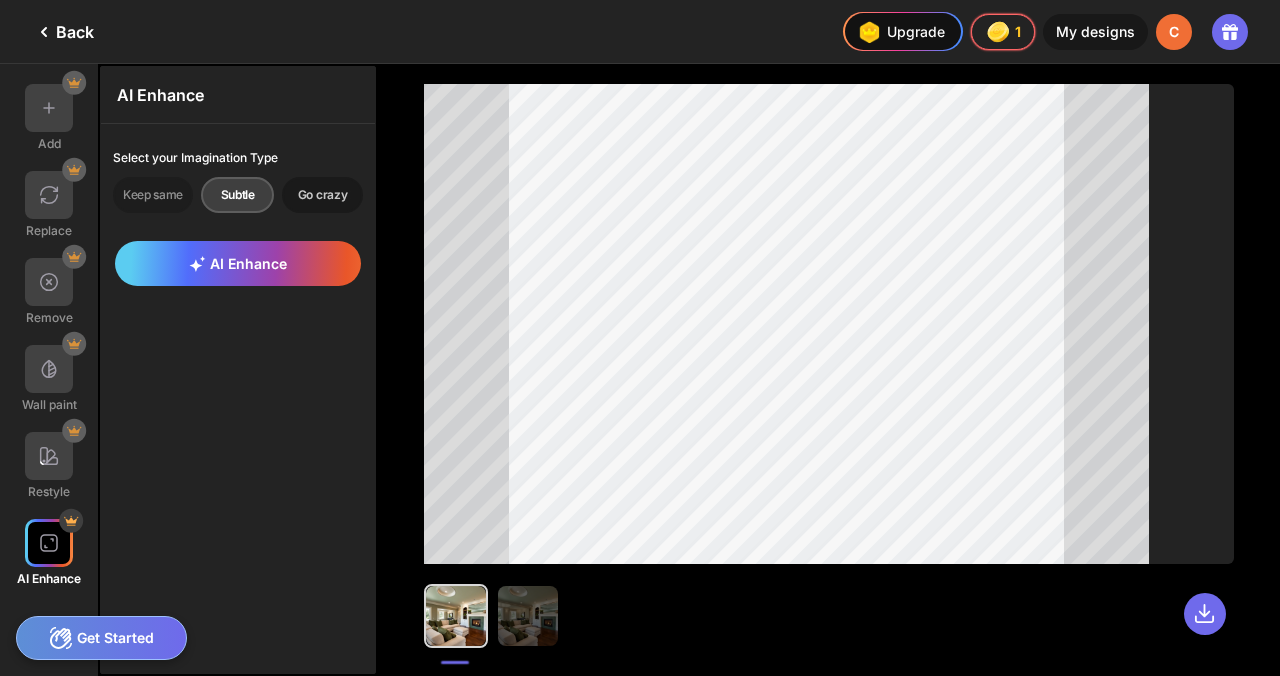drag, startPoint x: 273, startPoint y: 255, endPoint x: 323, endPoint y: 209, distance: 67.941154 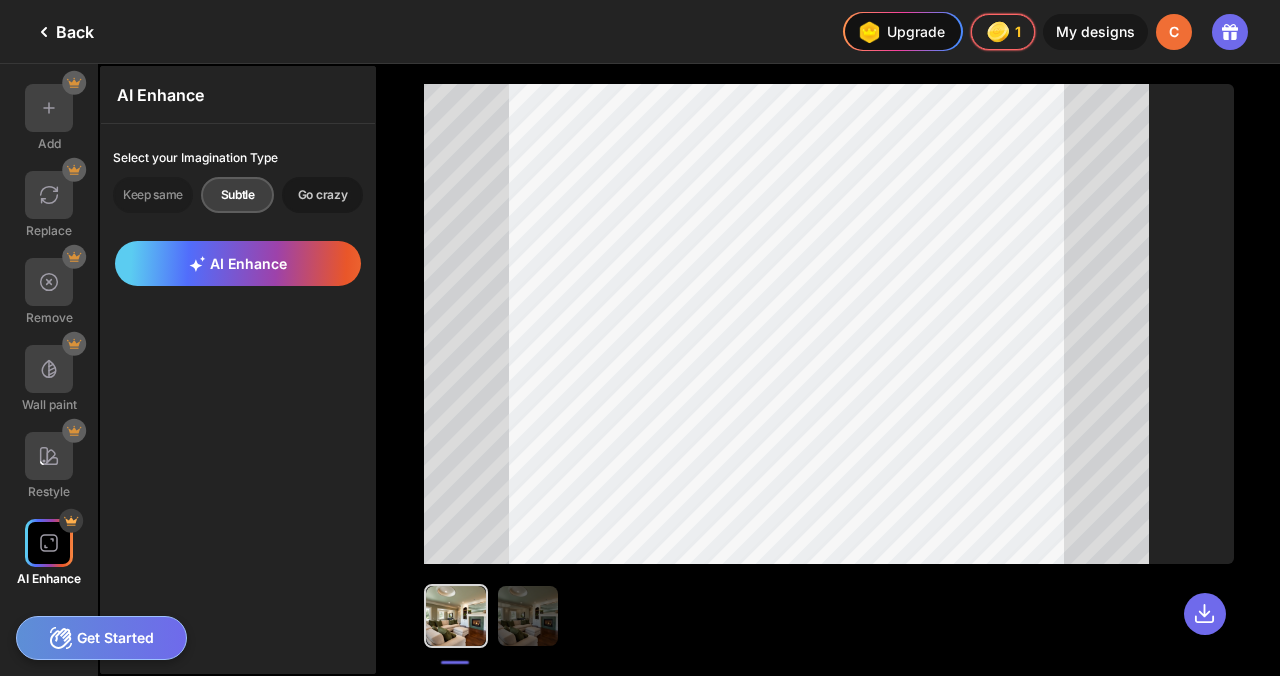click on "AI Enhance Select your Imagination Type Keep same Subtle Go crazy AI Enhance" at bounding box center [238, 370] 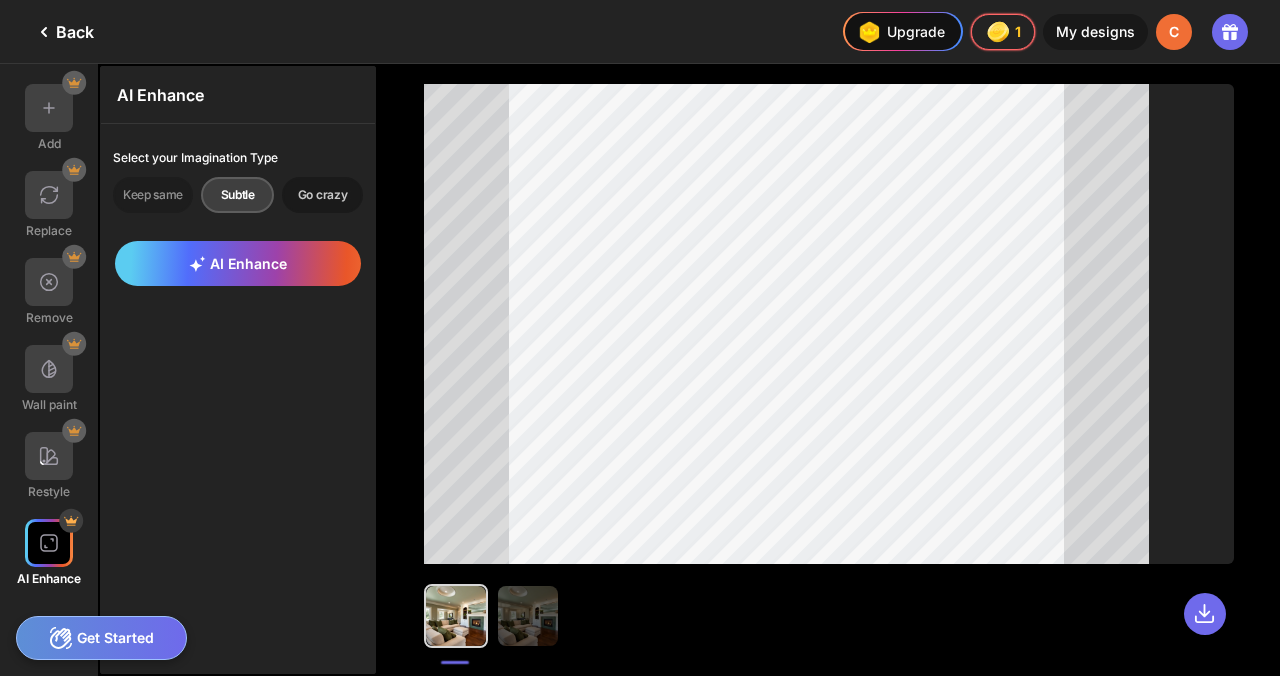 click on "Go crazy" 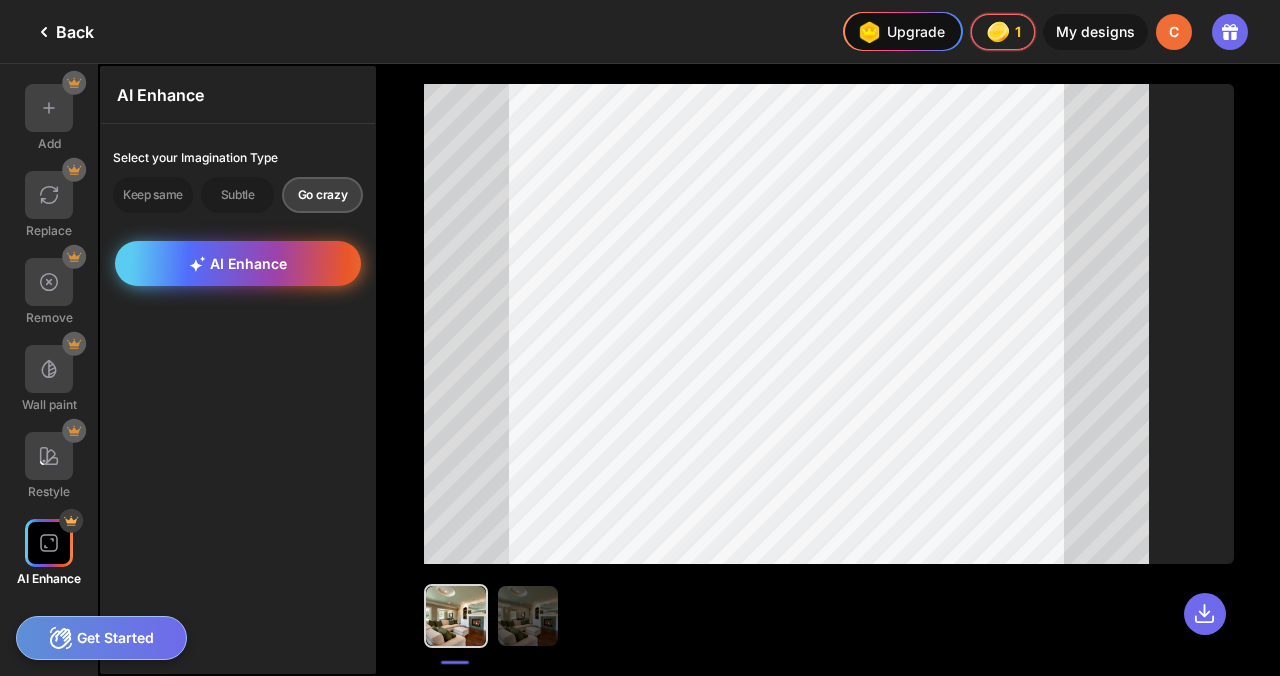click on "AI Enhance" at bounding box center (238, 263) 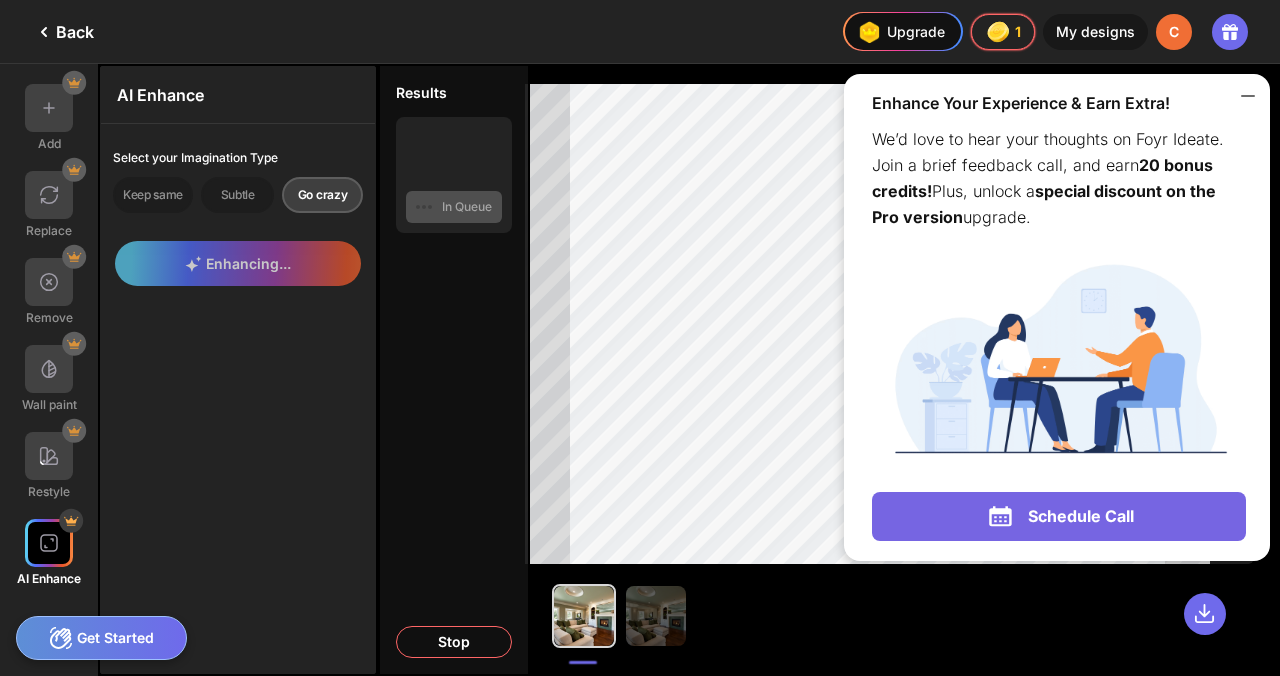 click 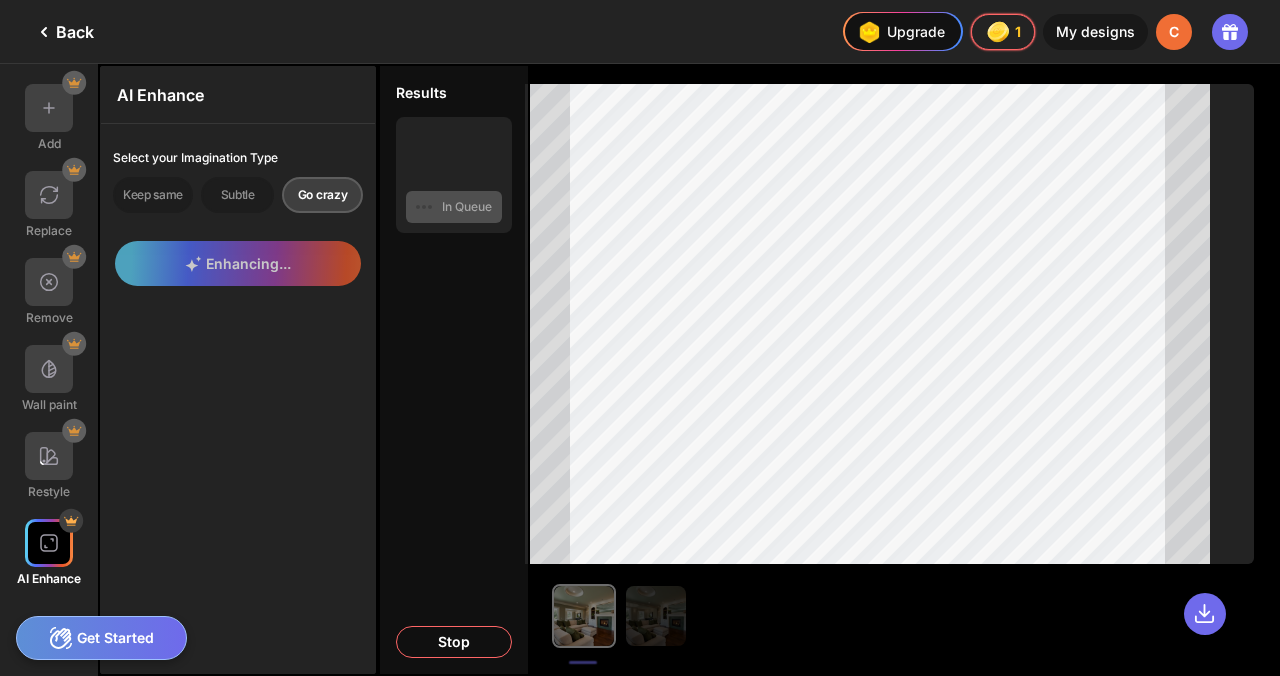 click at bounding box center [795, 616] 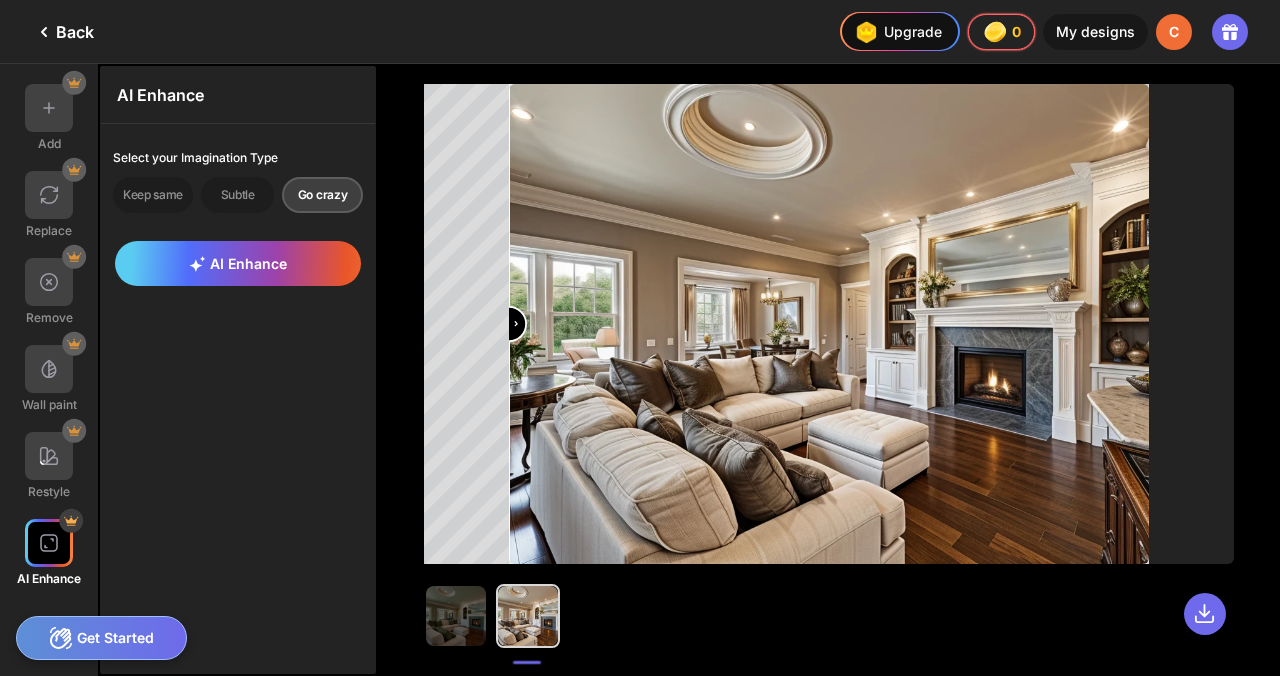 drag, startPoint x: 826, startPoint y: 335, endPoint x: 404, endPoint y: 352, distance: 422.3423 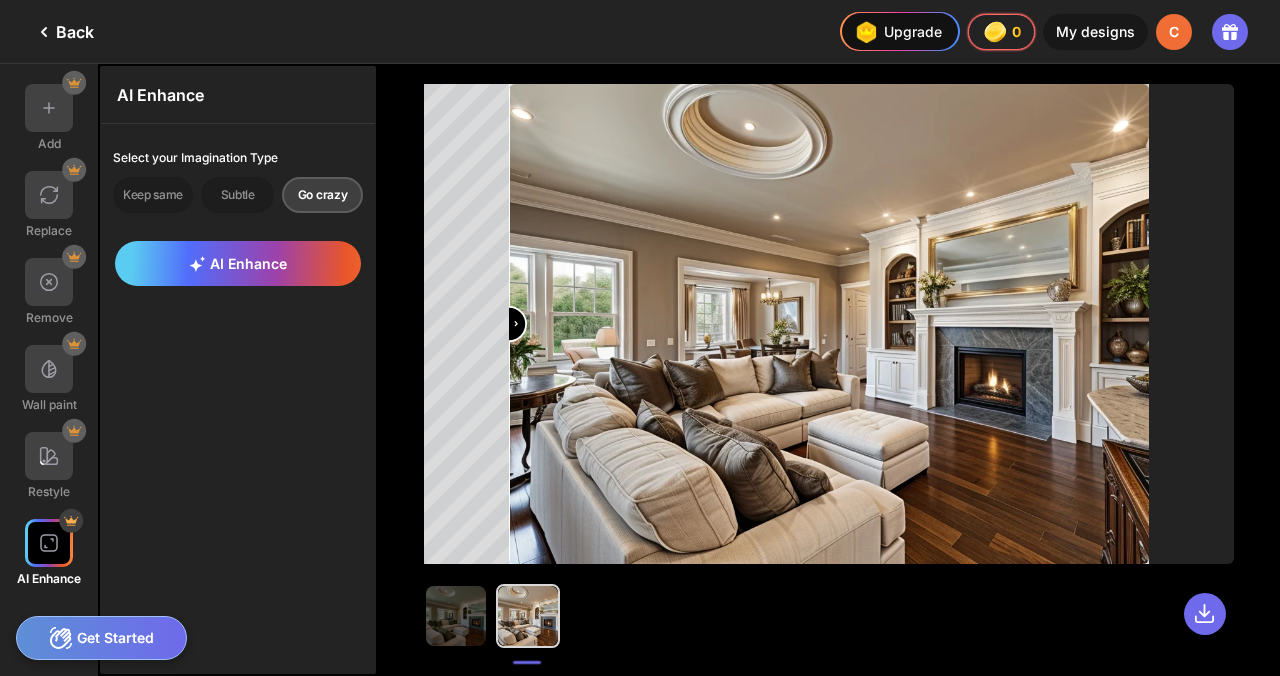 type on "*" 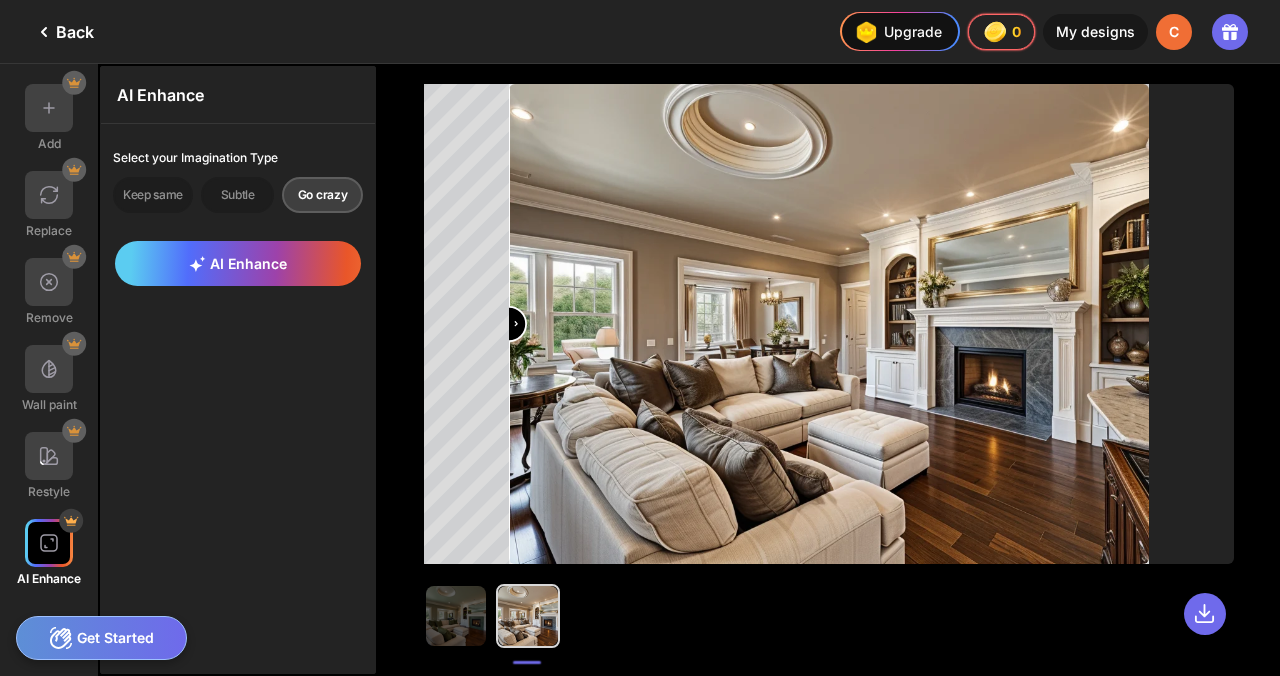 click at bounding box center (829, 326) 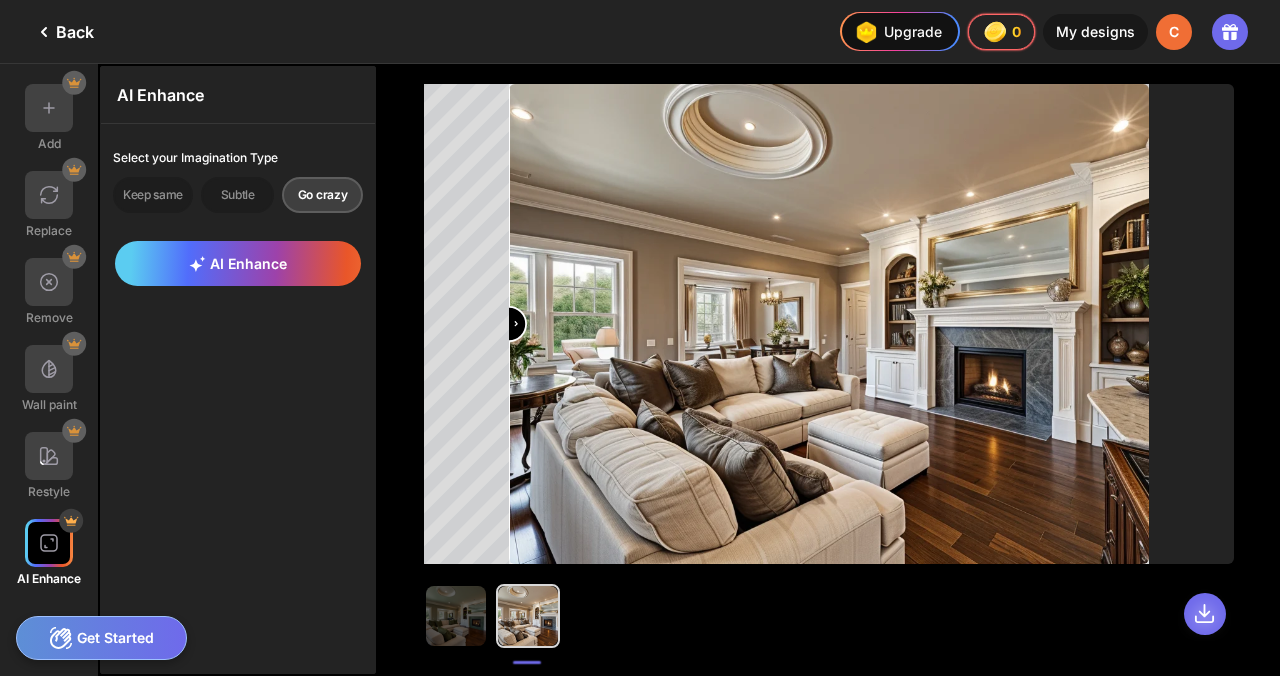 click 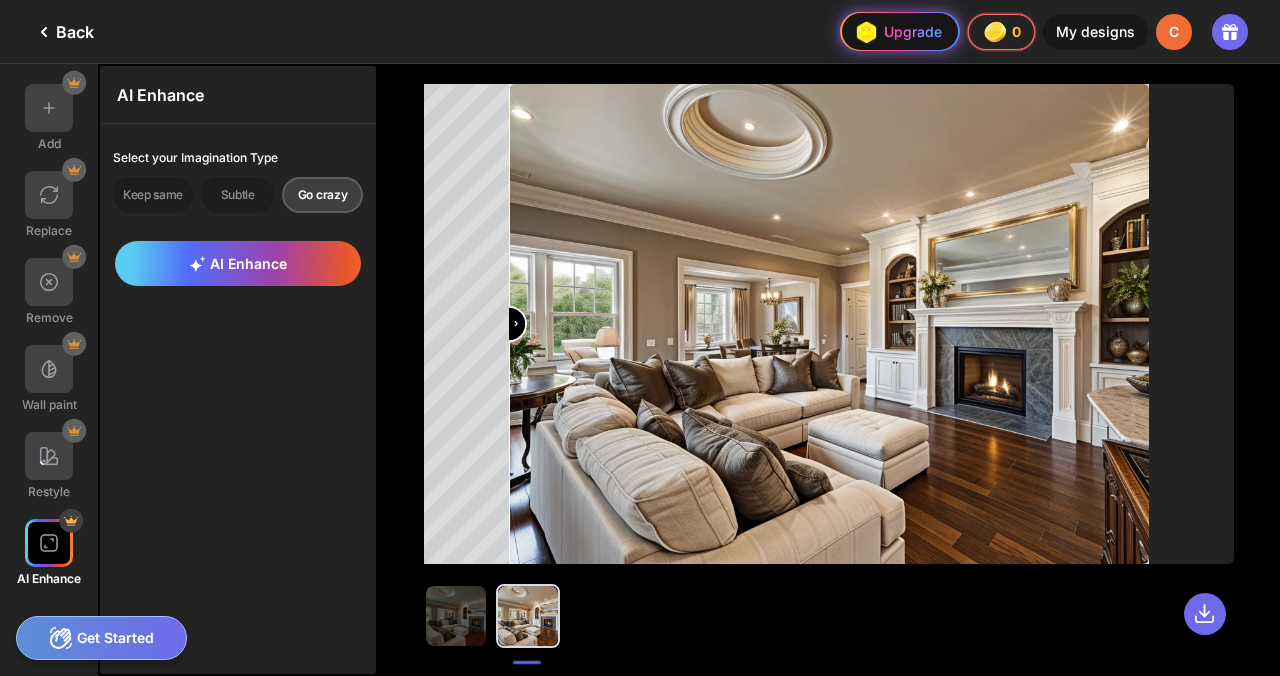 click on "Upgrade" at bounding box center [900, 31] 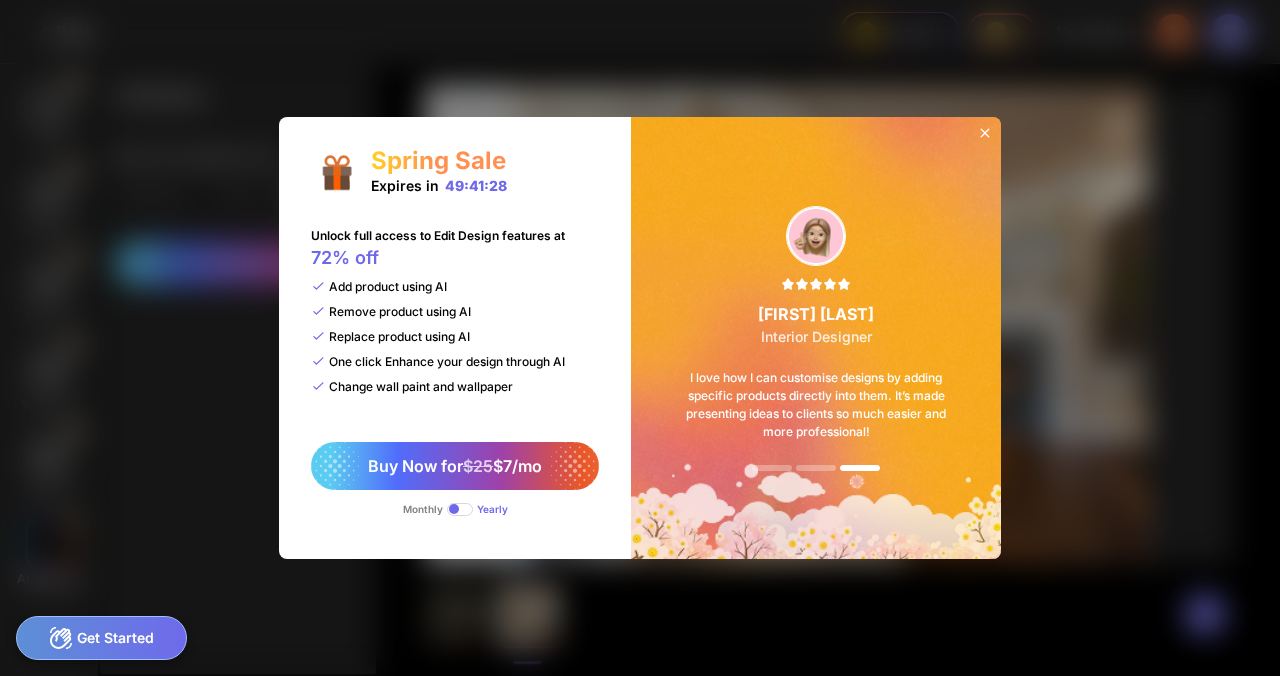 click at bounding box center (460, 509) 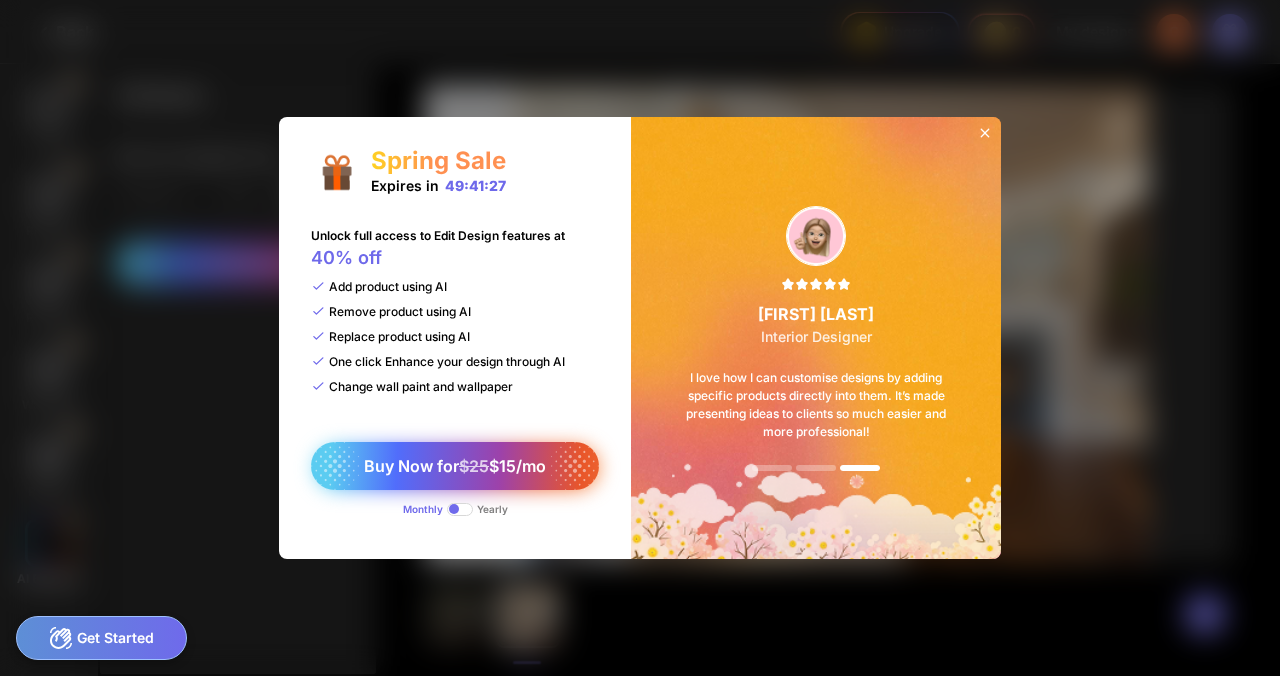 click on "Buy Now for $25 $15/mo" at bounding box center (455, 466) 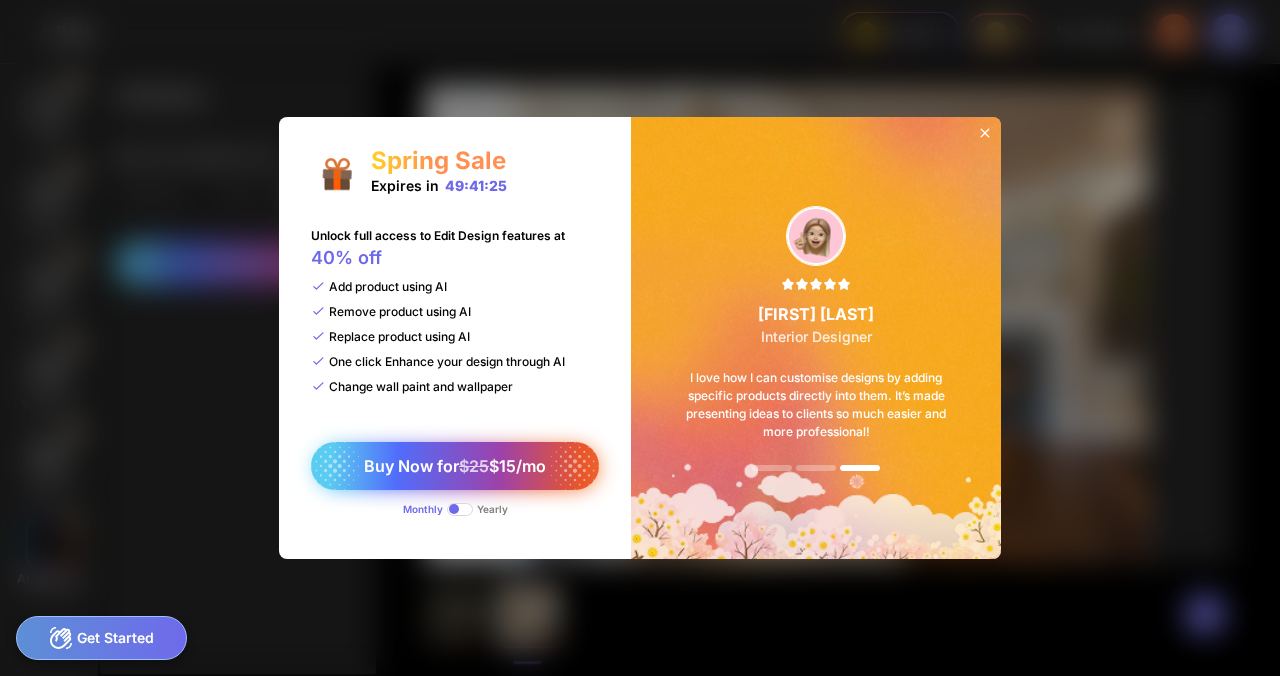 click on "Buy Now for $25 $15/mo" at bounding box center [455, 466] 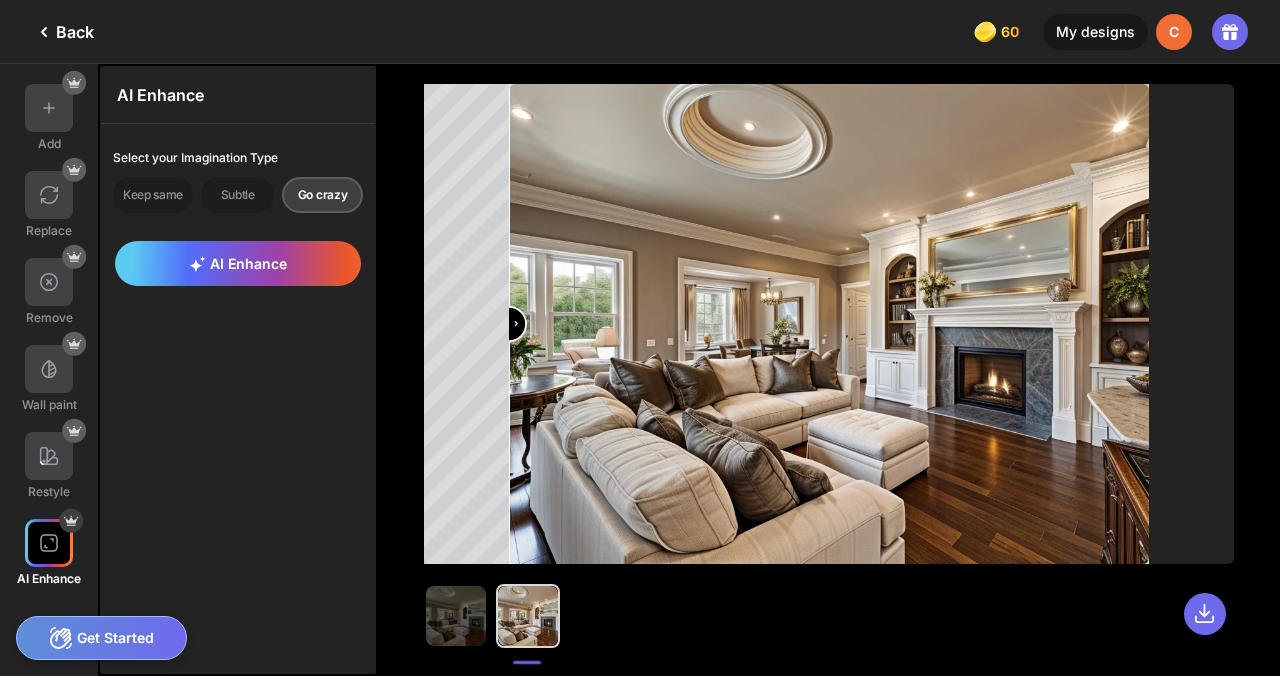 click on "AI Enhance Select your Imagination Type Keep same Subtle Go crazy AI Enhance" at bounding box center [238, 370] 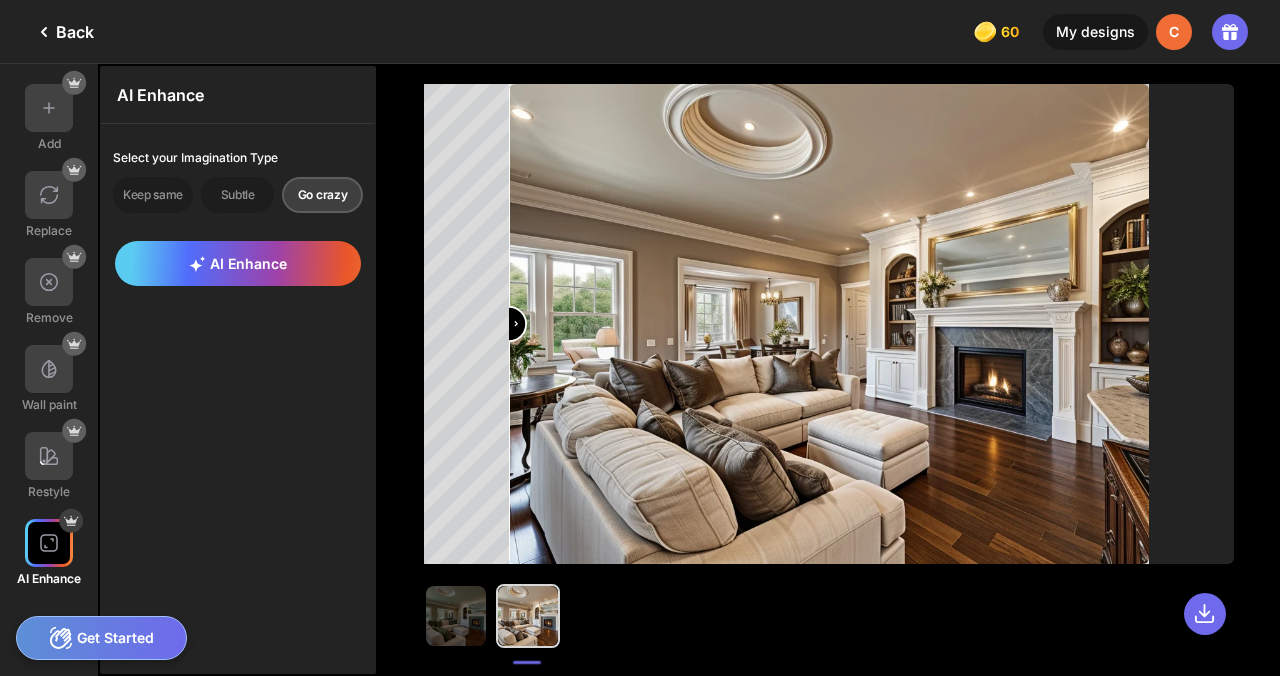 click on "Back" 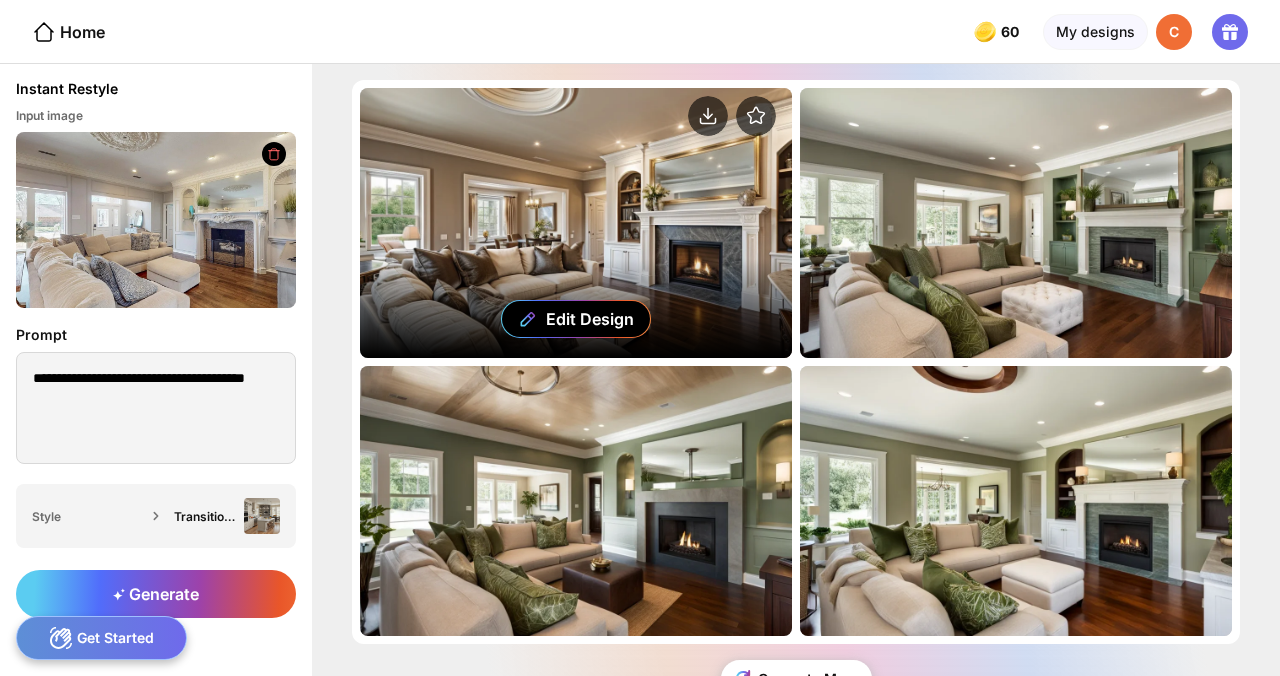 drag, startPoint x: 79, startPoint y: 37, endPoint x: 404, endPoint y: 221, distance: 373.47156 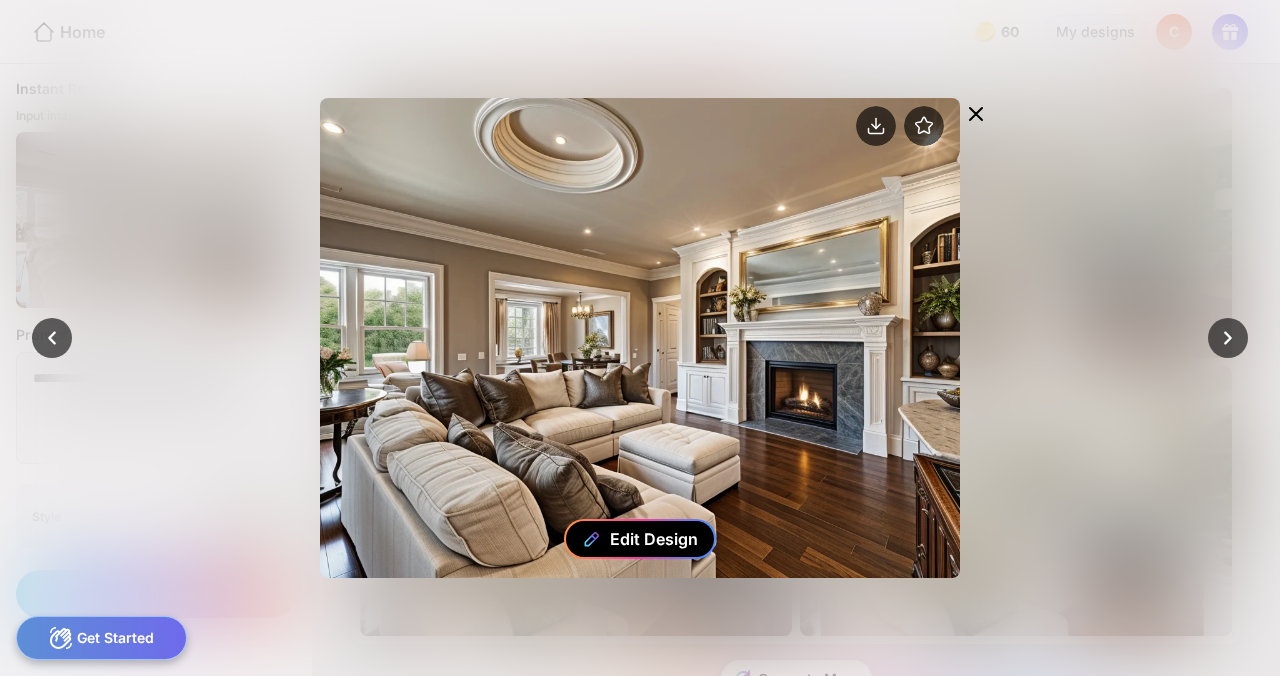 click on "Edit Design" at bounding box center (654, 539) 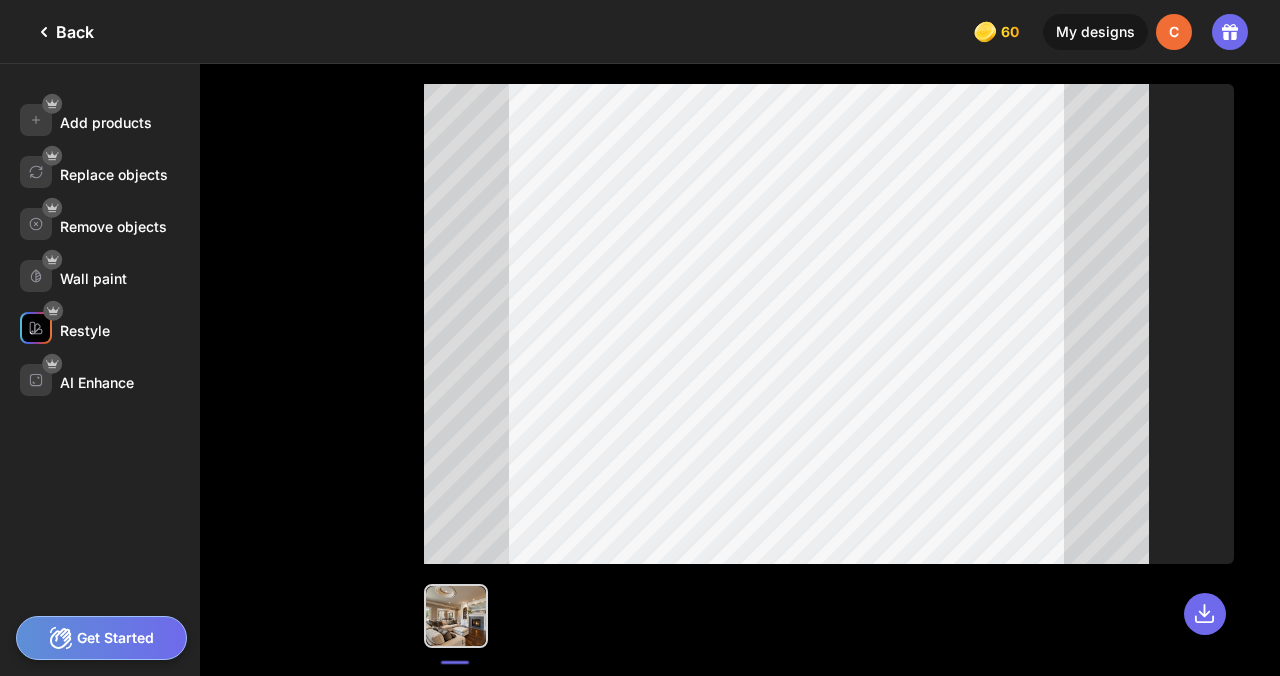 click on "Restyle" 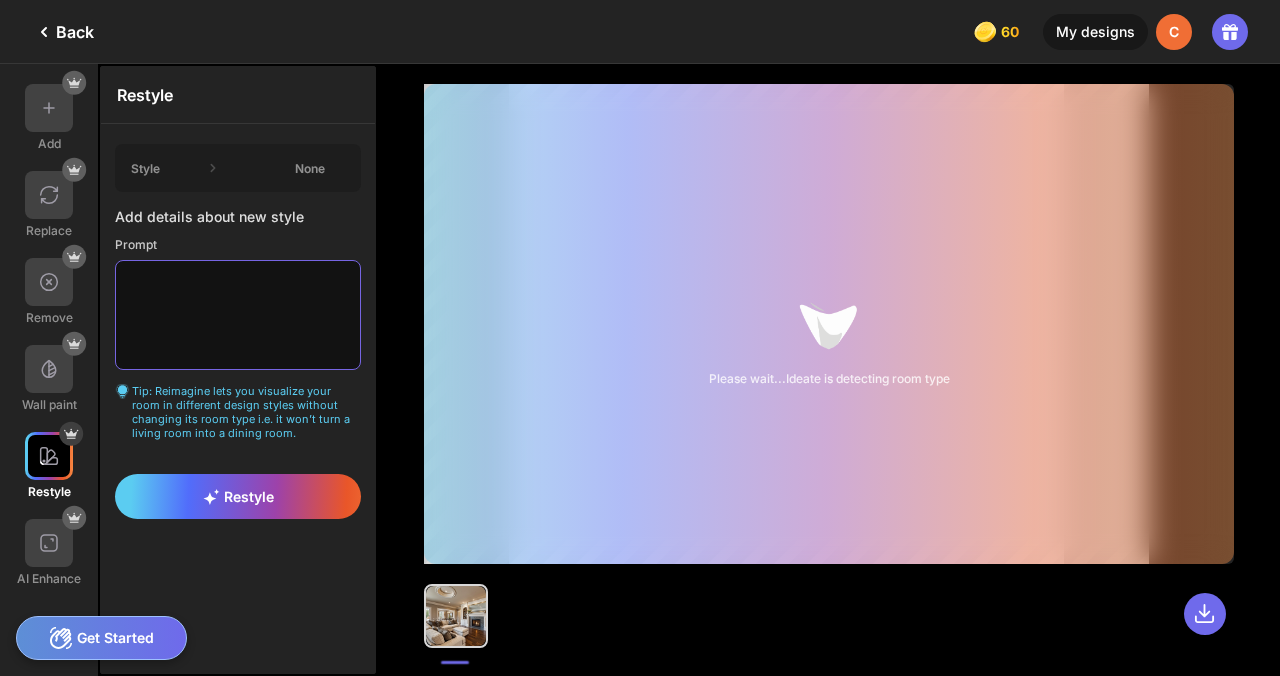 click at bounding box center (238, 315) 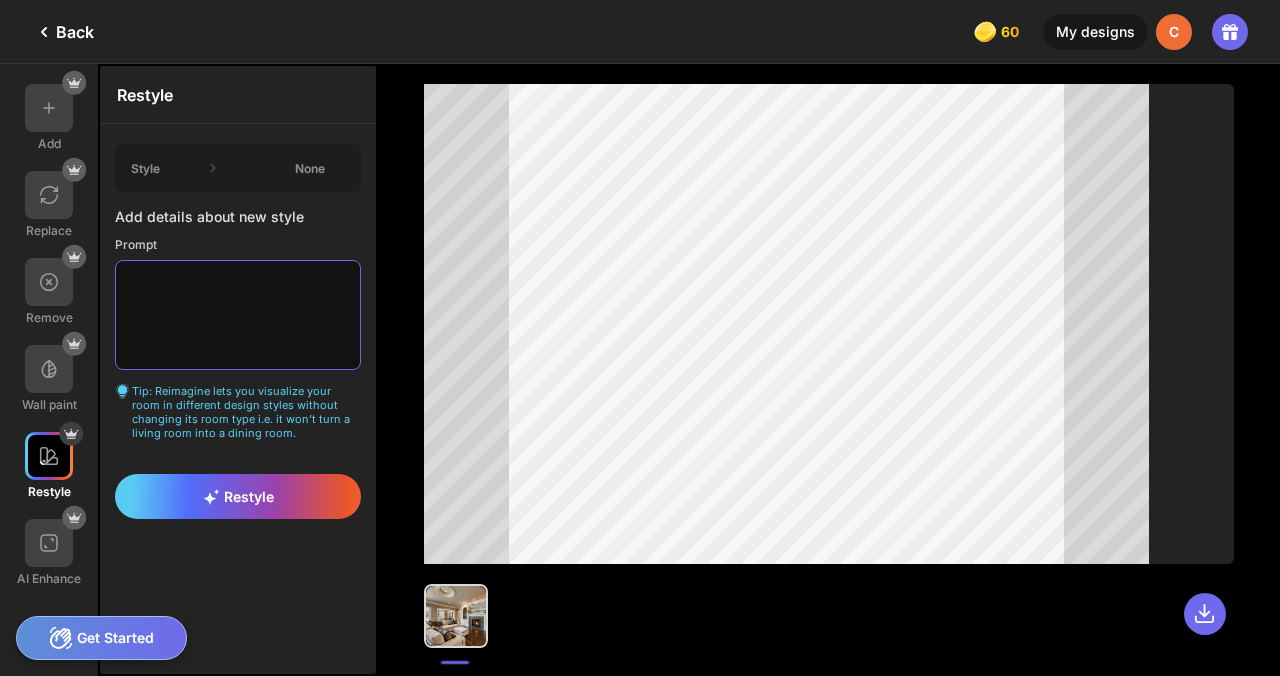 click at bounding box center [238, 315] 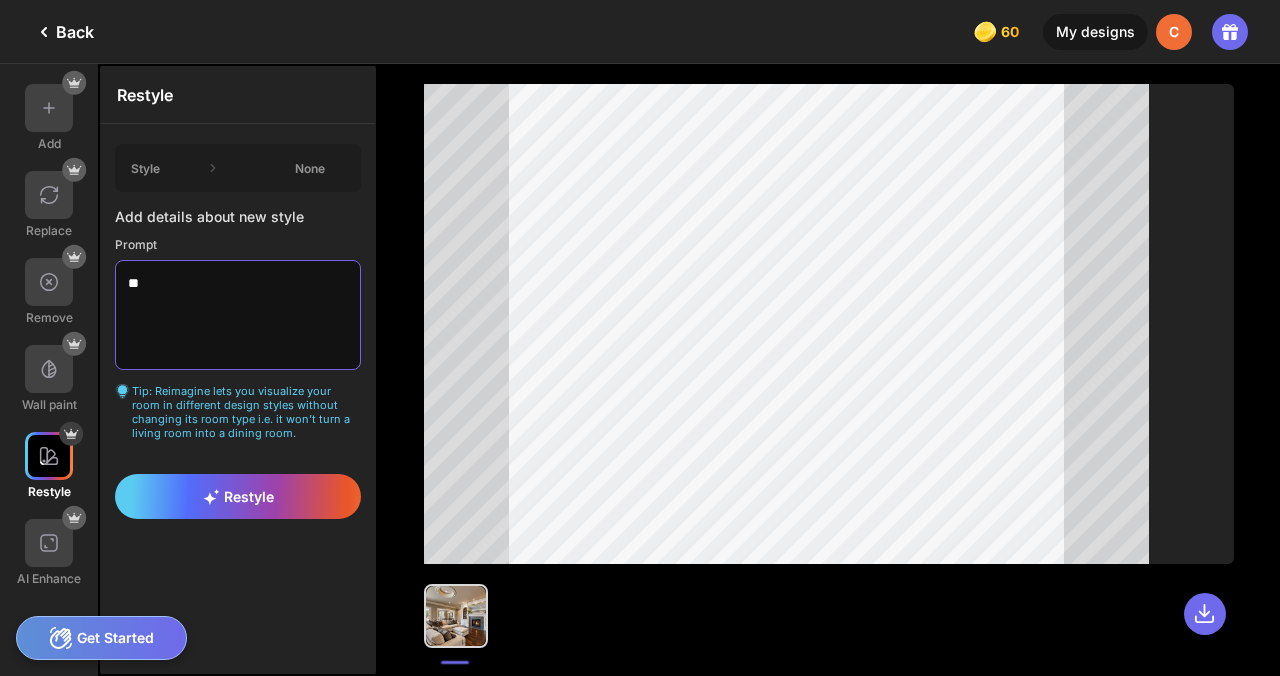 type on "*" 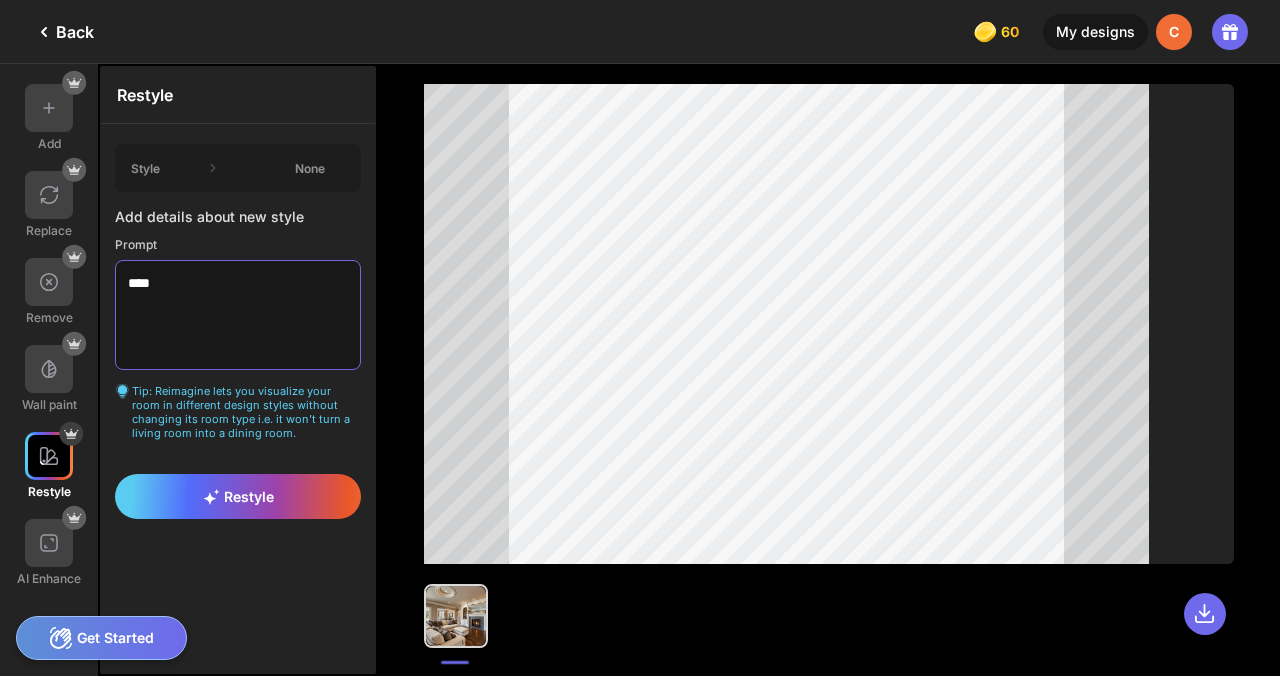 type on "****" 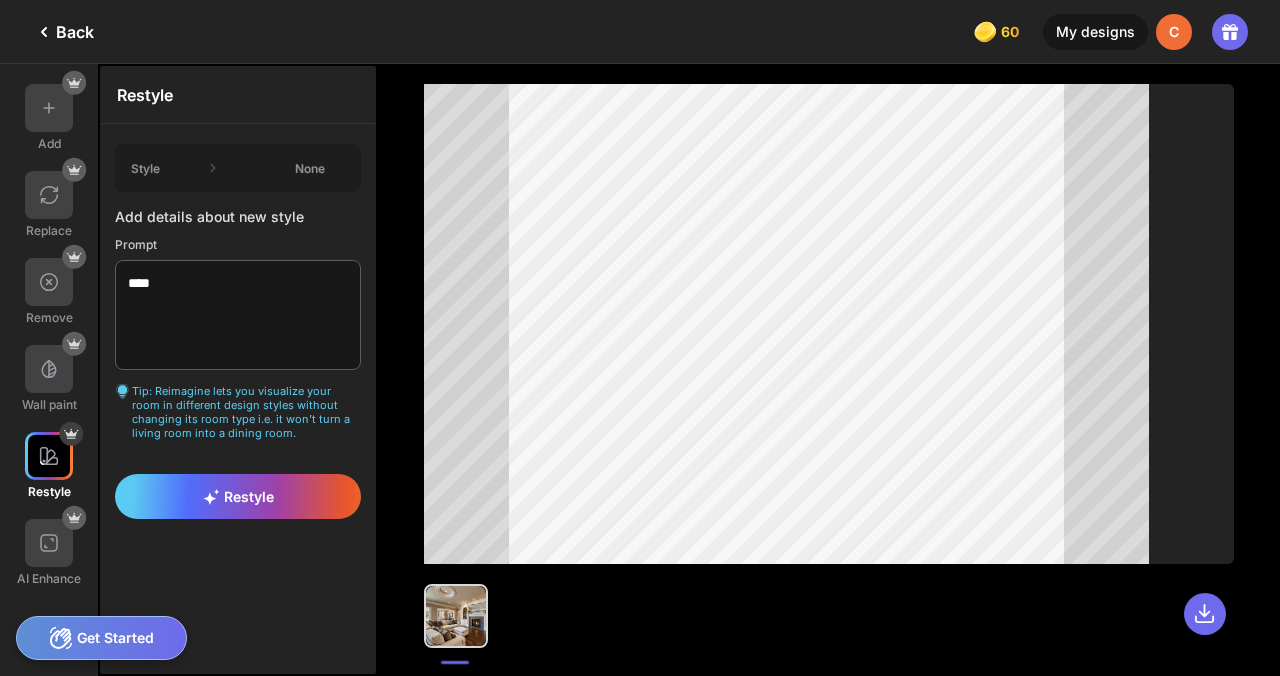 click on "Back 60 60 60 60 credits left My designs C" at bounding box center (640, 32) 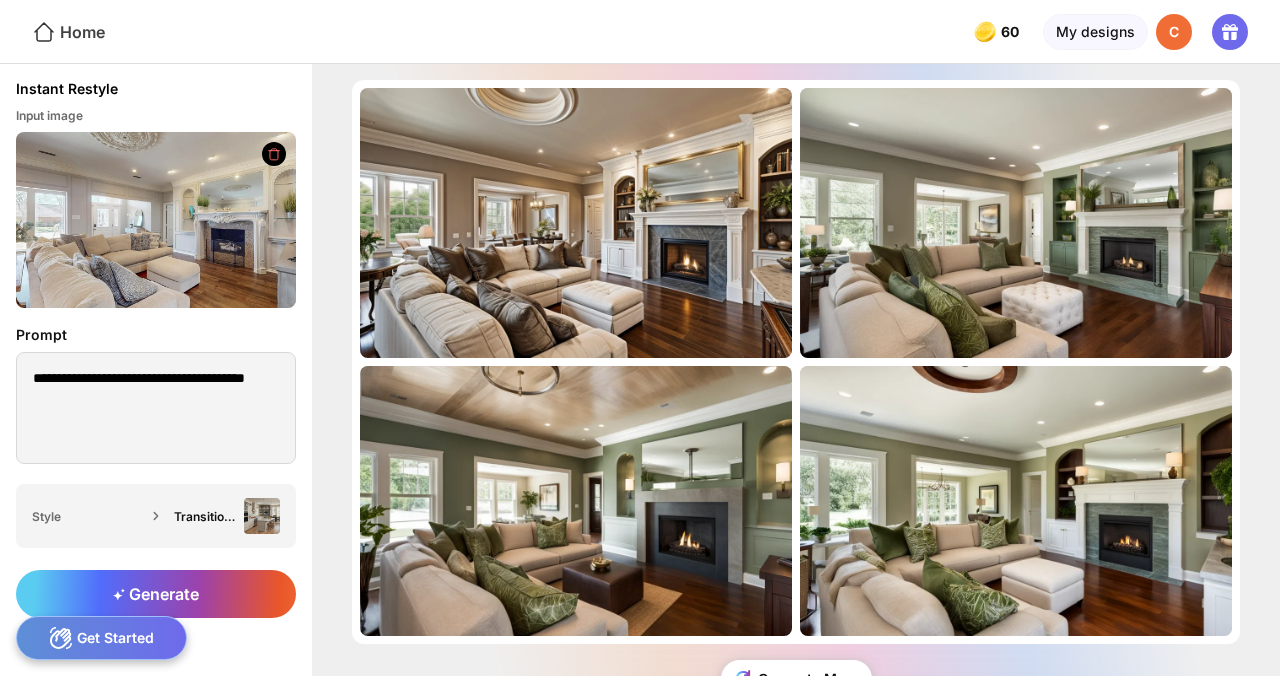 click on "Home" 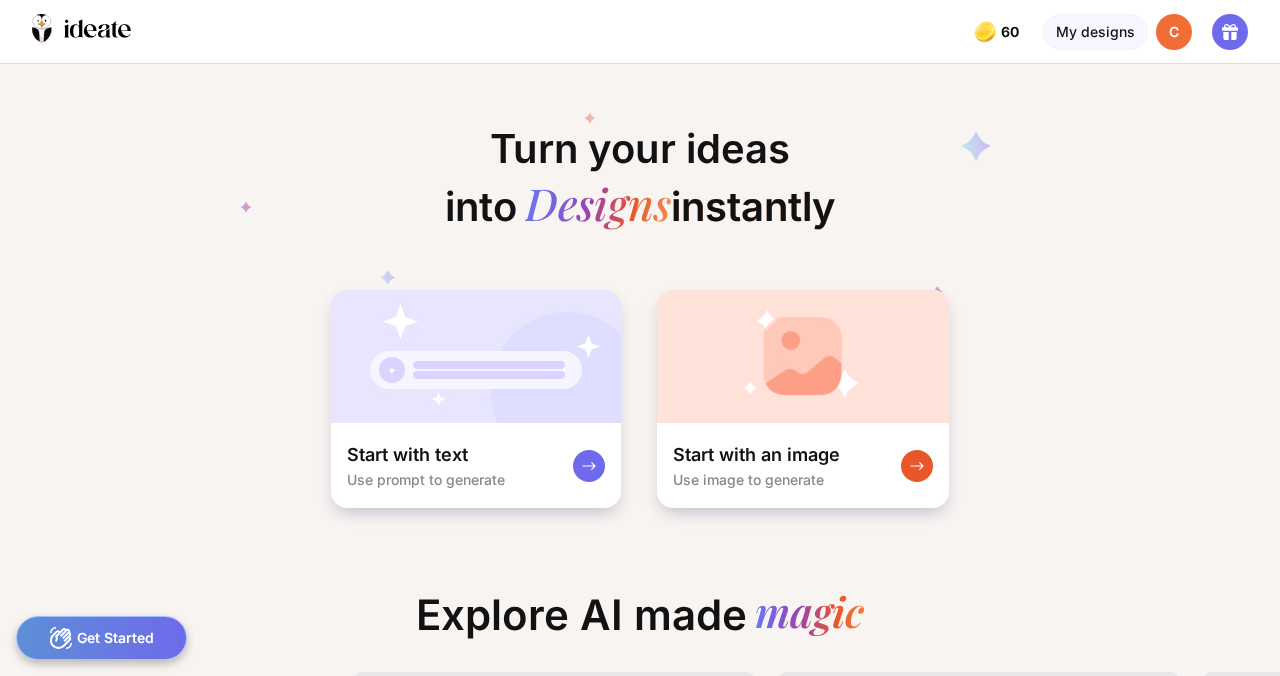scroll, scrollTop: 0, scrollLeft: 19, axis: horizontal 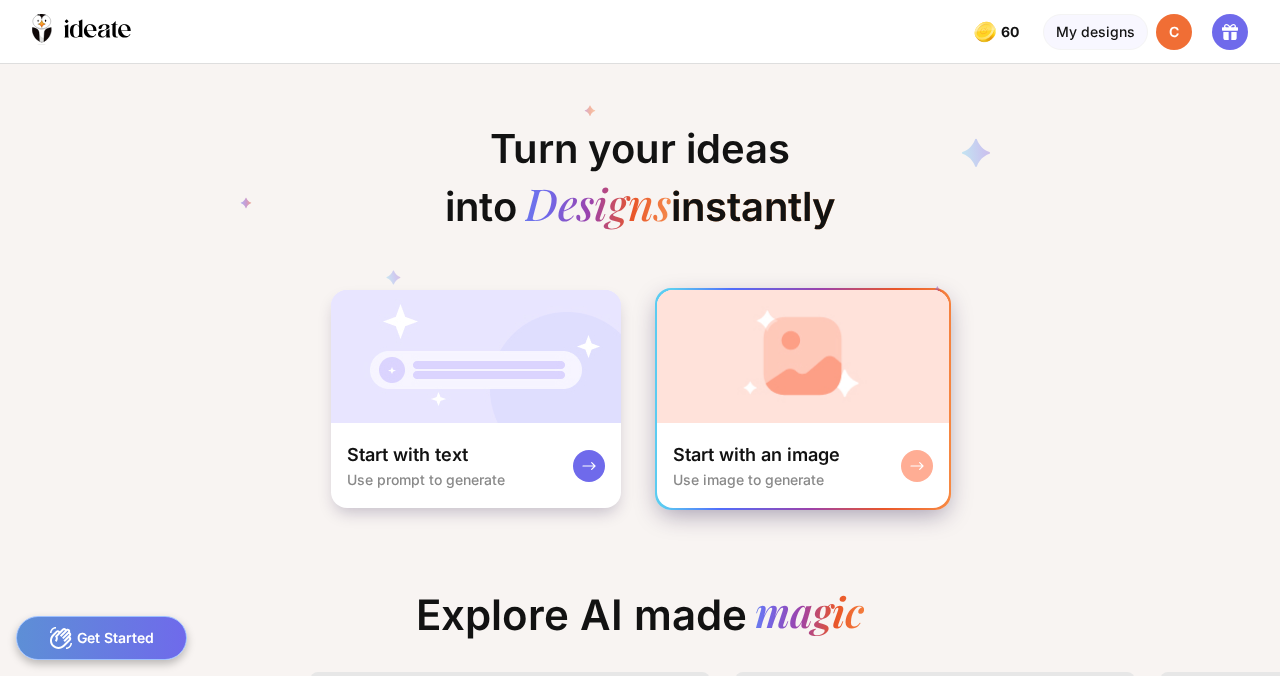 click at bounding box center [803, 356] 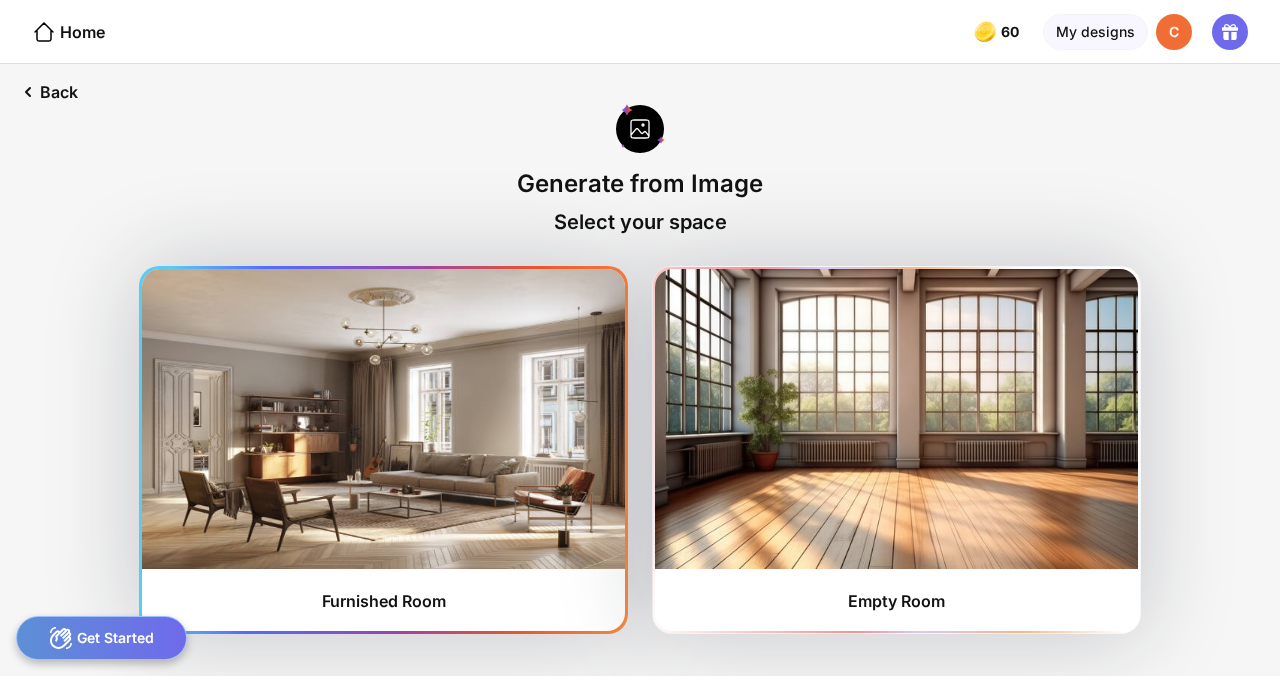 click at bounding box center (383, 419) 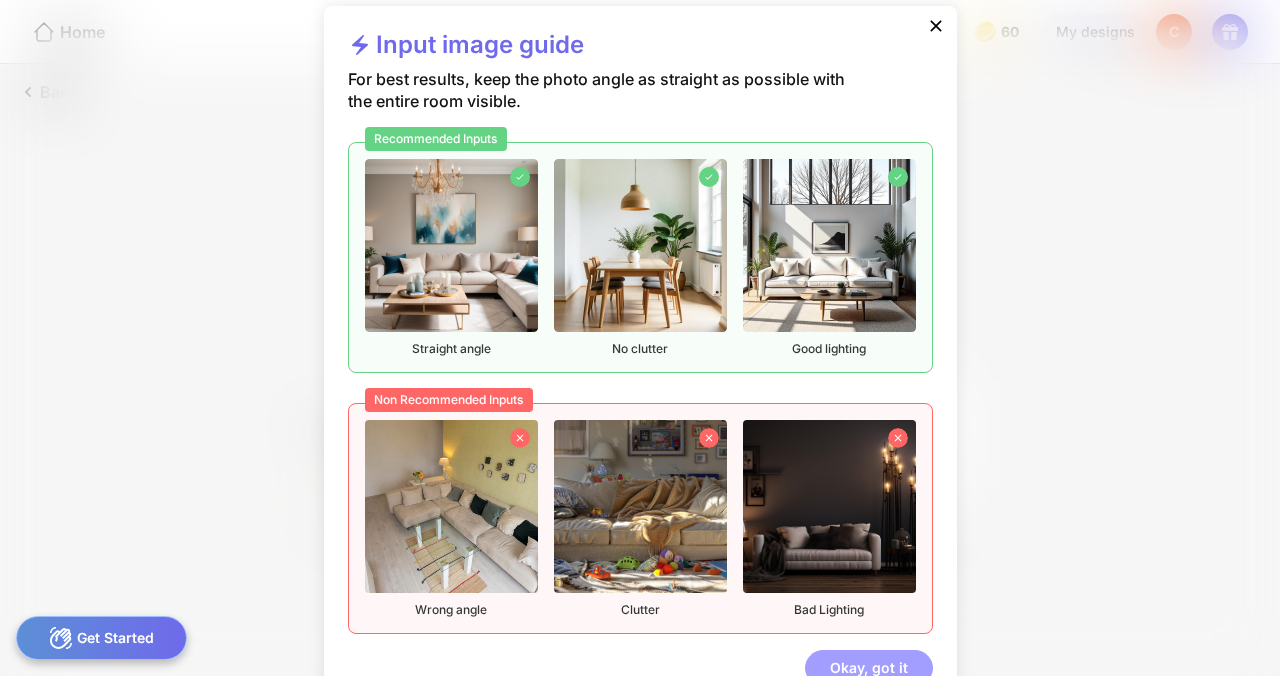 click on "Okay, got it" at bounding box center (869, 668) 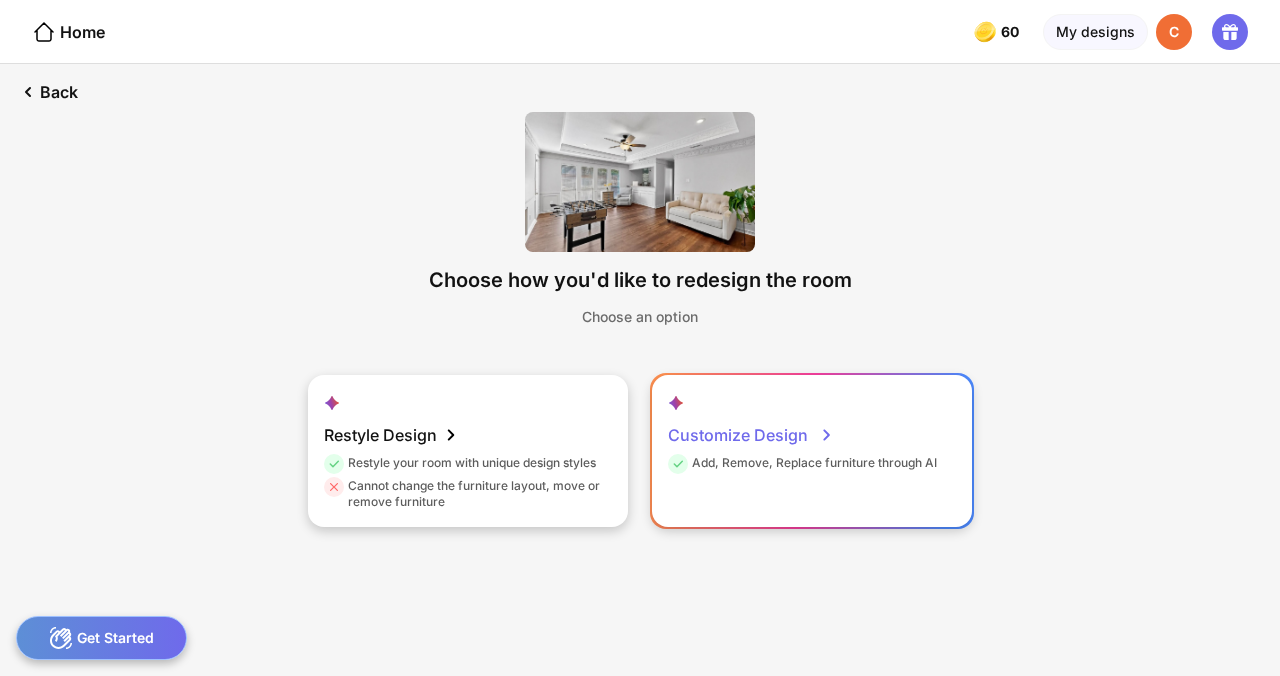 click on "Customize Design" at bounding box center [751, 435] 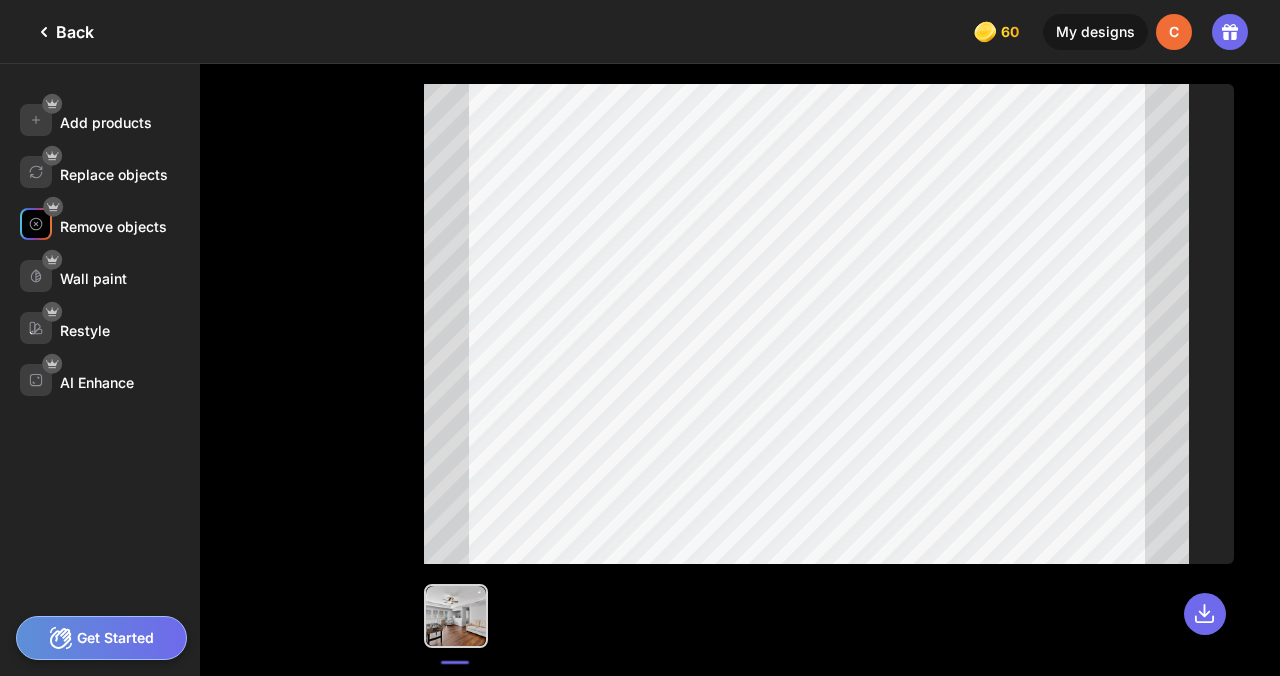 click on "Remove objects" at bounding box center [113, 226] 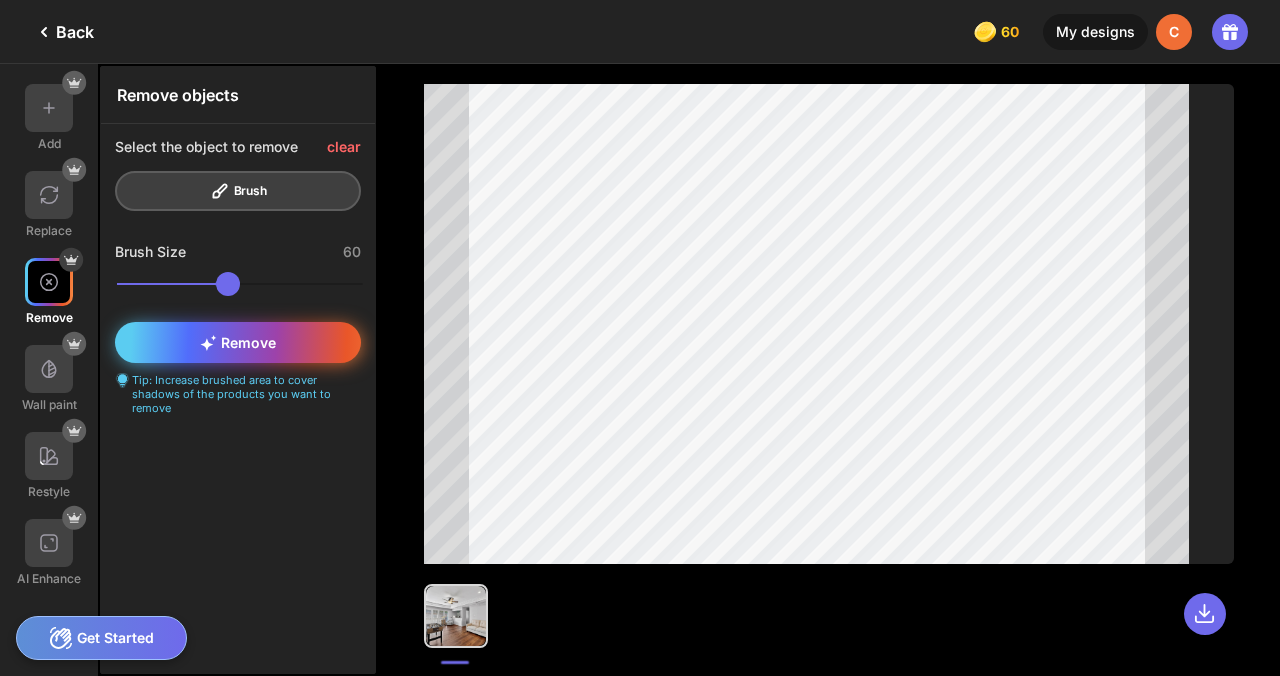 click on "Remove" at bounding box center (238, 342) 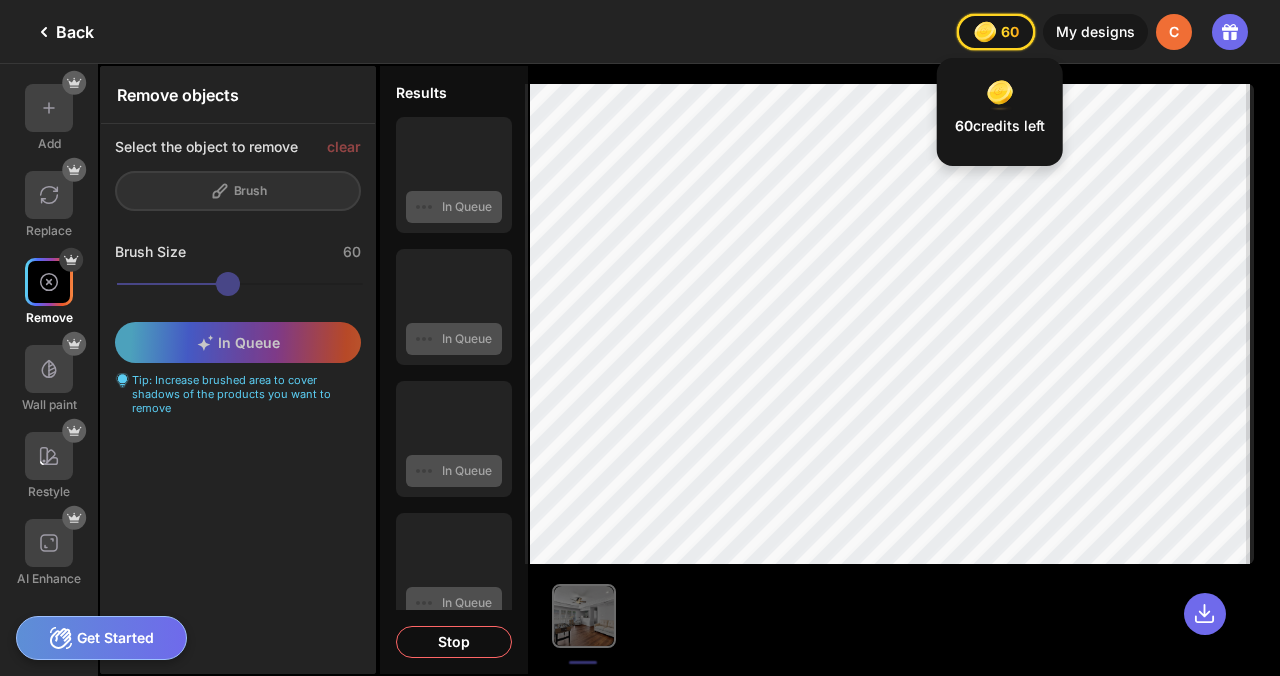 click at bounding box center [985, 32] 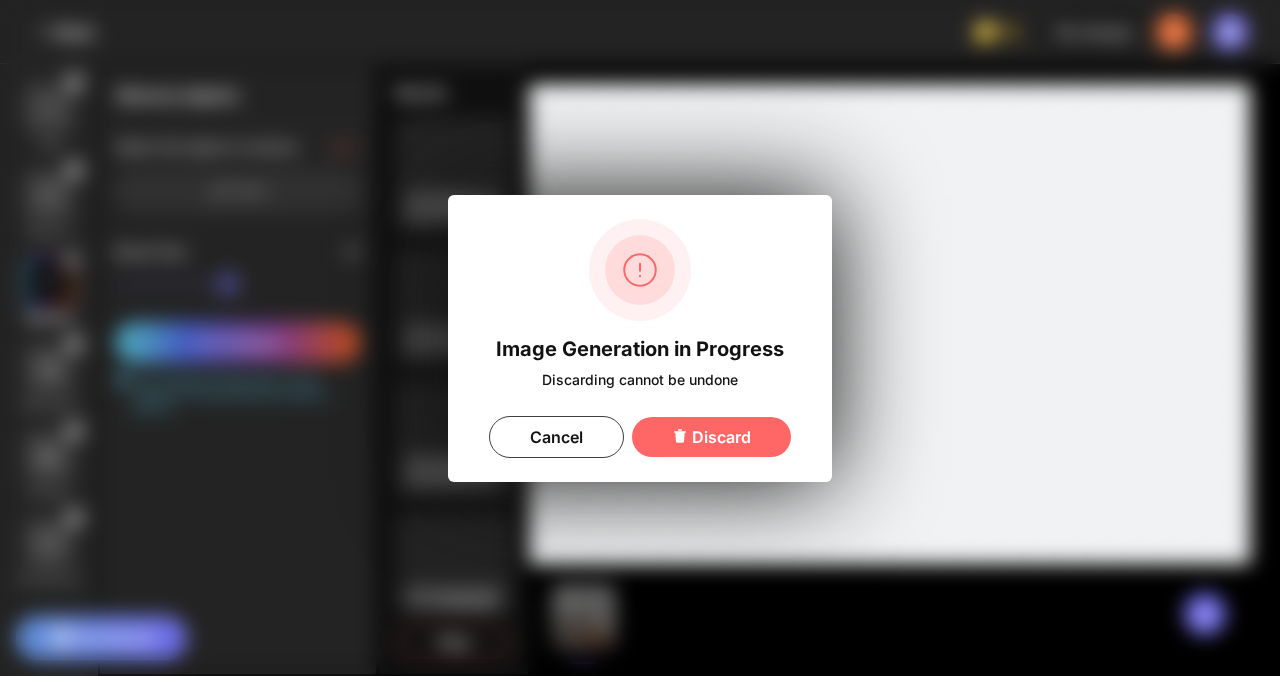 click on "Image Generation in Progress Discarding cannot be undone Cancel Discard" at bounding box center [640, 338] 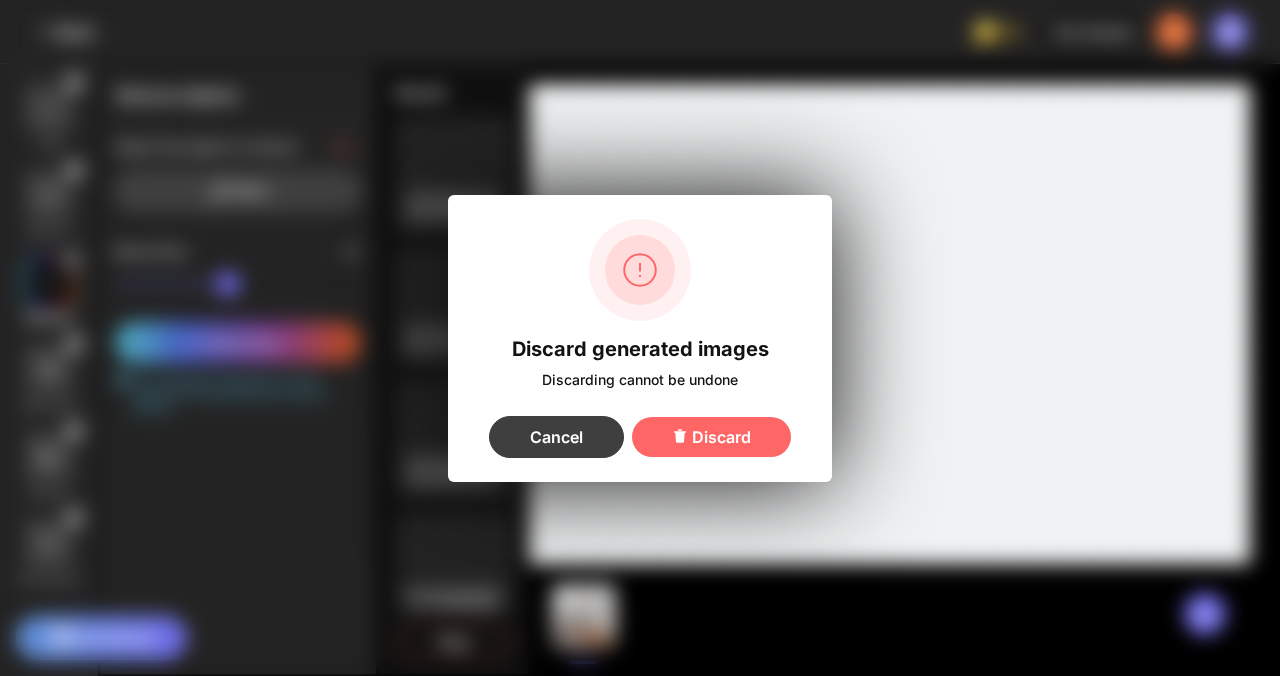 click on "Cancel" at bounding box center [556, 437] 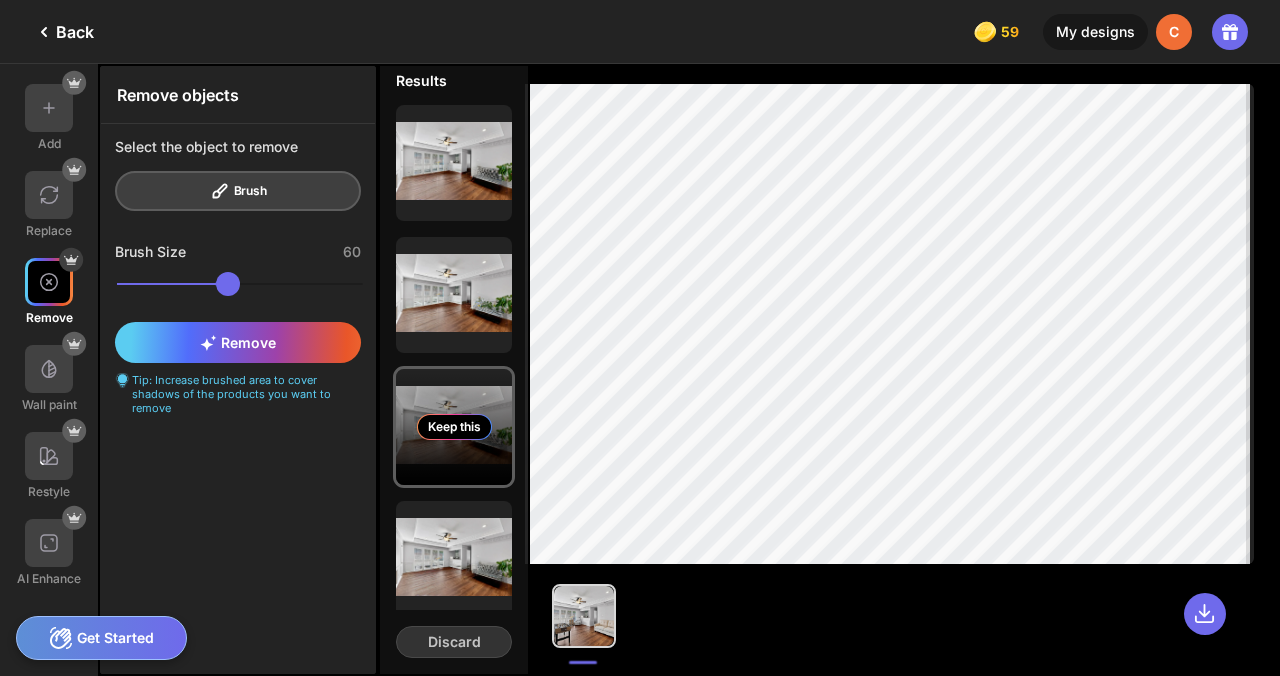 scroll, scrollTop: 0, scrollLeft: 0, axis: both 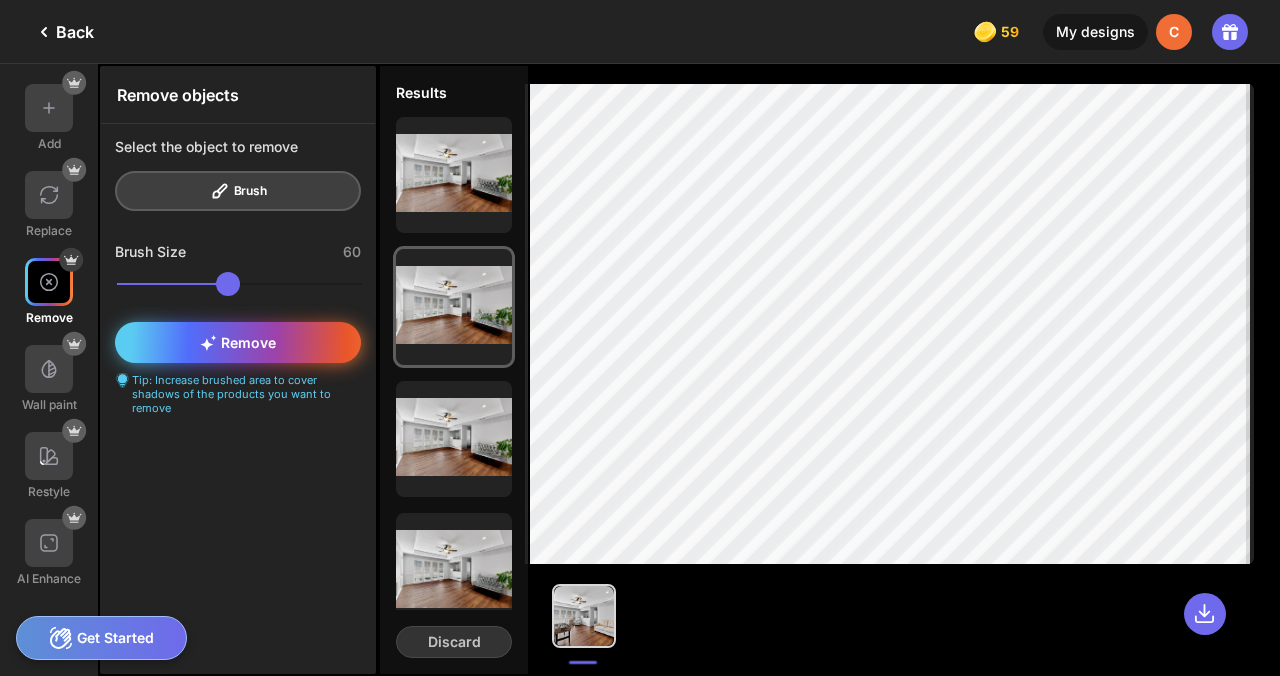 click on "Remove" at bounding box center [238, 342] 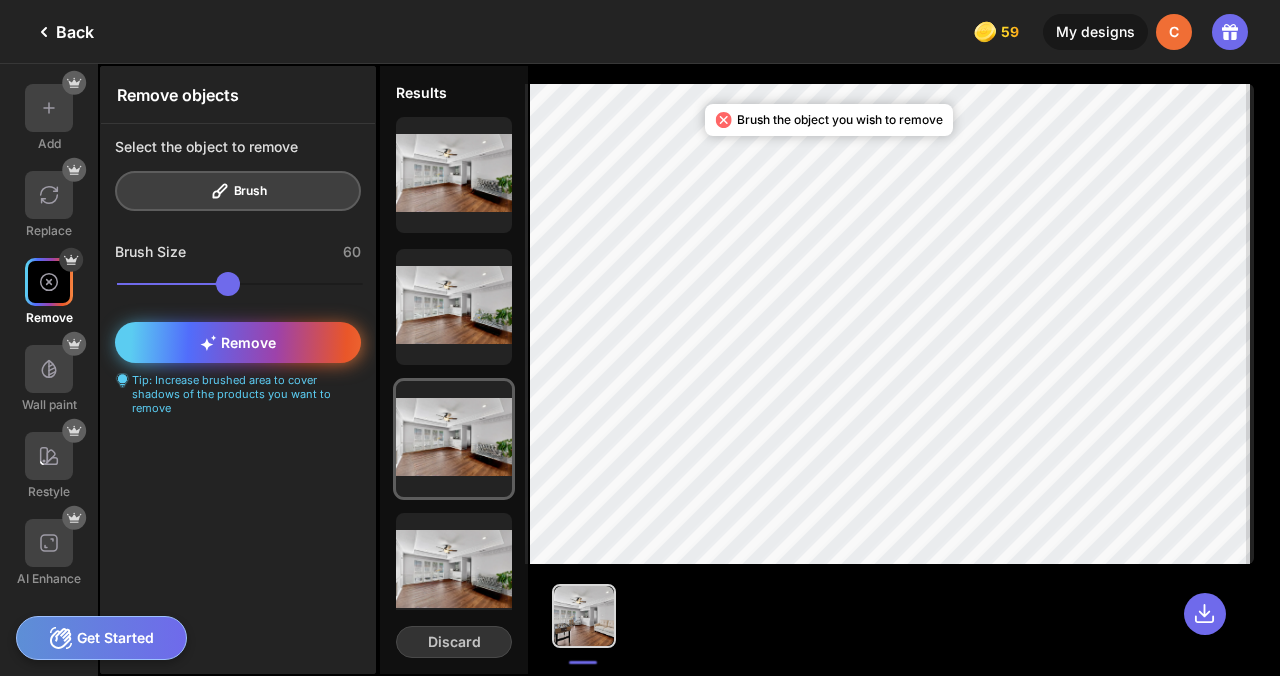 click on "Remove" at bounding box center [238, 342] 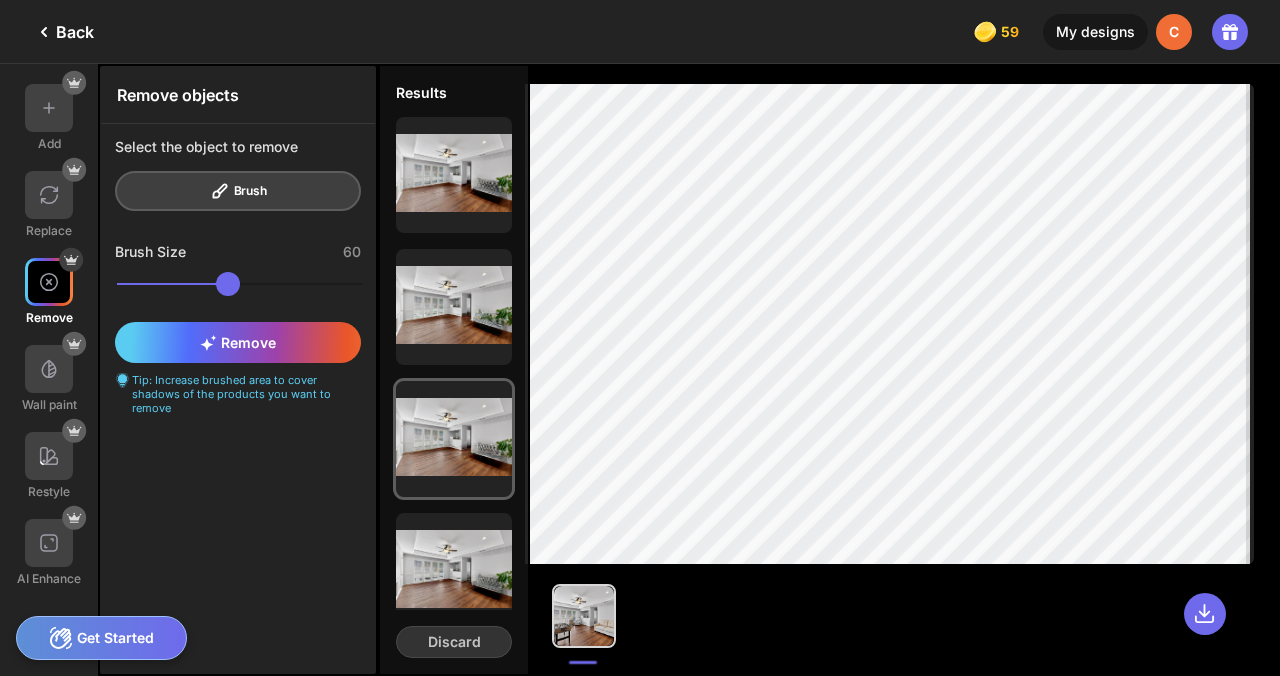click on "Select the object to remove
Brush" 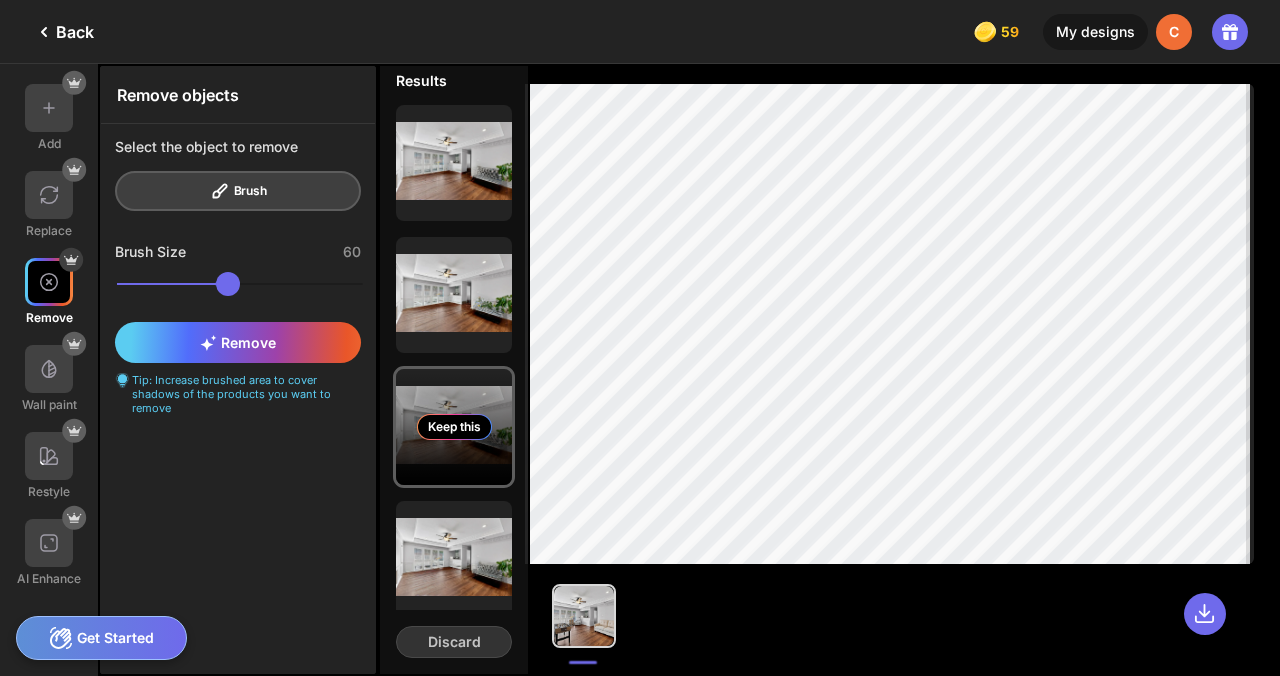 scroll, scrollTop: 0, scrollLeft: 0, axis: both 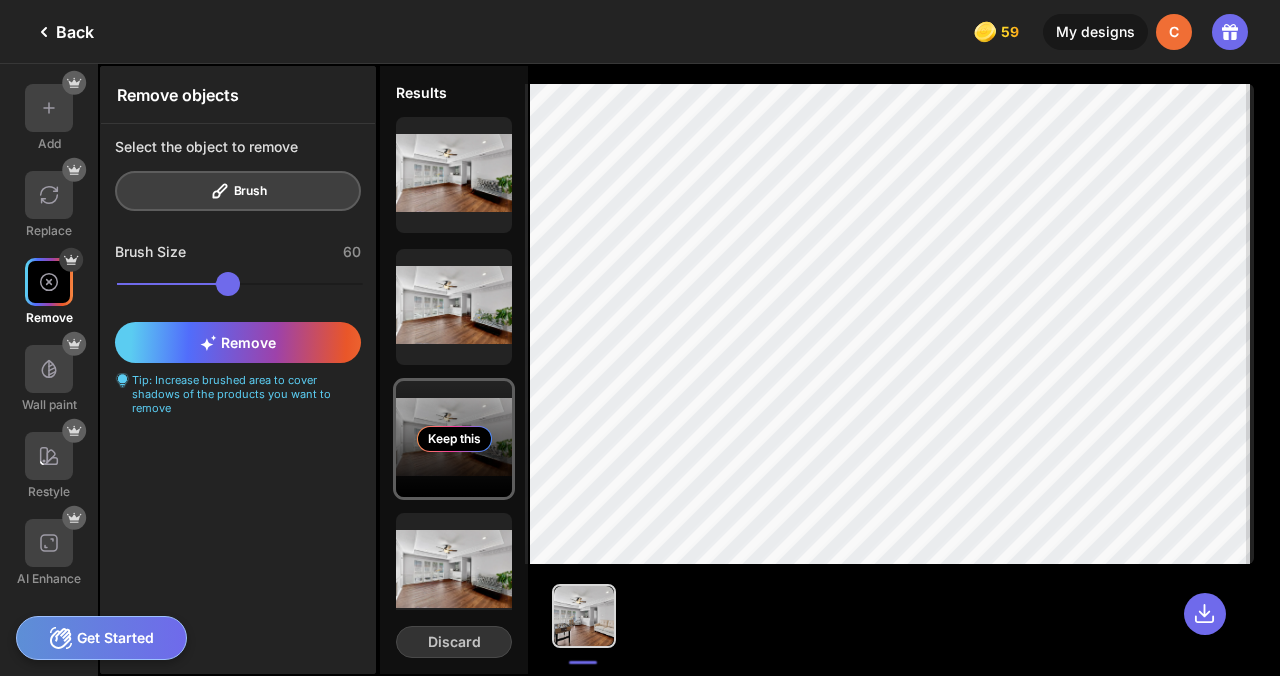 click on "Keep this" at bounding box center (454, 439) 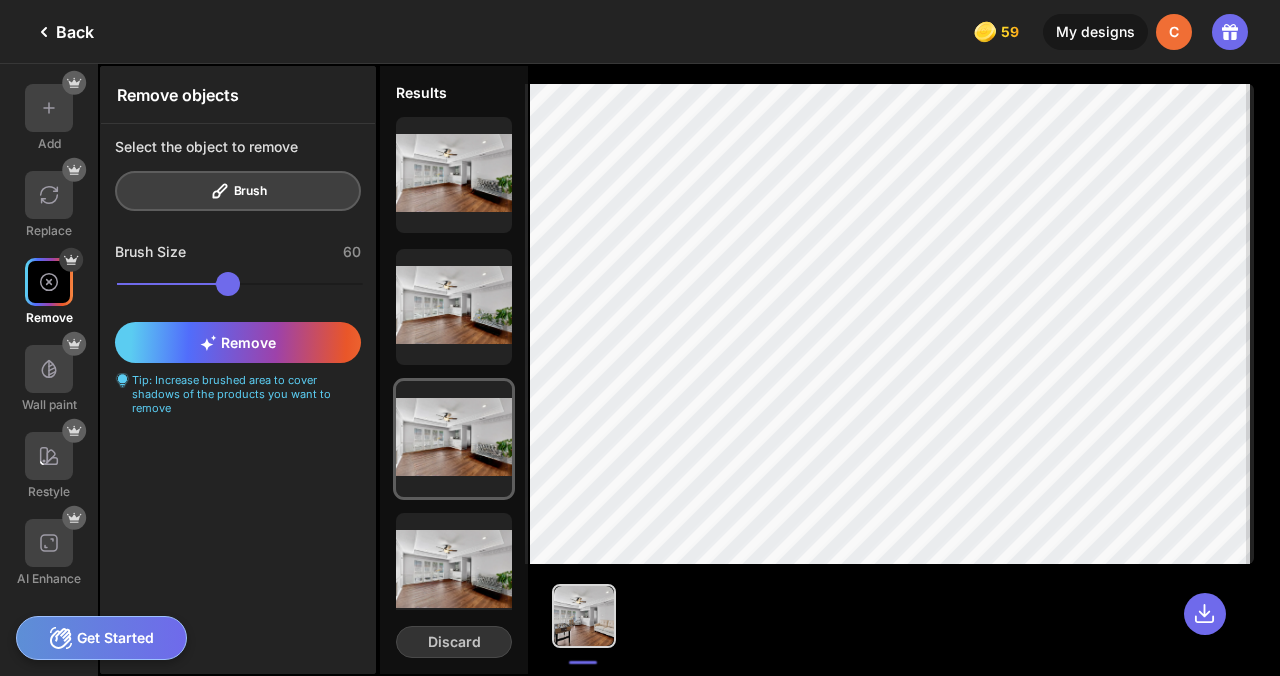 click at bounding box center (584, 616) 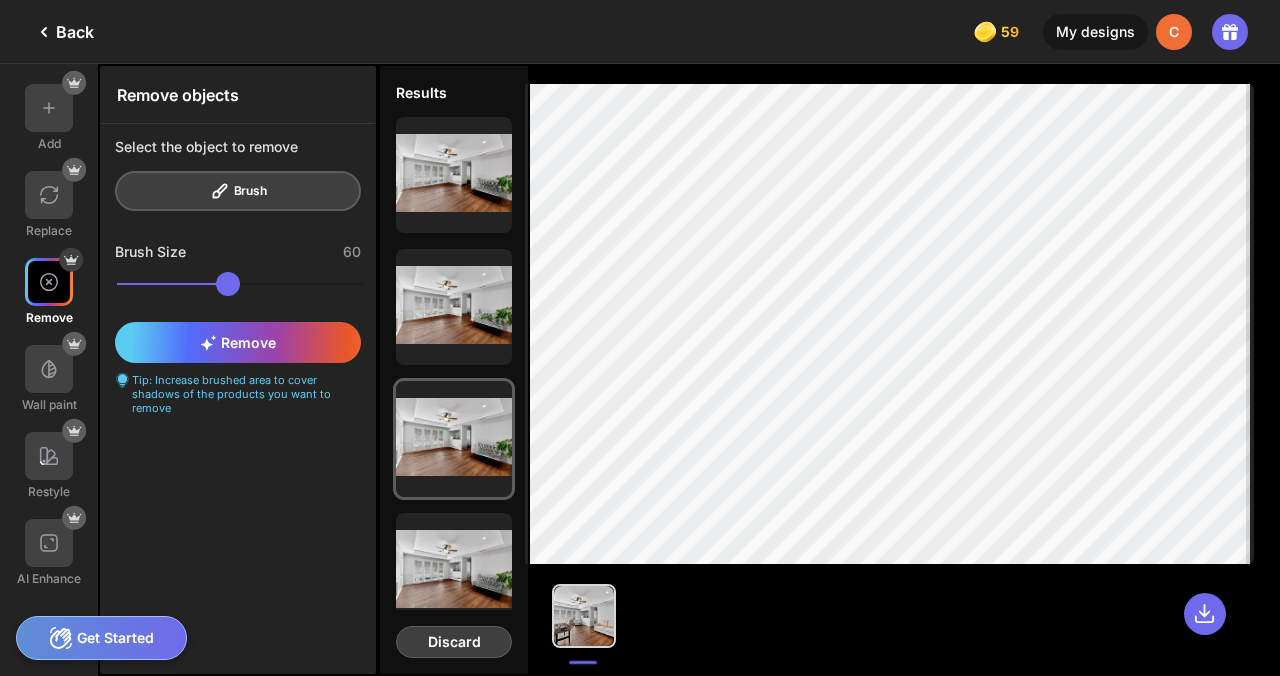 click on "Discard" at bounding box center (454, 642) 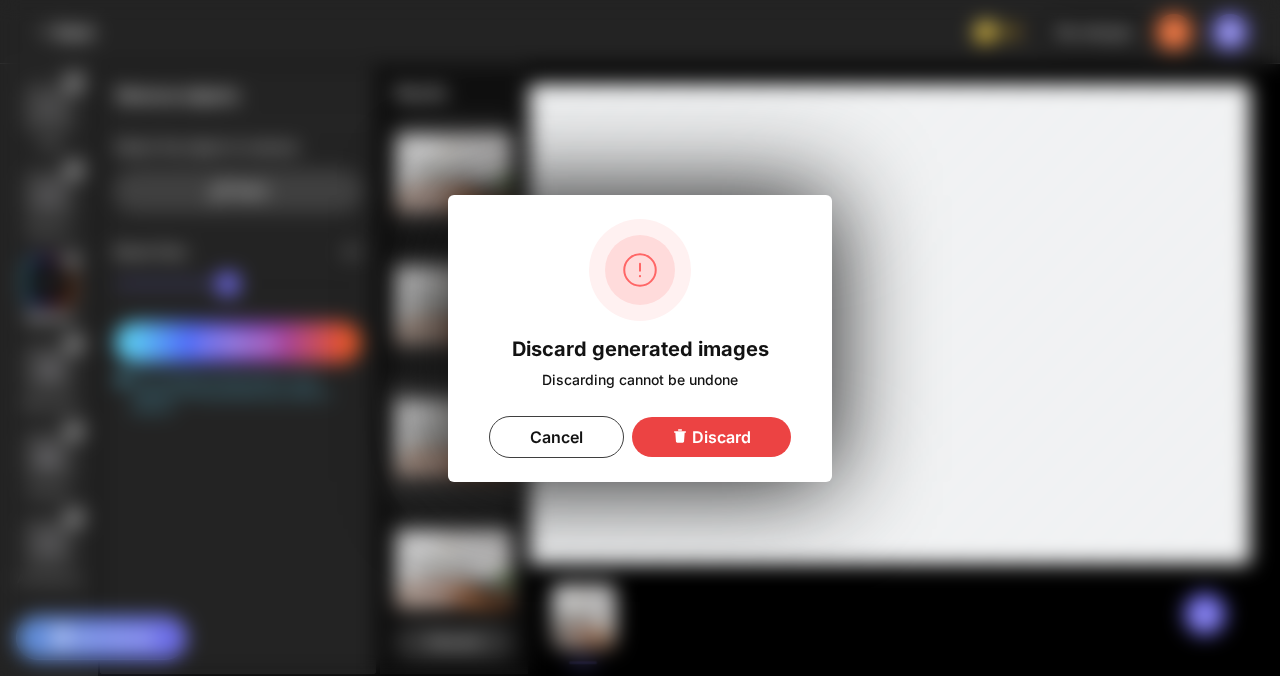 click on "Discard" at bounding box center (711, 437) 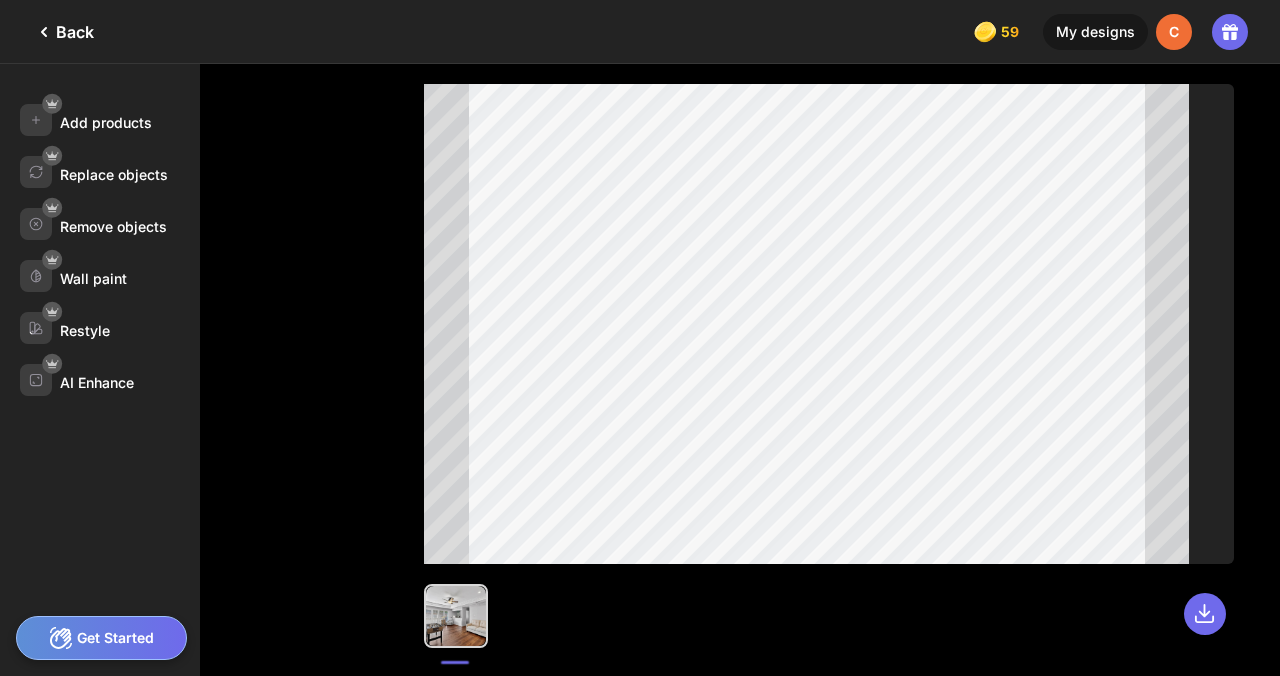 click on "Back" 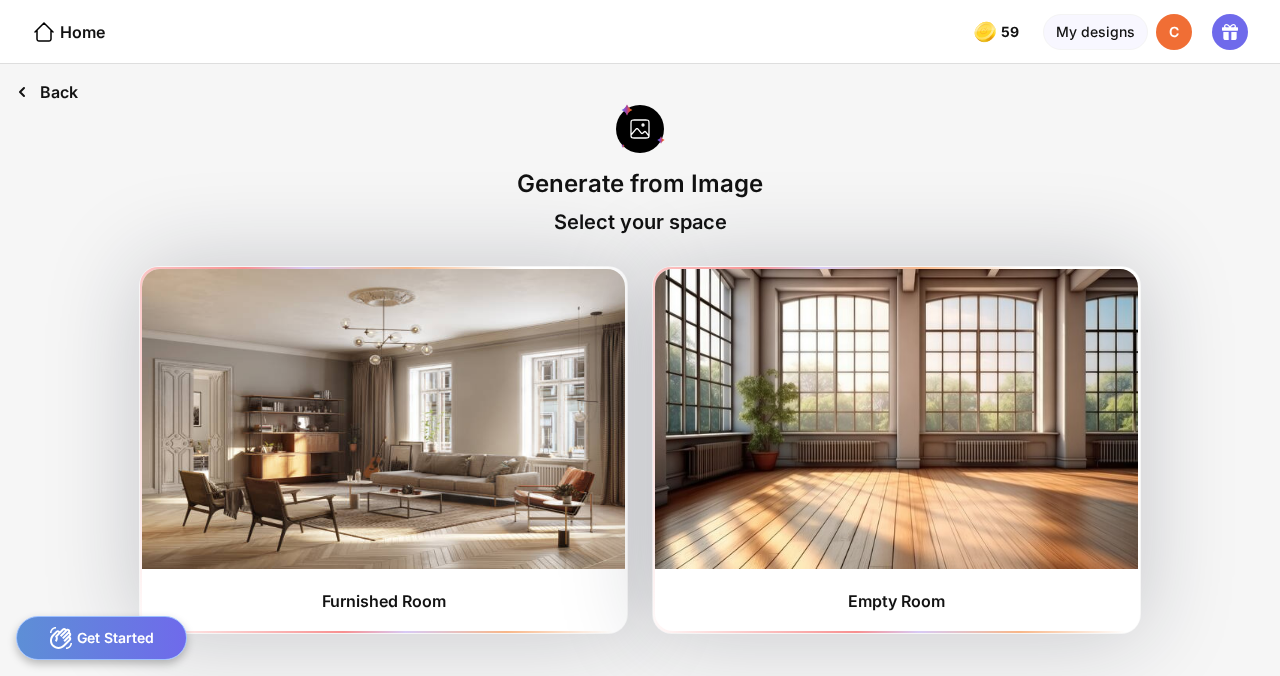 click on "Back" at bounding box center (47, 92) 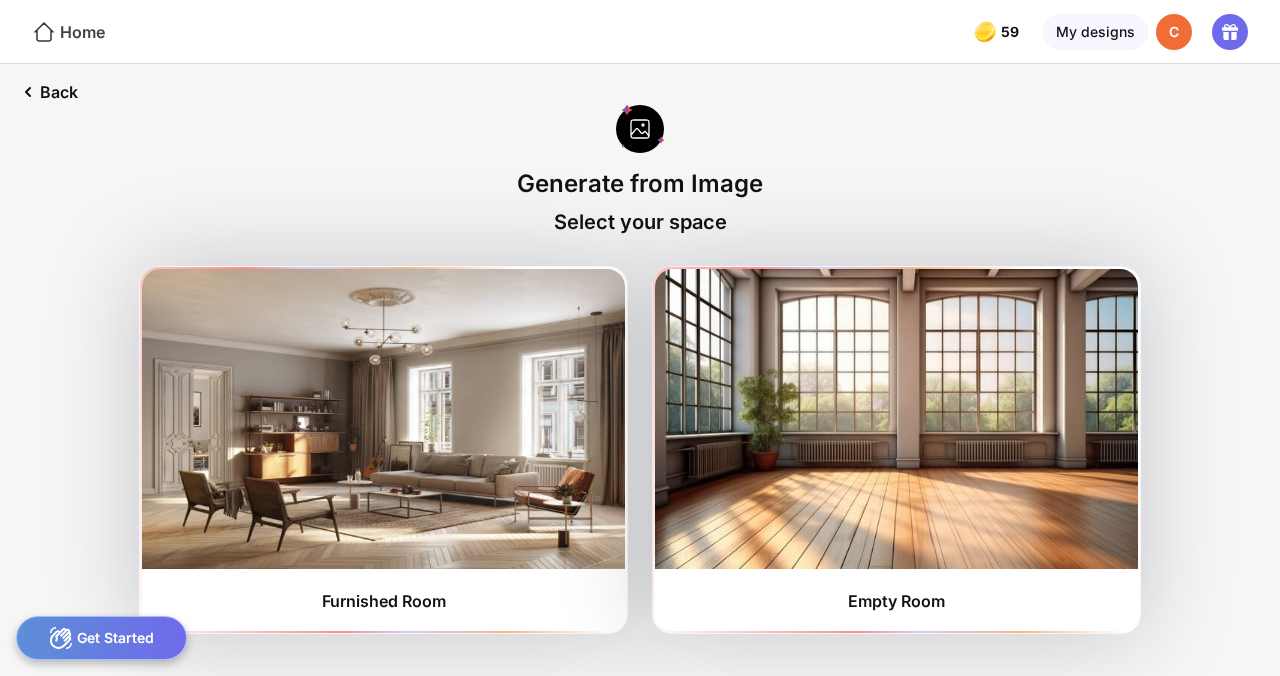 click on "Home" 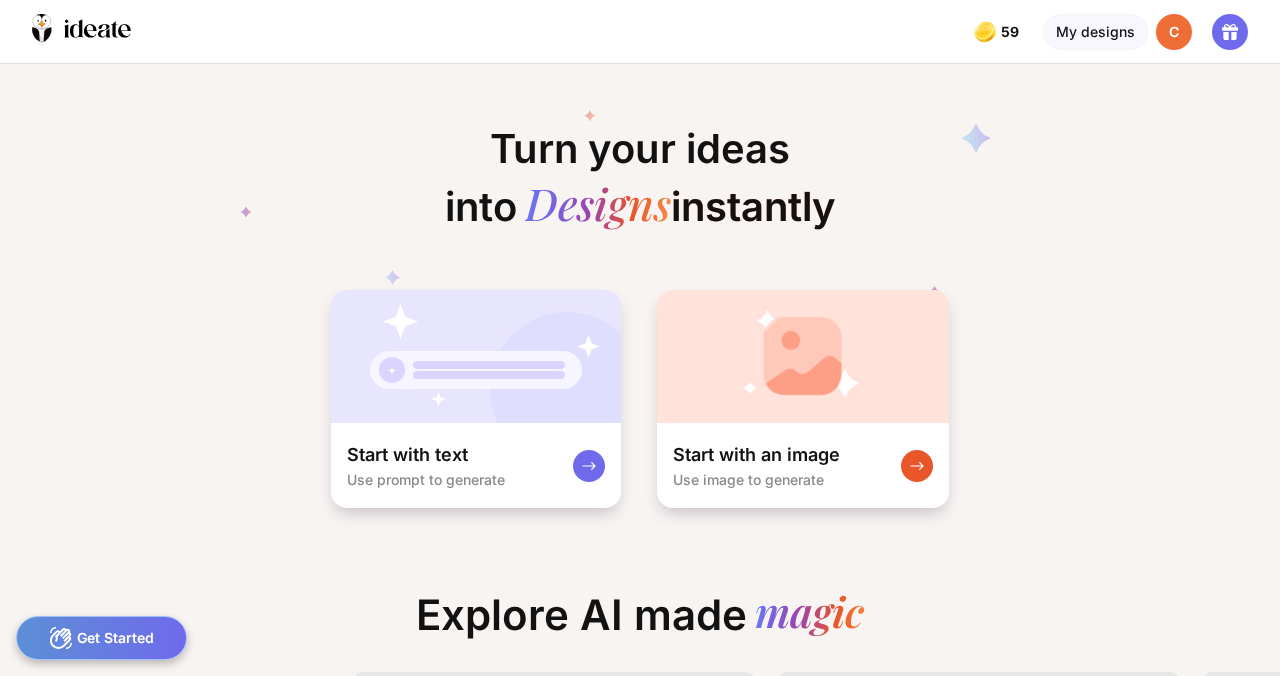 scroll, scrollTop: 0, scrollLeft: 20, axis: horizontal 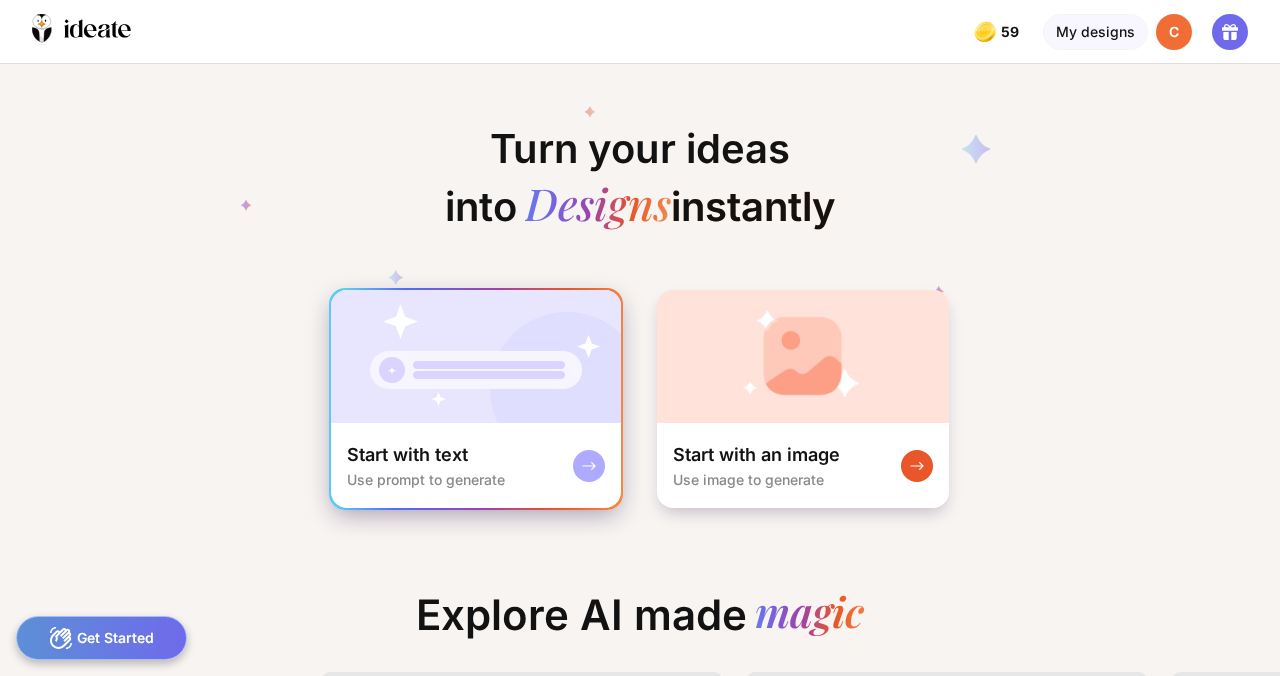 click at bounding box center [476, 356] 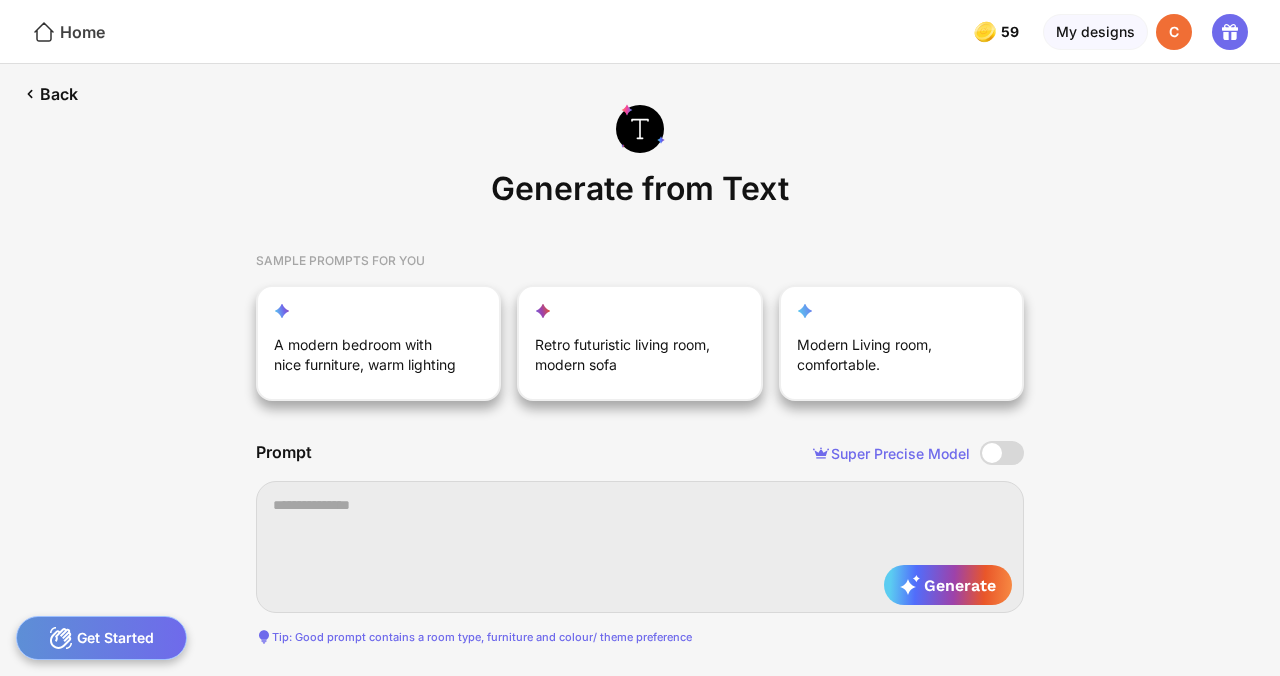 click on "Home" 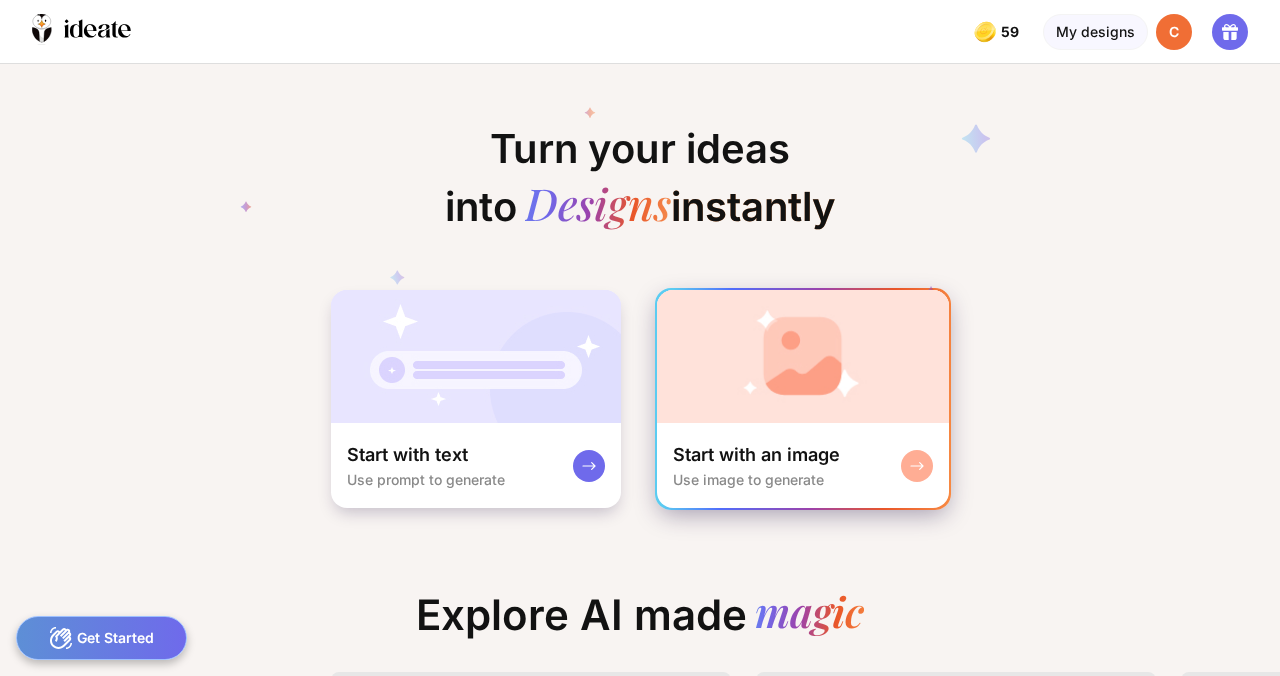 click at bounding box center (803, 356) 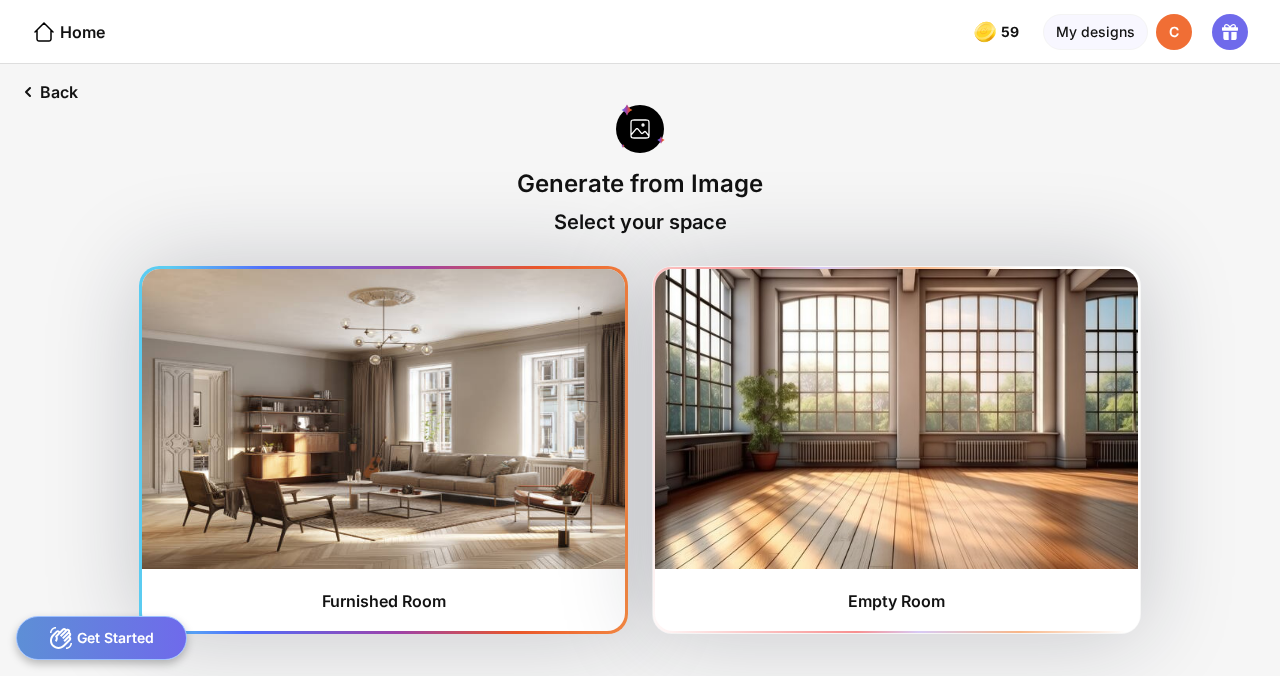 click at bounding box center [383, 419] 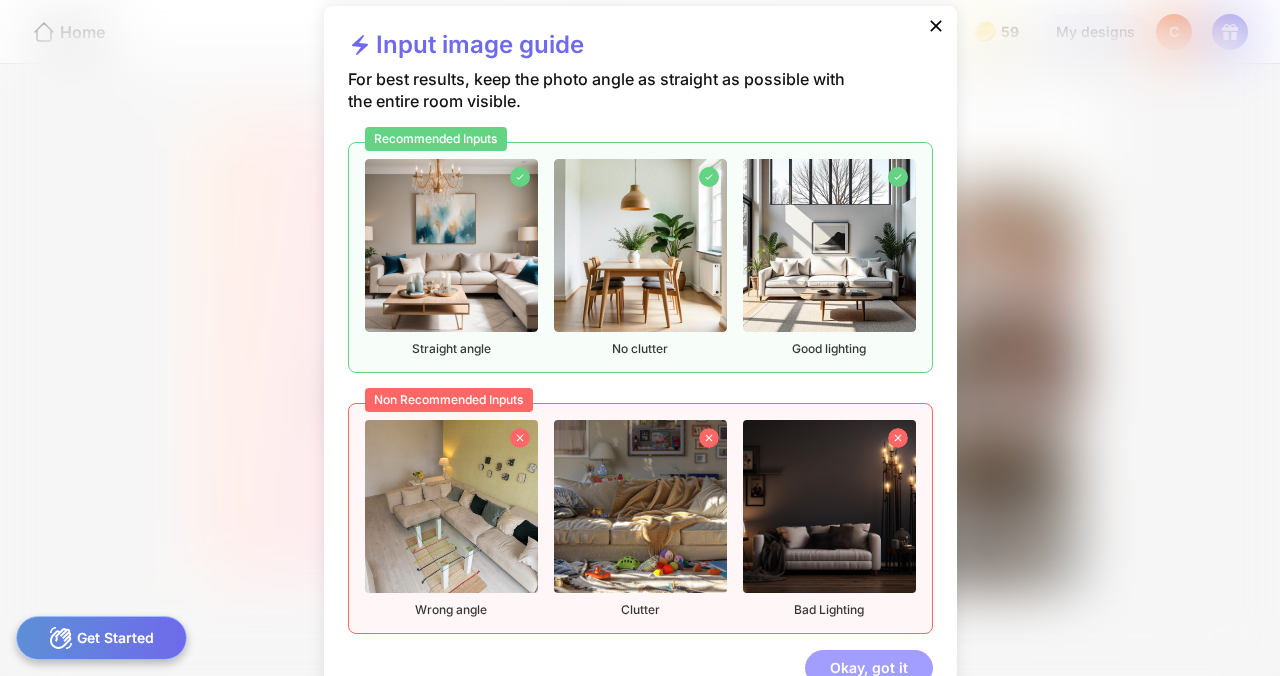 click on "Okay, got it" at bounding box center [869, 668] 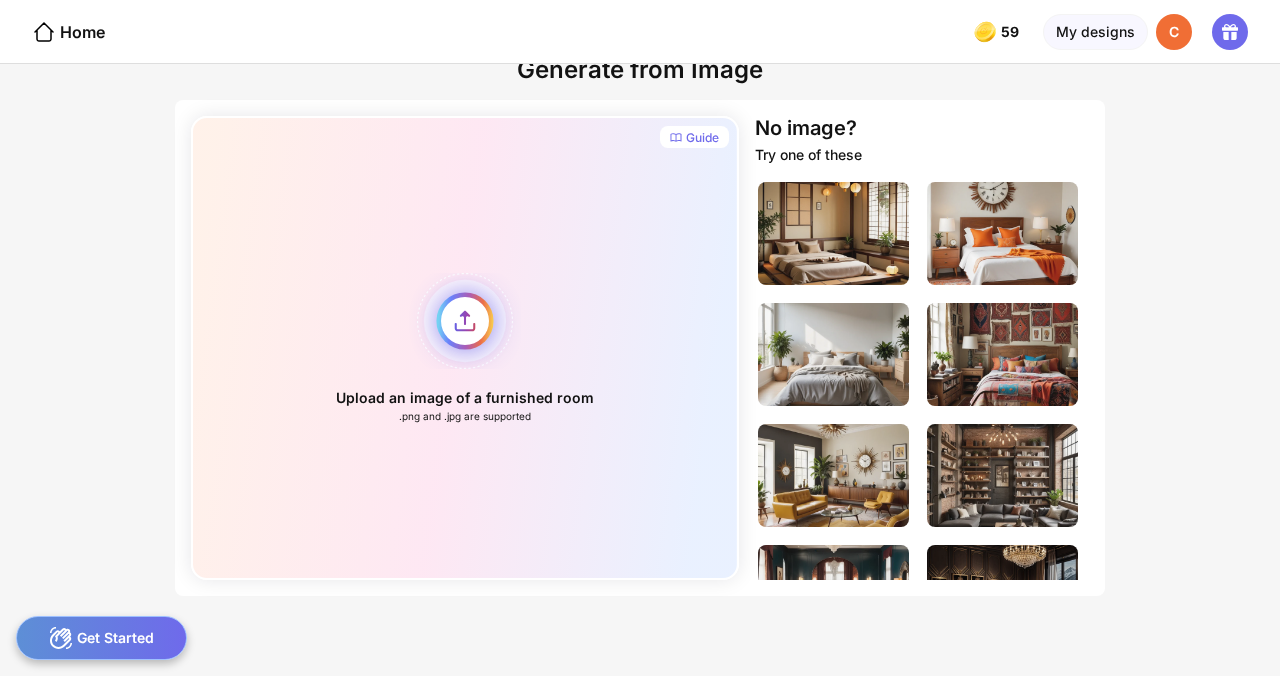click on "Upload an image of a furnished room .png and .jpg are supported" at bounding box center (465, 348) 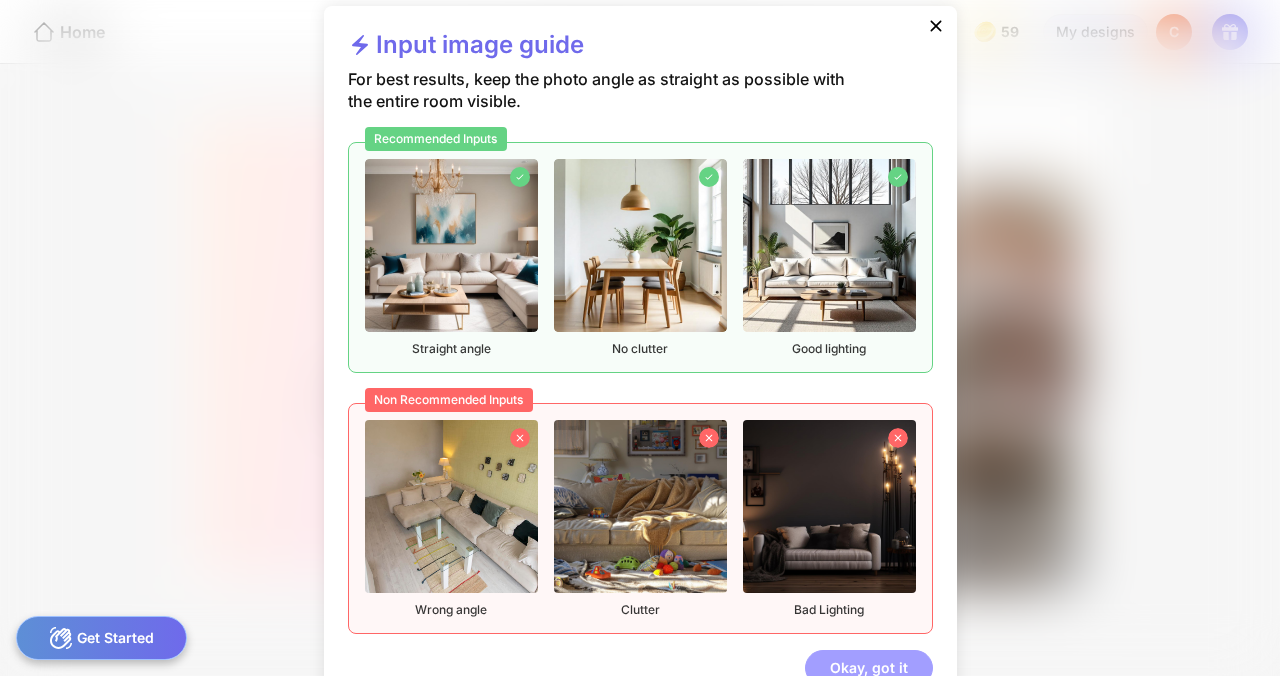 click on "Okay, got it" at bounding box center (869, 668) 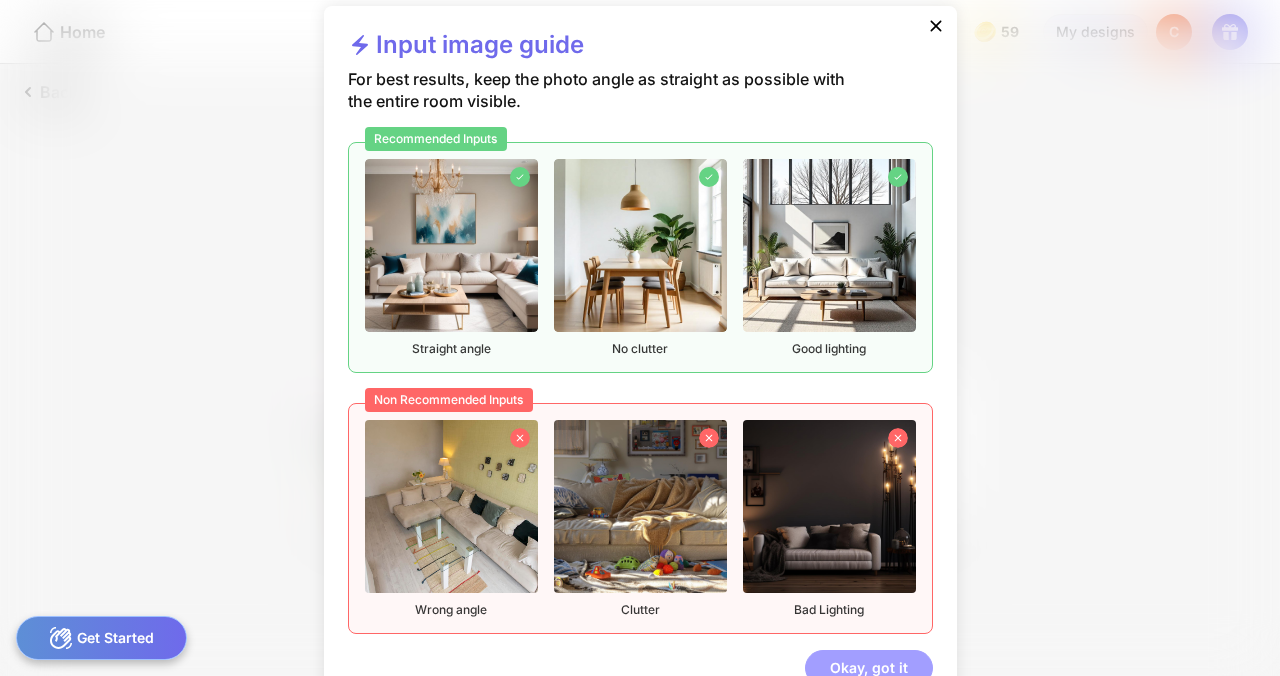 click on "Okay, got it" at bounding box center [869, 668] 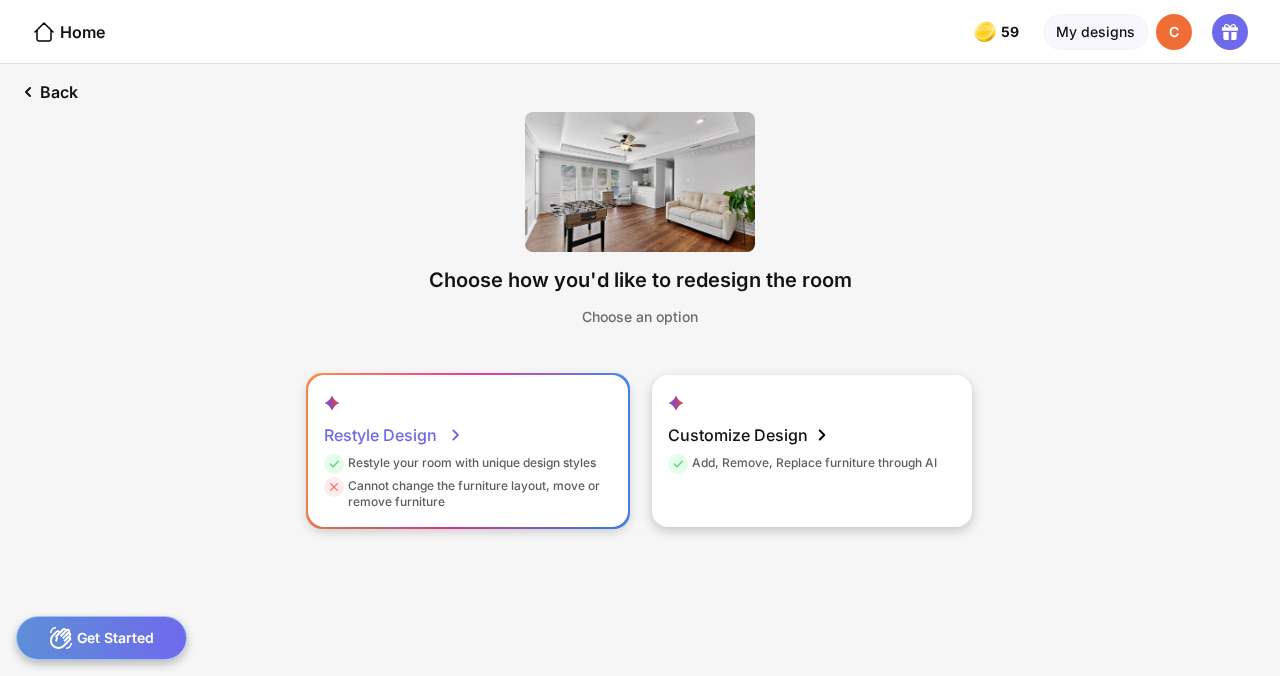 click on "Restyle Design Restyle your room with unique design styles Cannot change the furniture layout, move or remove furniture" at bounding box center (468, 451) 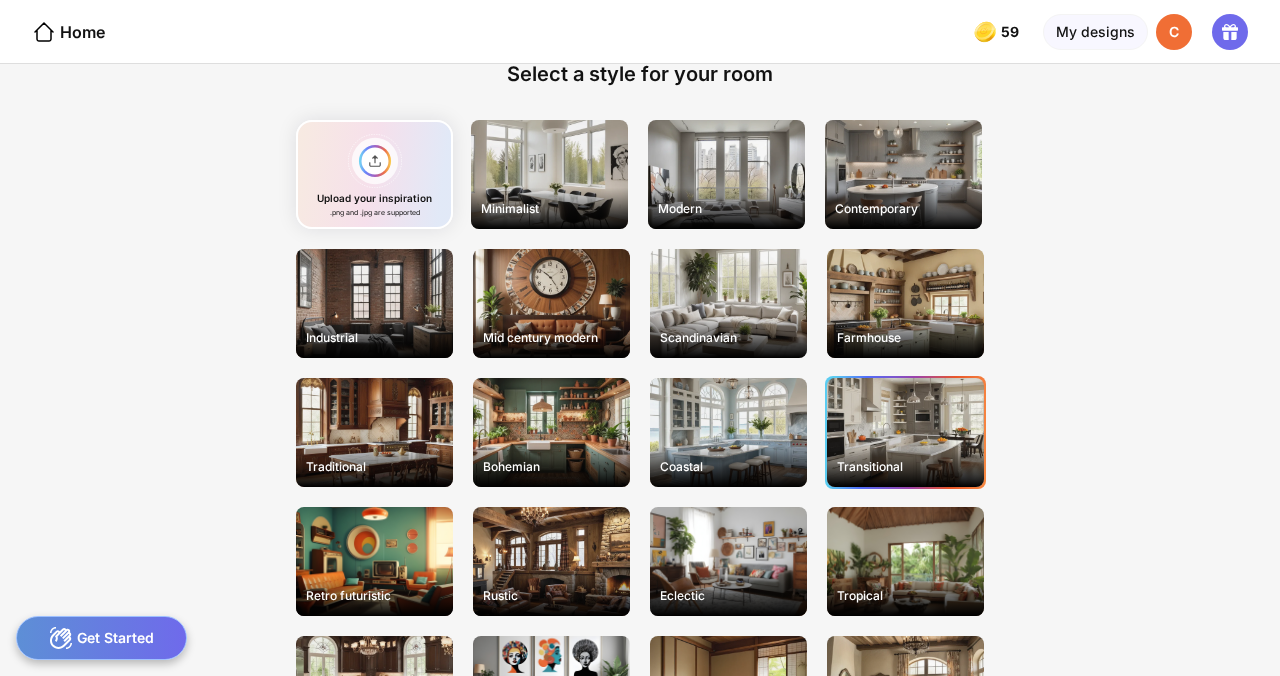 click on "Transitional" at bounding box center (905, 432) 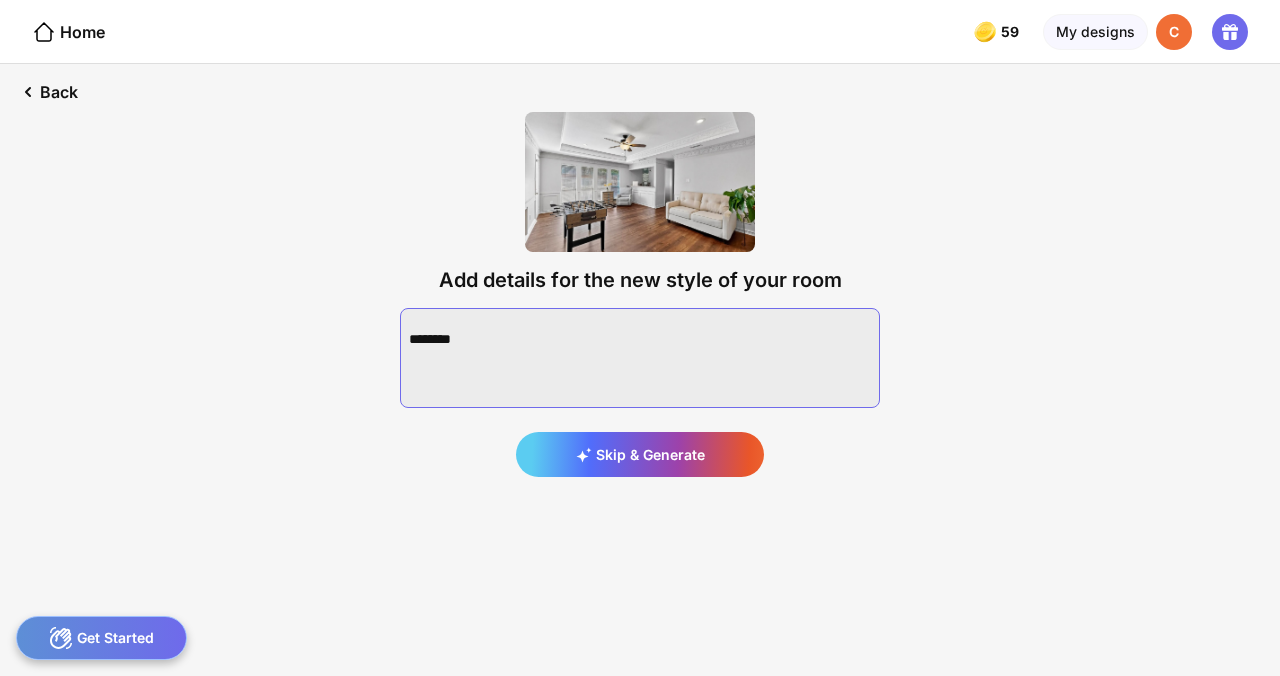 click at bounding box center (640, 358) 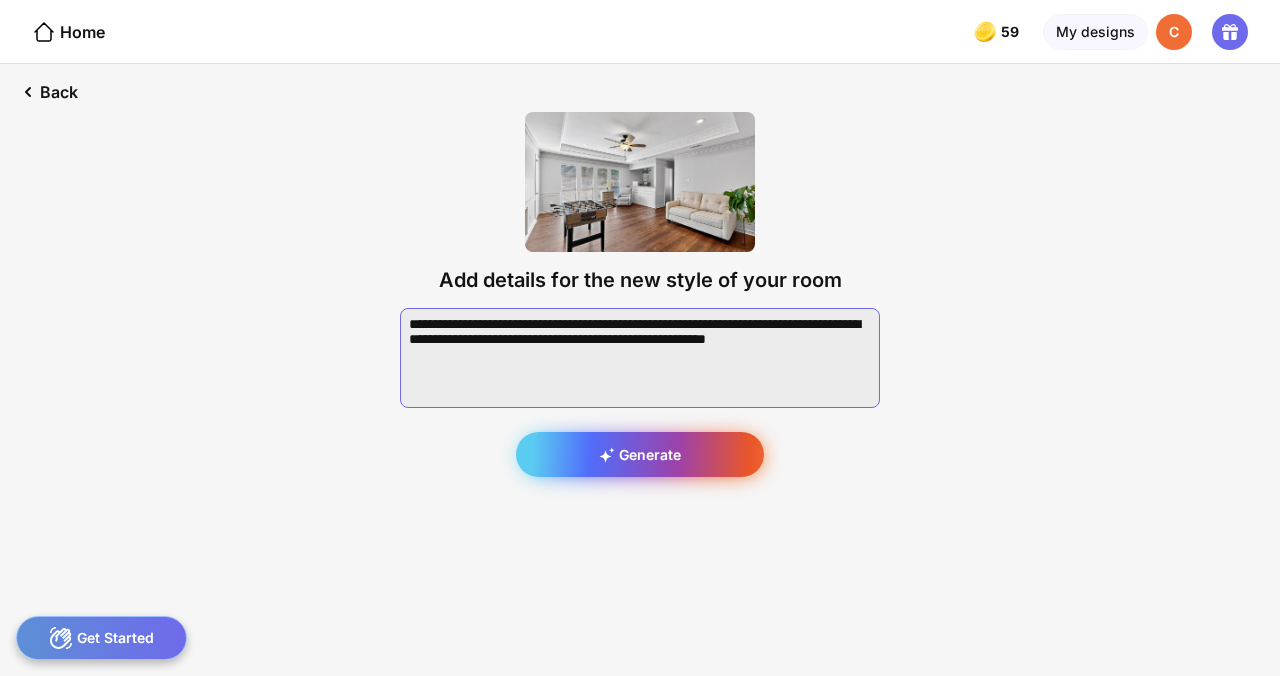 type on "**********" 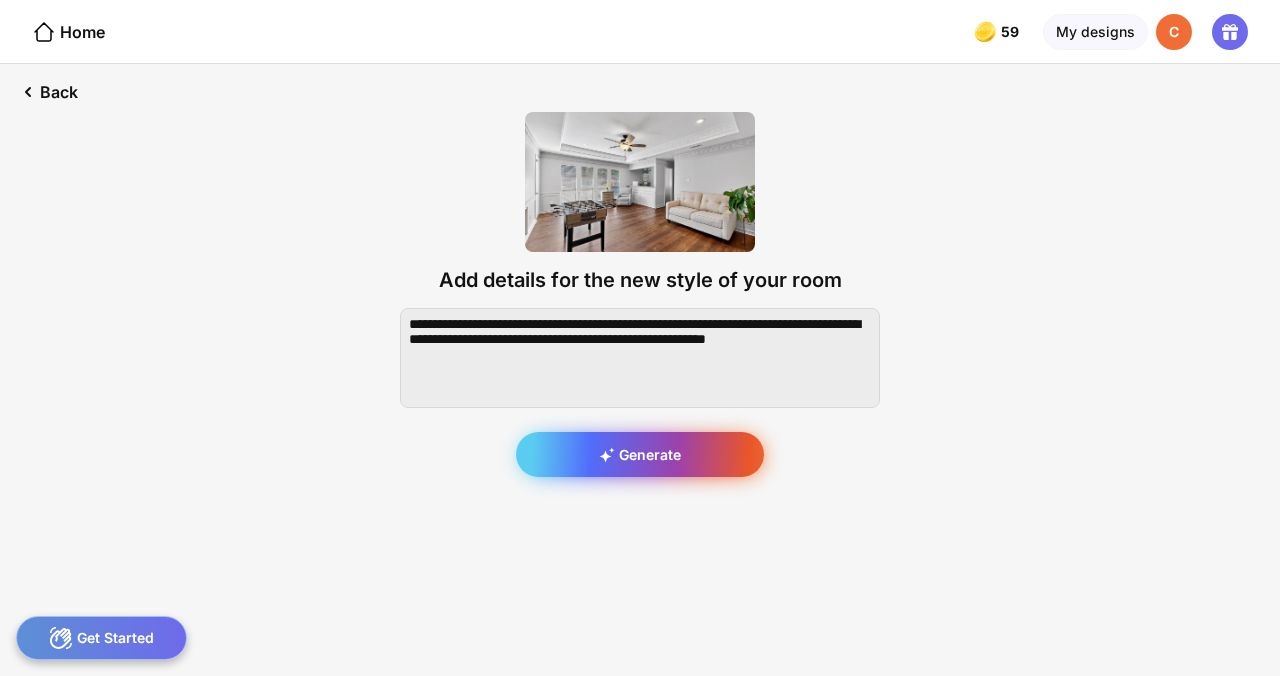 click on "Generate" at bounding box center (640, 454) 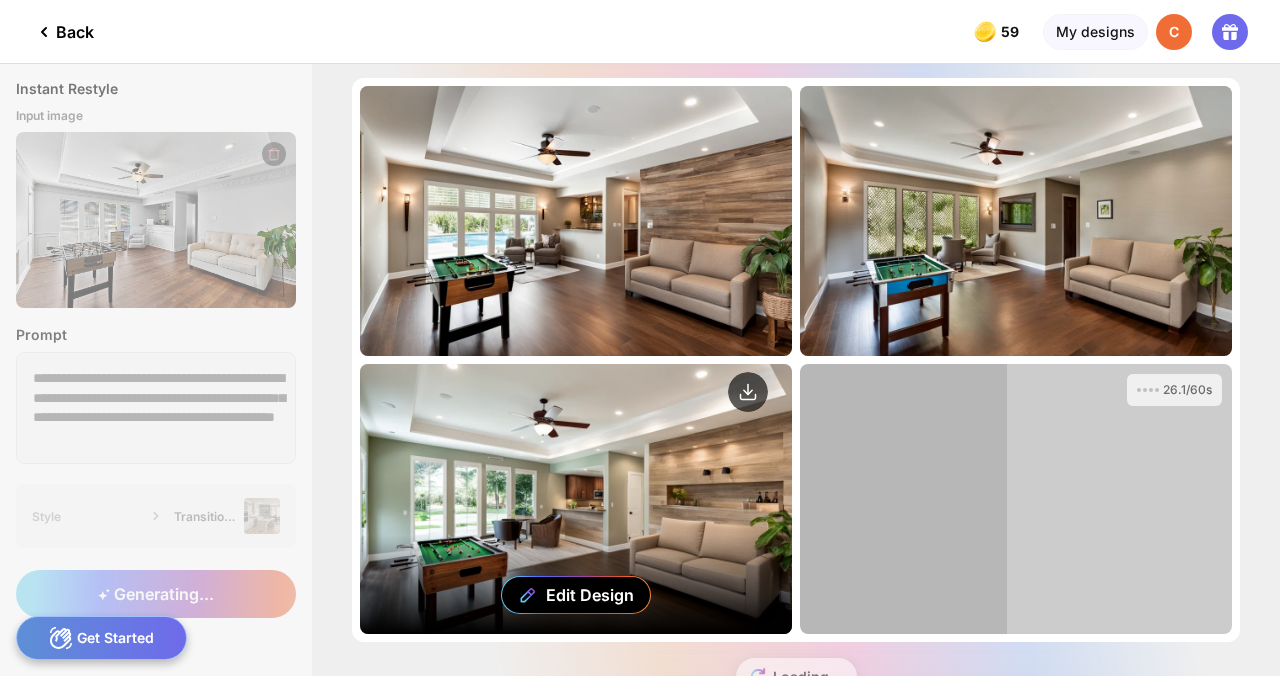 scroll, scrollTop: 0, scrollLeft: 0, axis: both 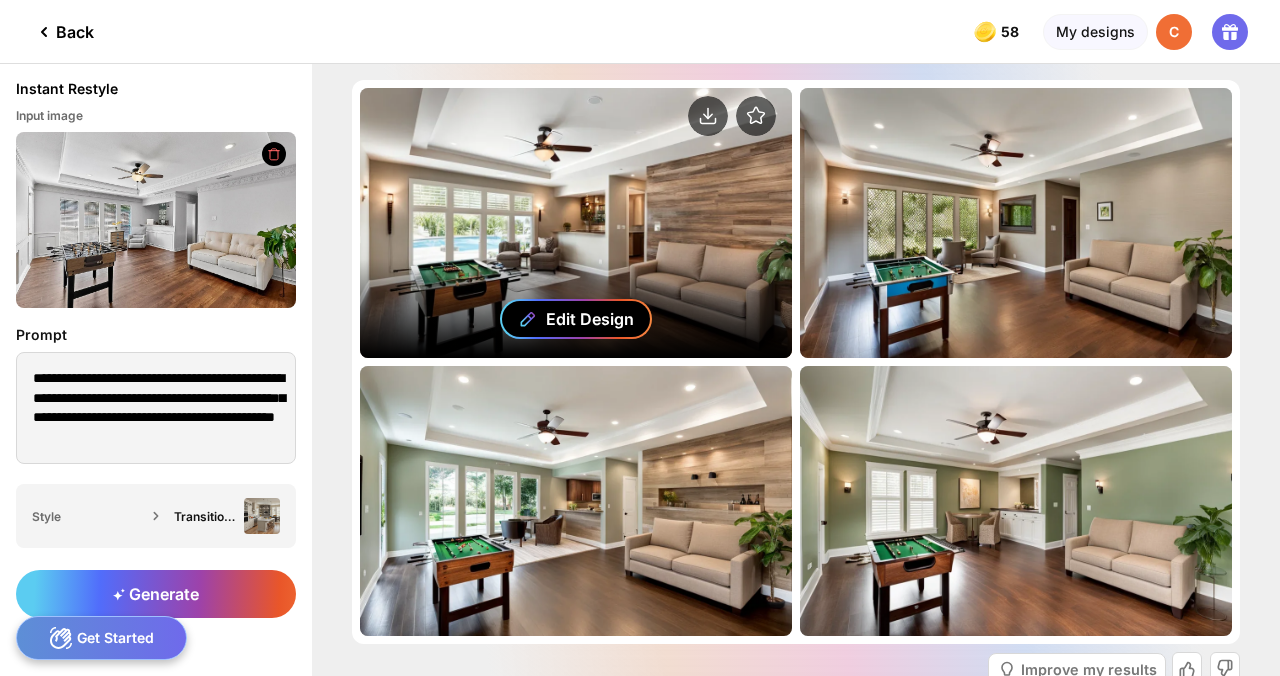click on "Edit Design" at bounding box center [590, 319] 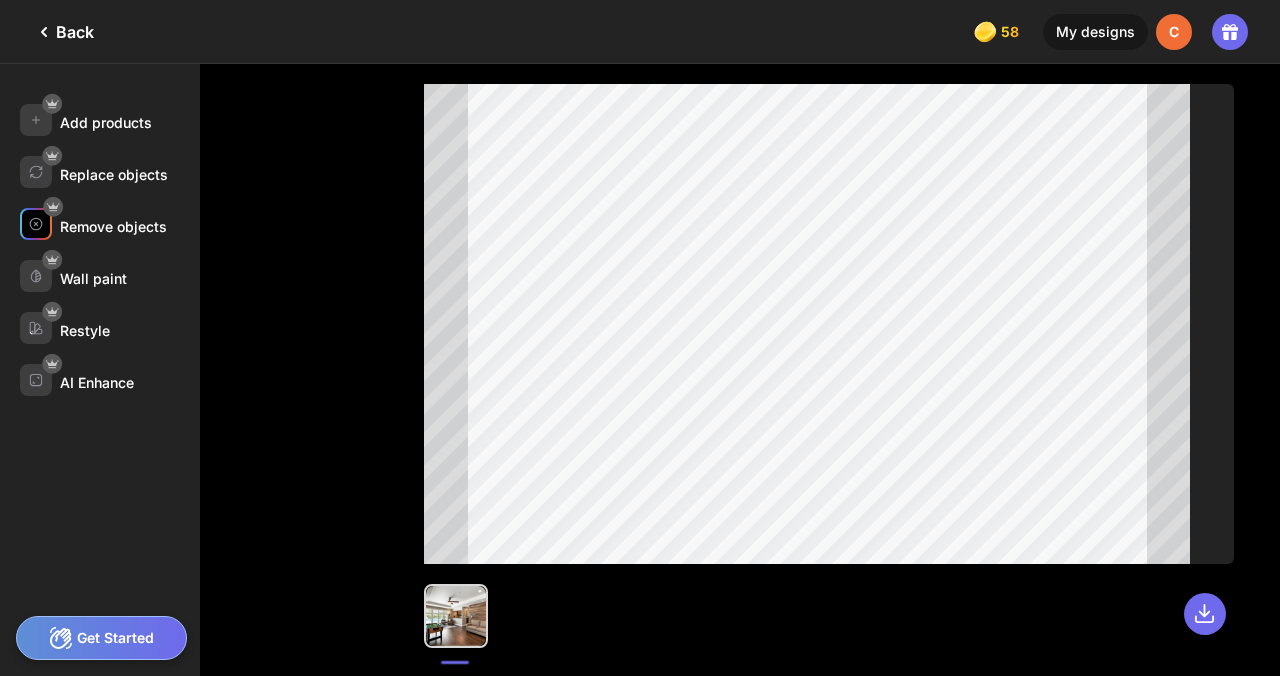 click on "Remove objects" at bounding box center [113, 226] 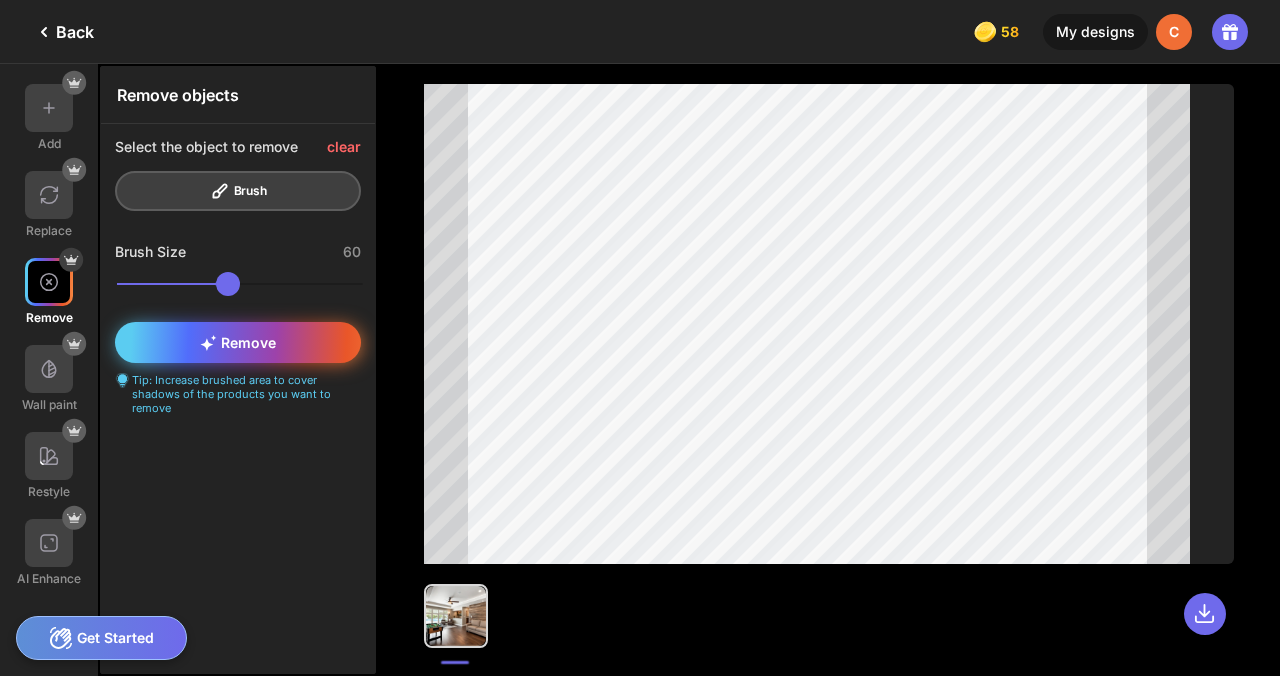 click on "Remove" at bounding box center [238, 342] 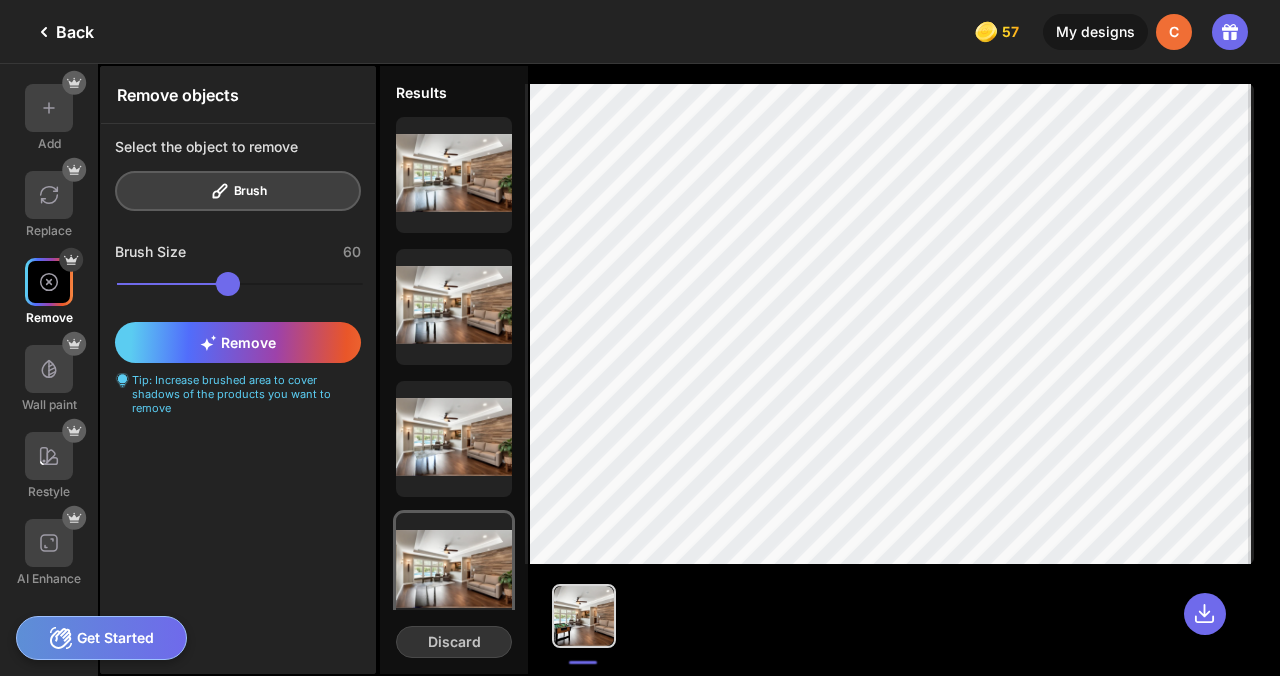 scroll, scrollTop: 35, scrollLeft: 0, axis: vertical 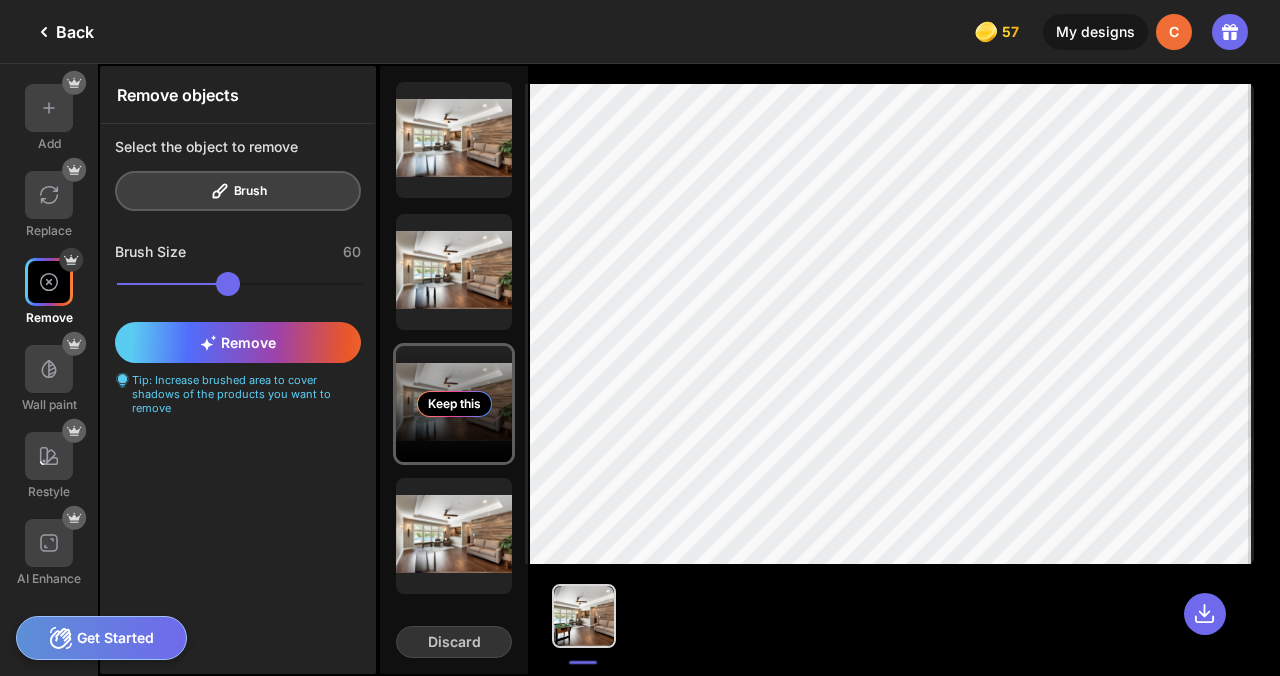click on "Keep this" at bounding box center [454, 404] 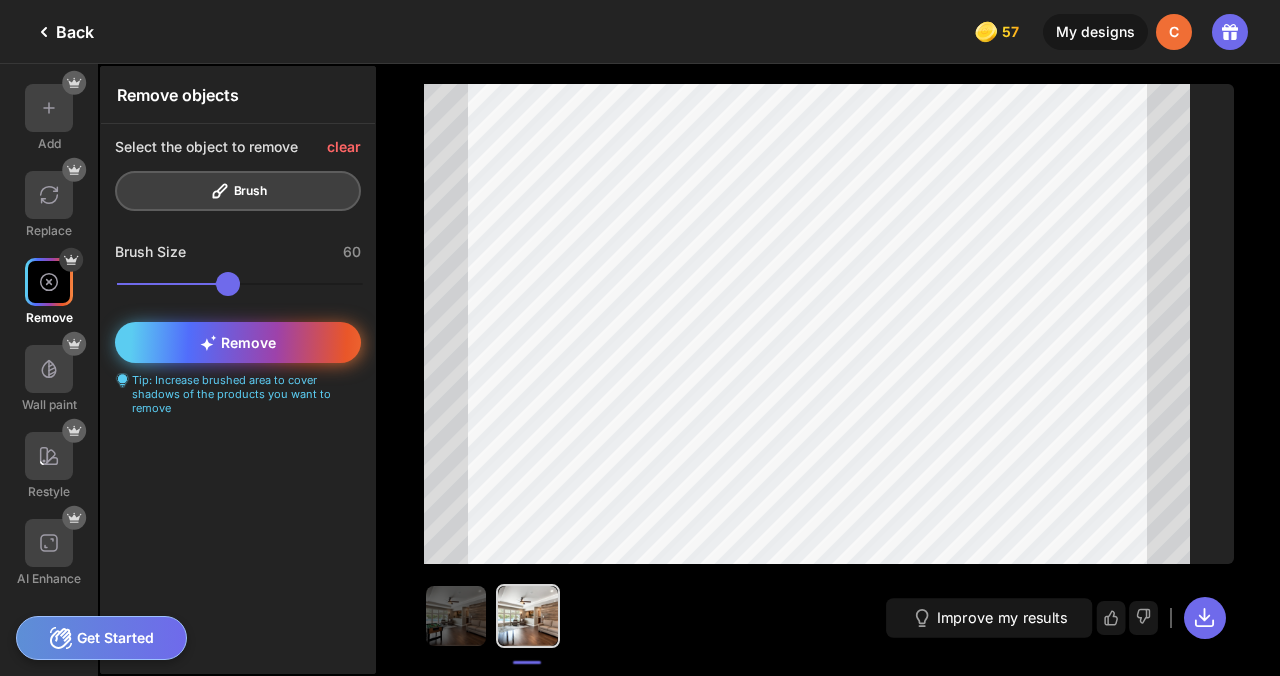click on "Remove" at bounding box center (238, 342) 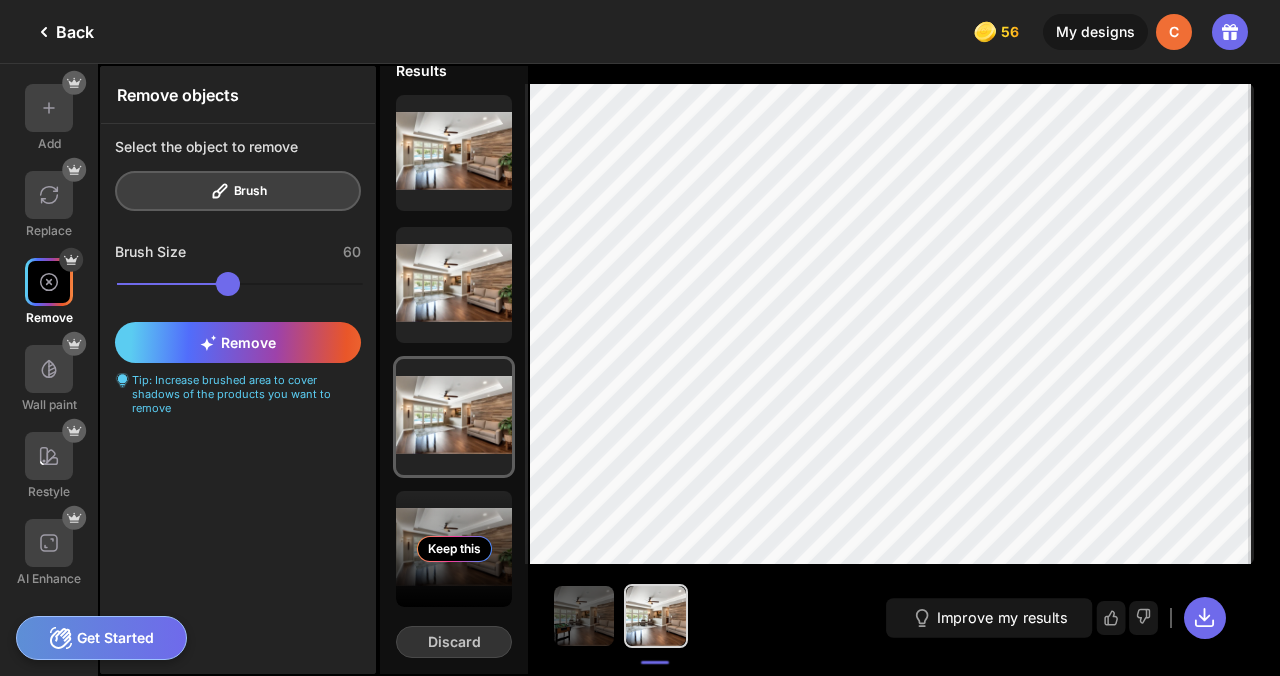 scroll, scrollTop: 35, scrollLeft: 0, axis: vertical 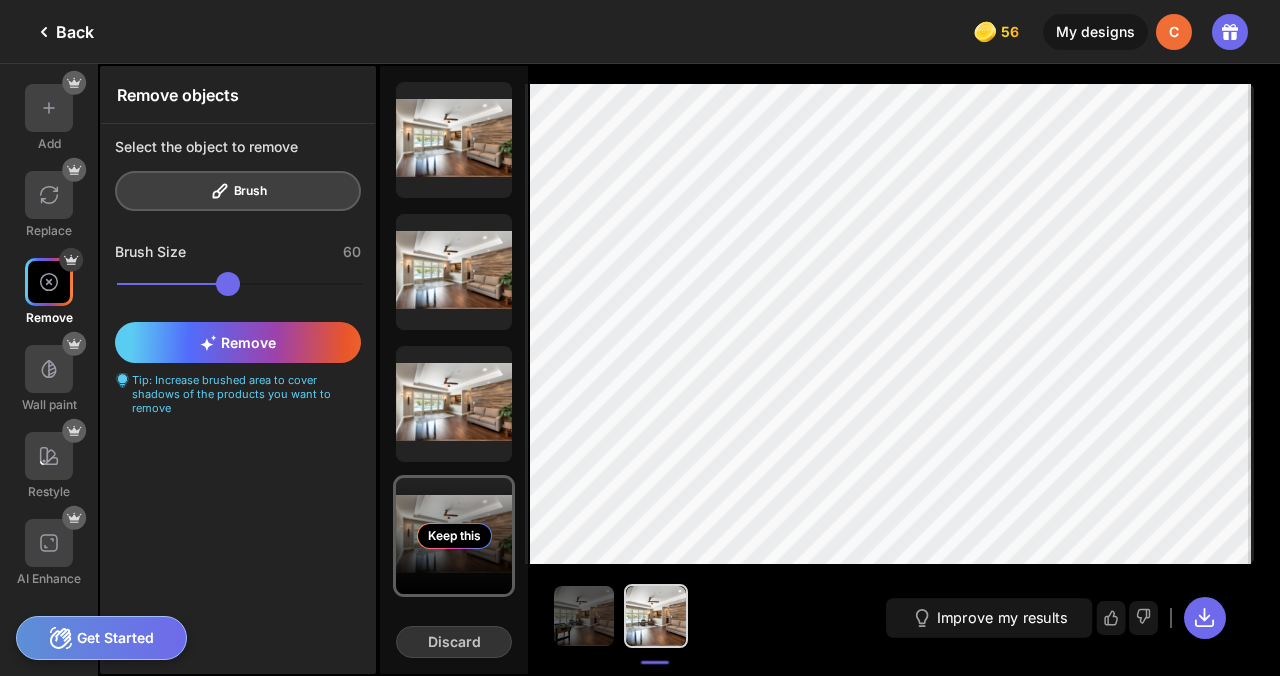 click on "Keep this" at bounding box center (454, 536) 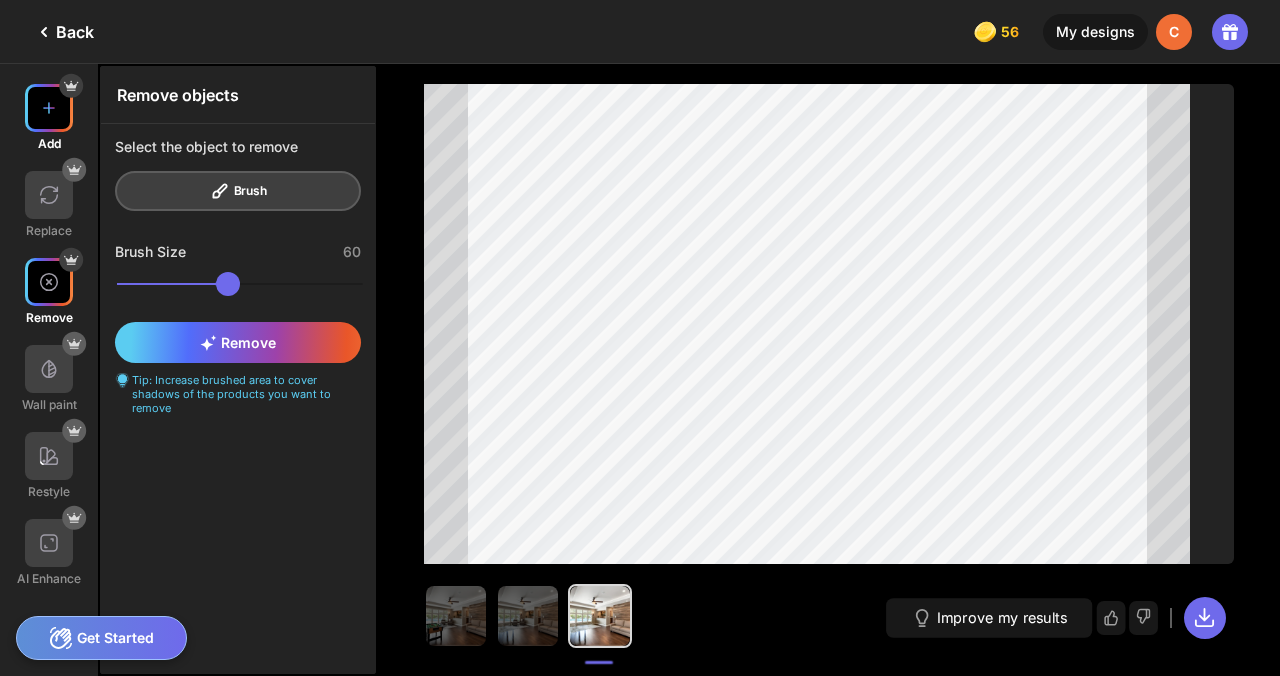 click at bounding box center [49, 108] 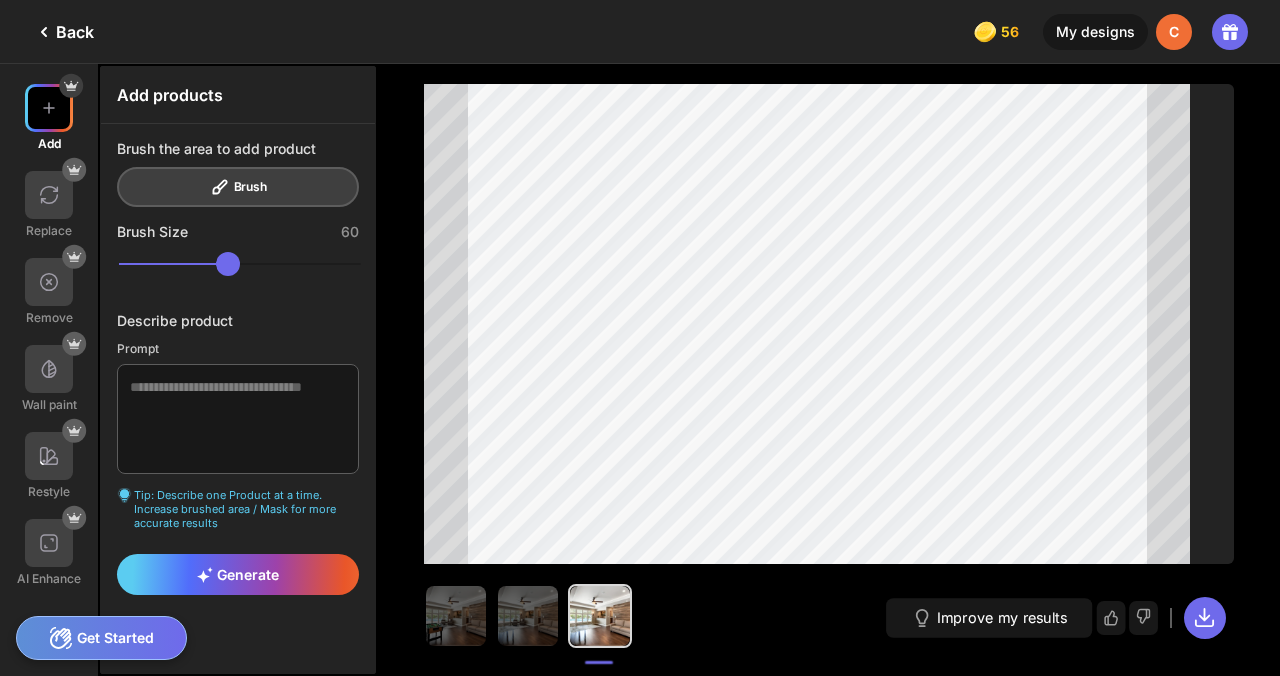 click on "Brush the area to add product
Brush" at bounding box center (238, 173) 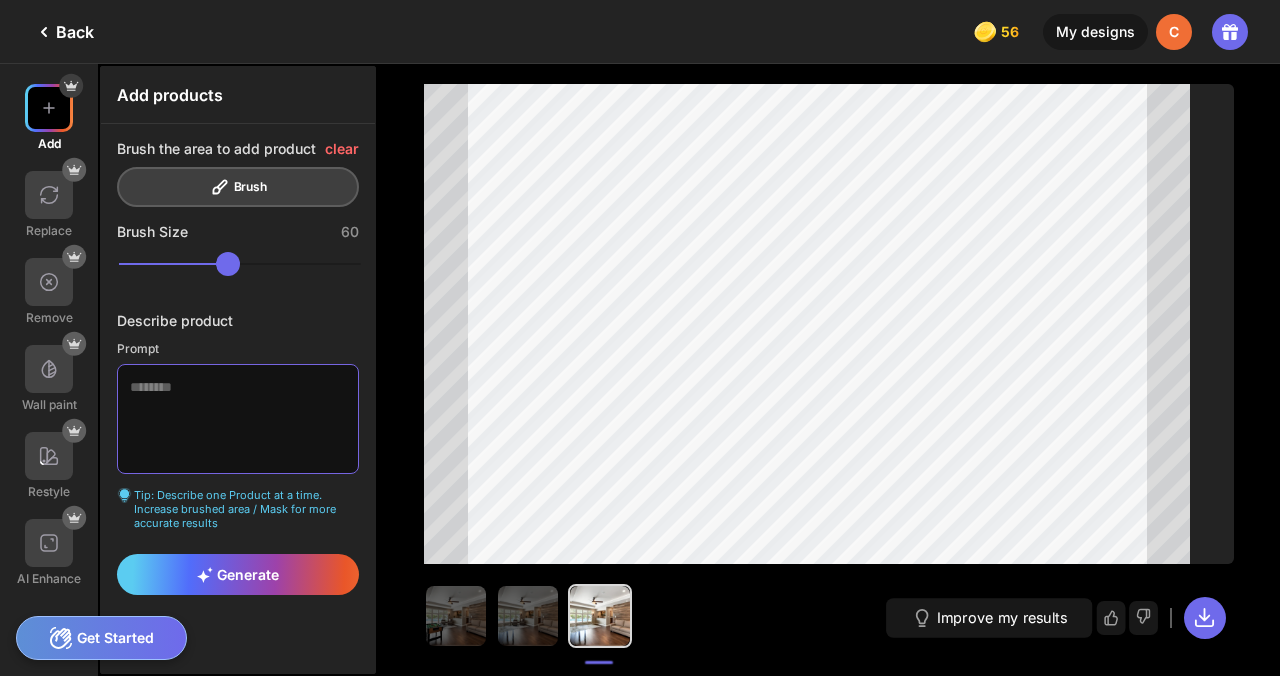 click at bounding box center [238, 419] 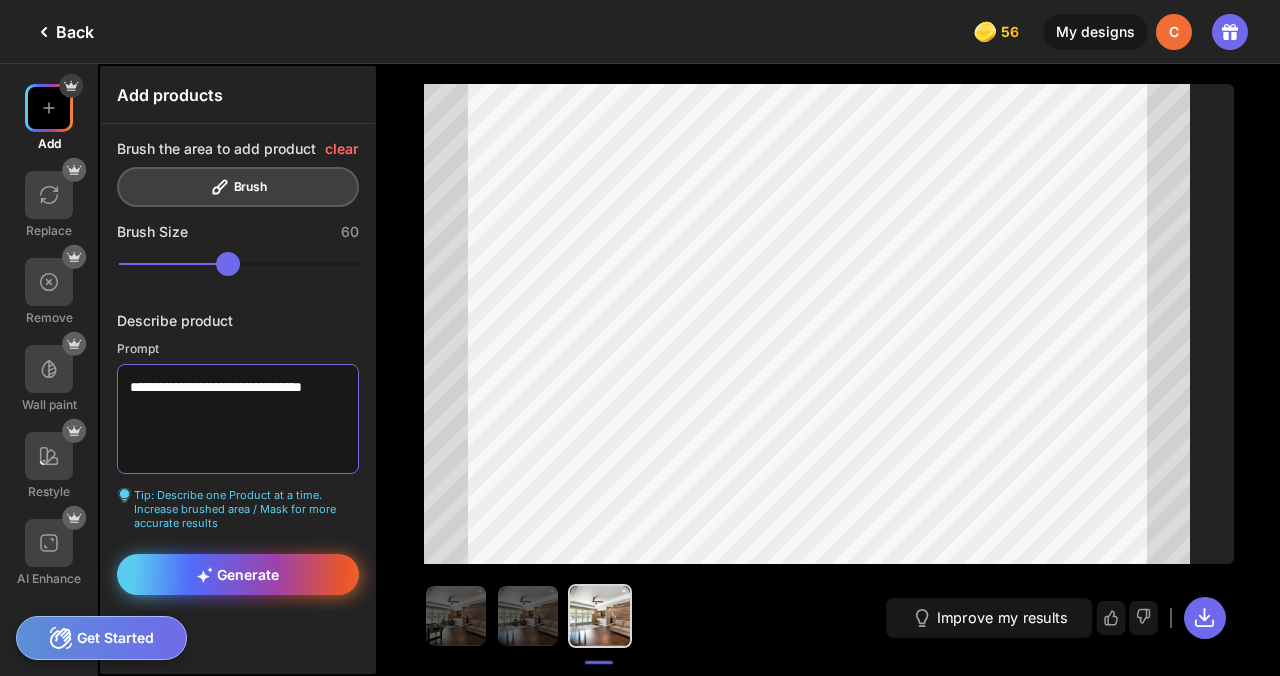 type on "**********" 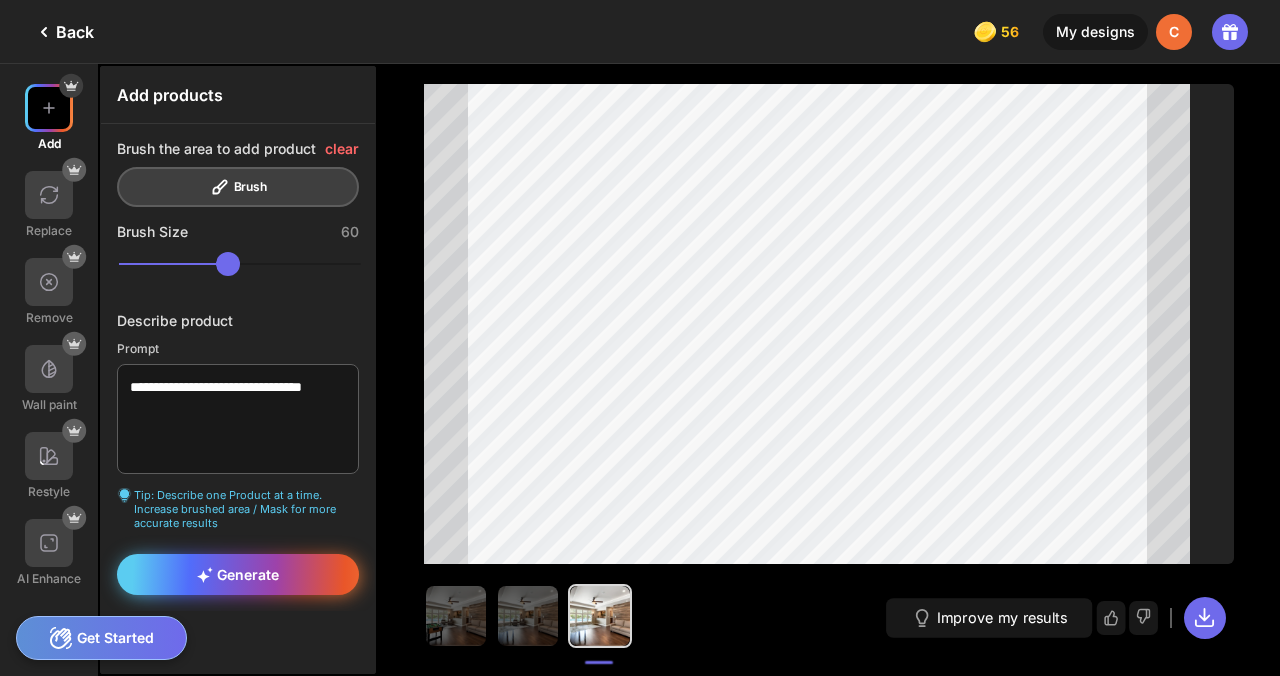 click on "Generate" at bounding box center [238, 574] 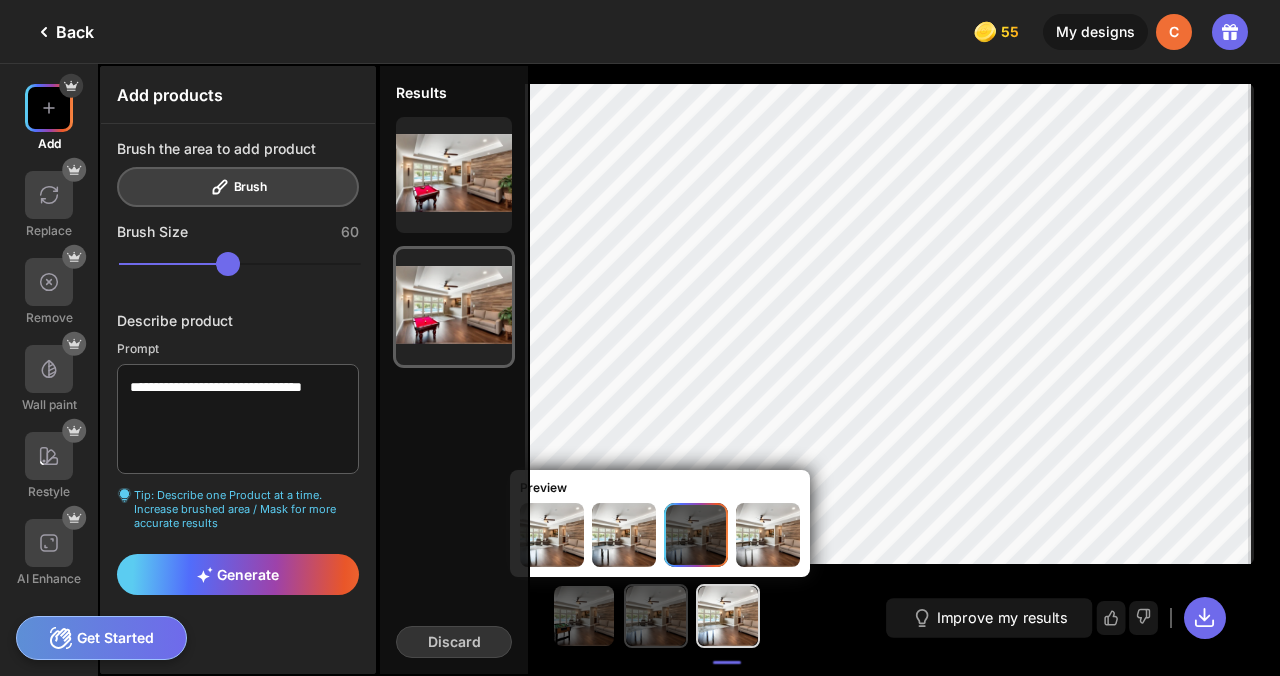 click at bounding box center (656, 616) 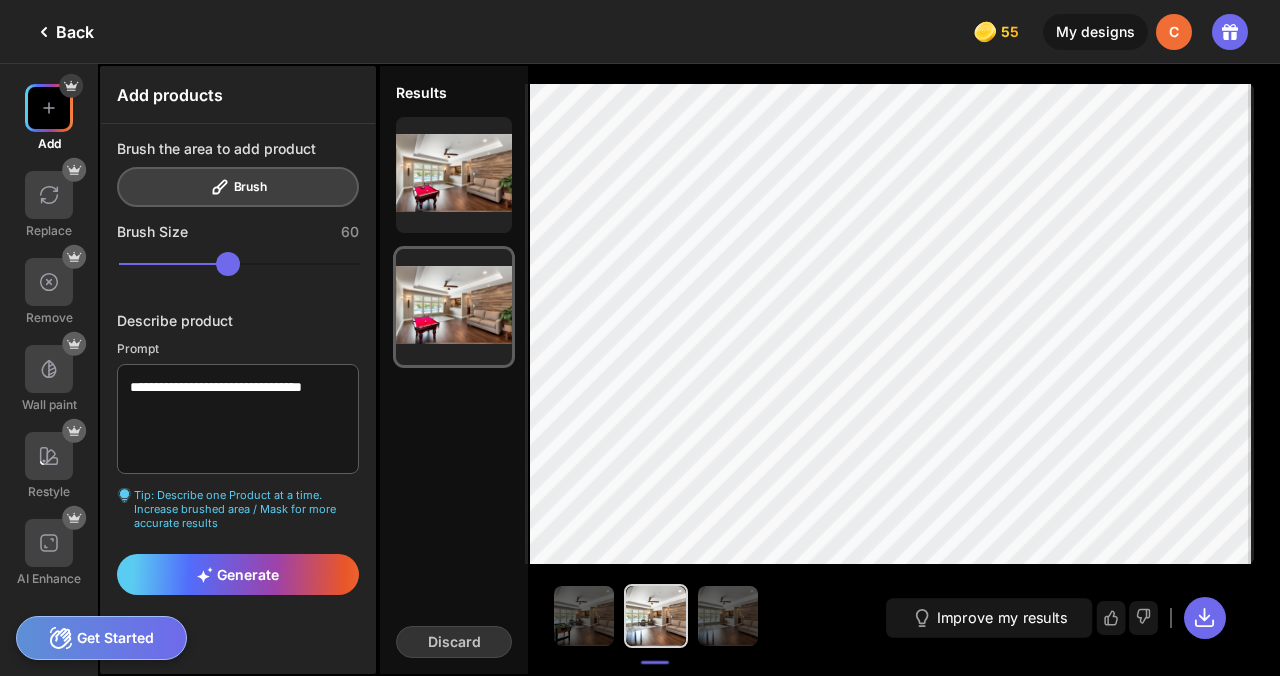 click on "Brush the area to add product
Brush" at bounding box center [238, 173] 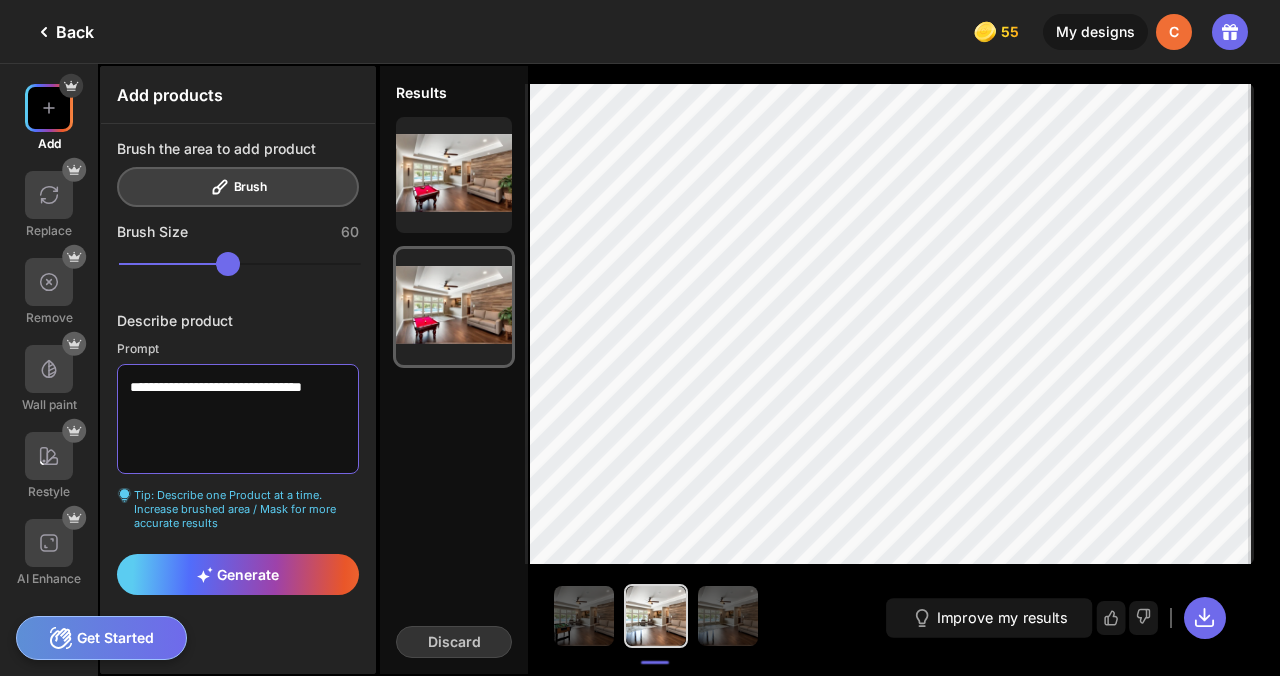 click on "**********" at bounding box center [238, 419] 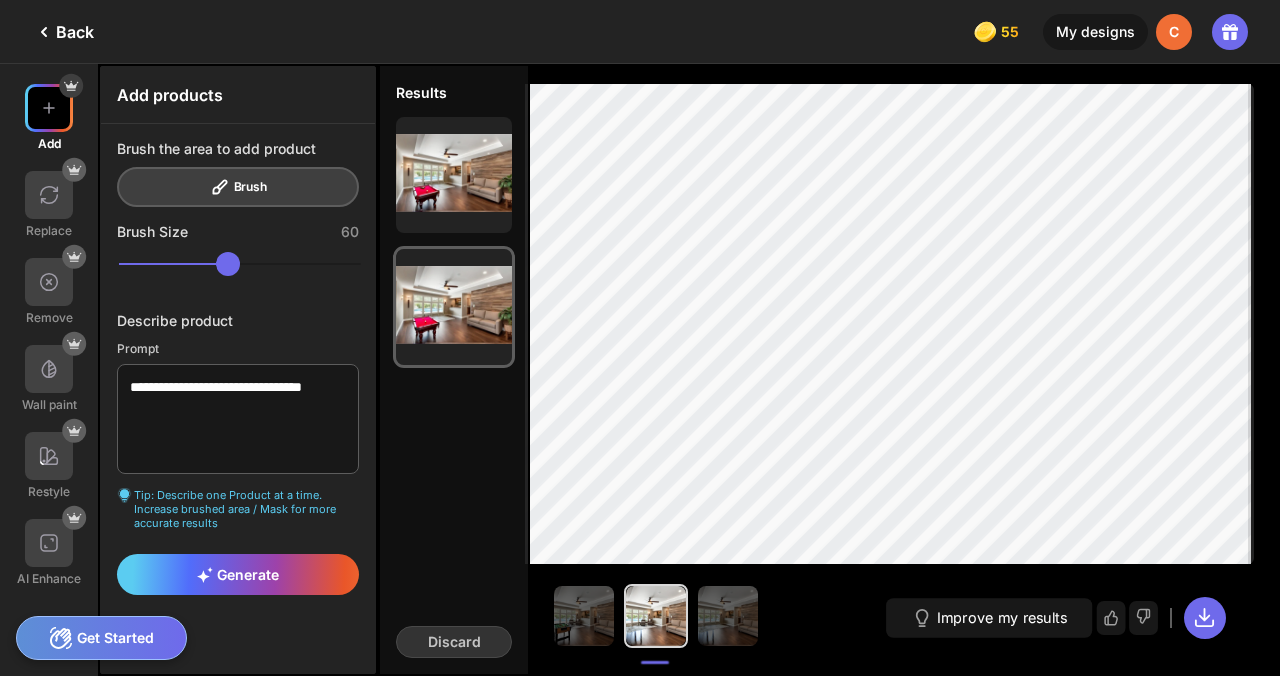 click on "Brush the area to add product
Brush" at bounding box center (238, 173) 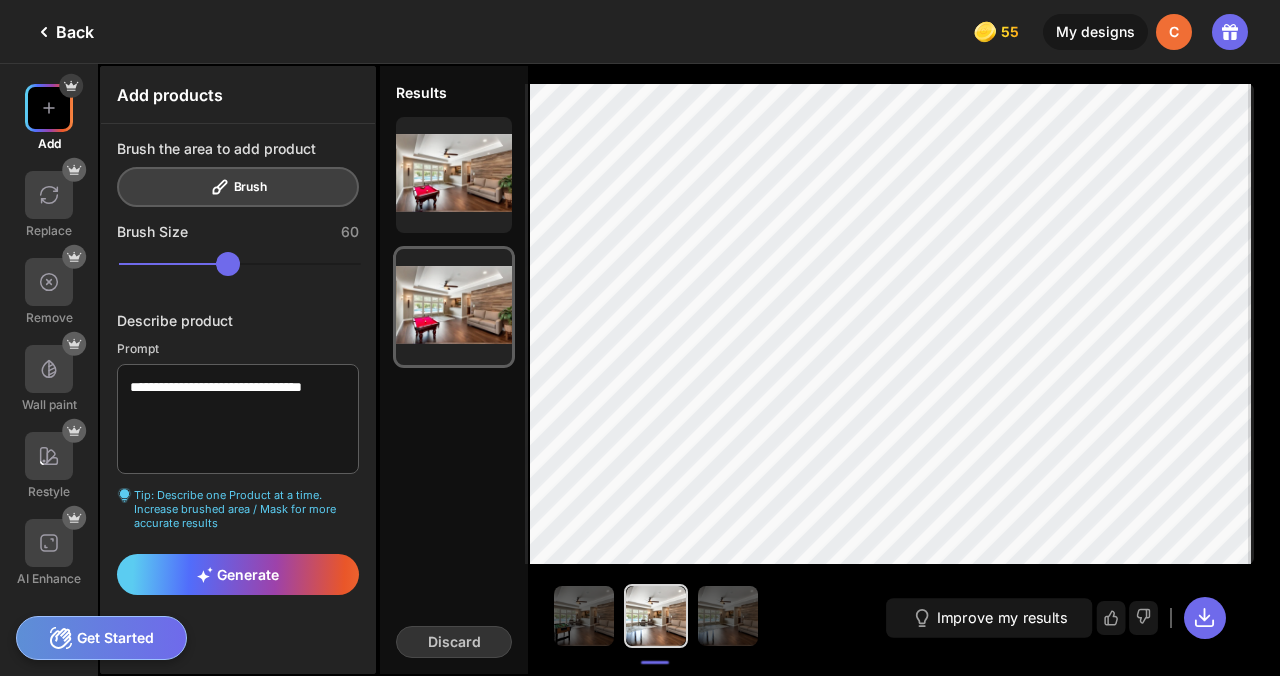 type on "**" 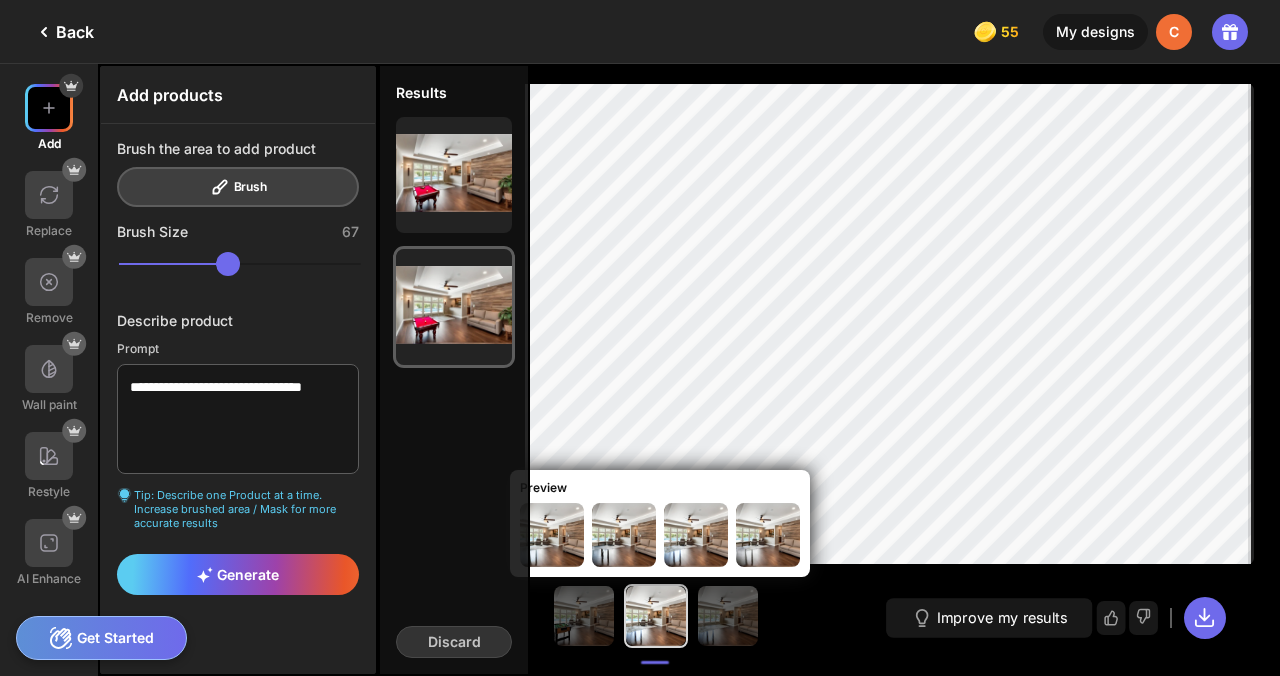 click at bounding box center [656, 616] 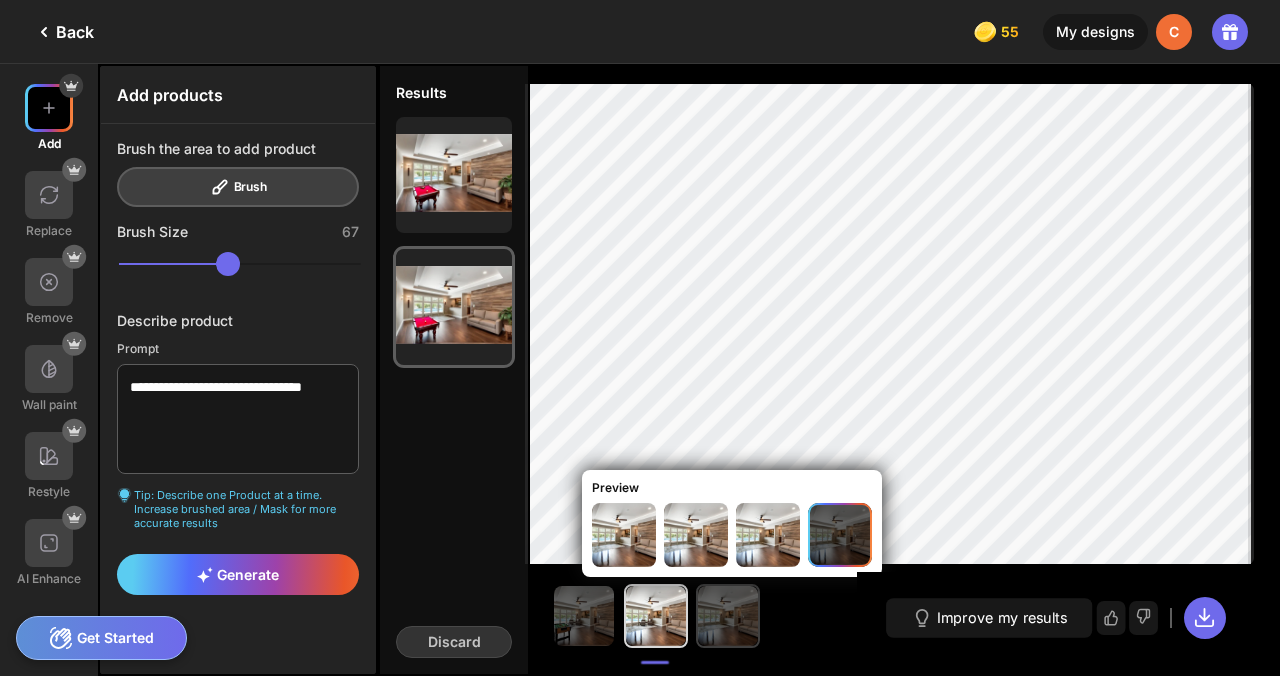 click at bounding box center (728, 616) 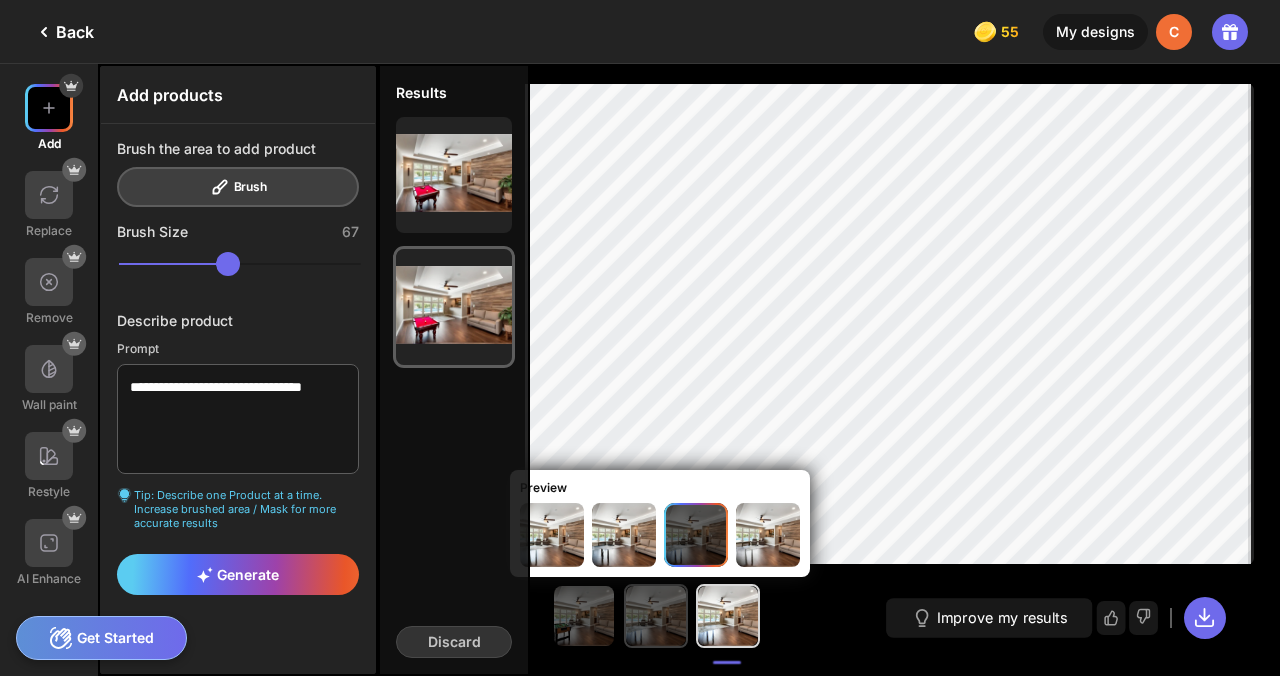 click at bounding box center (656, 616) 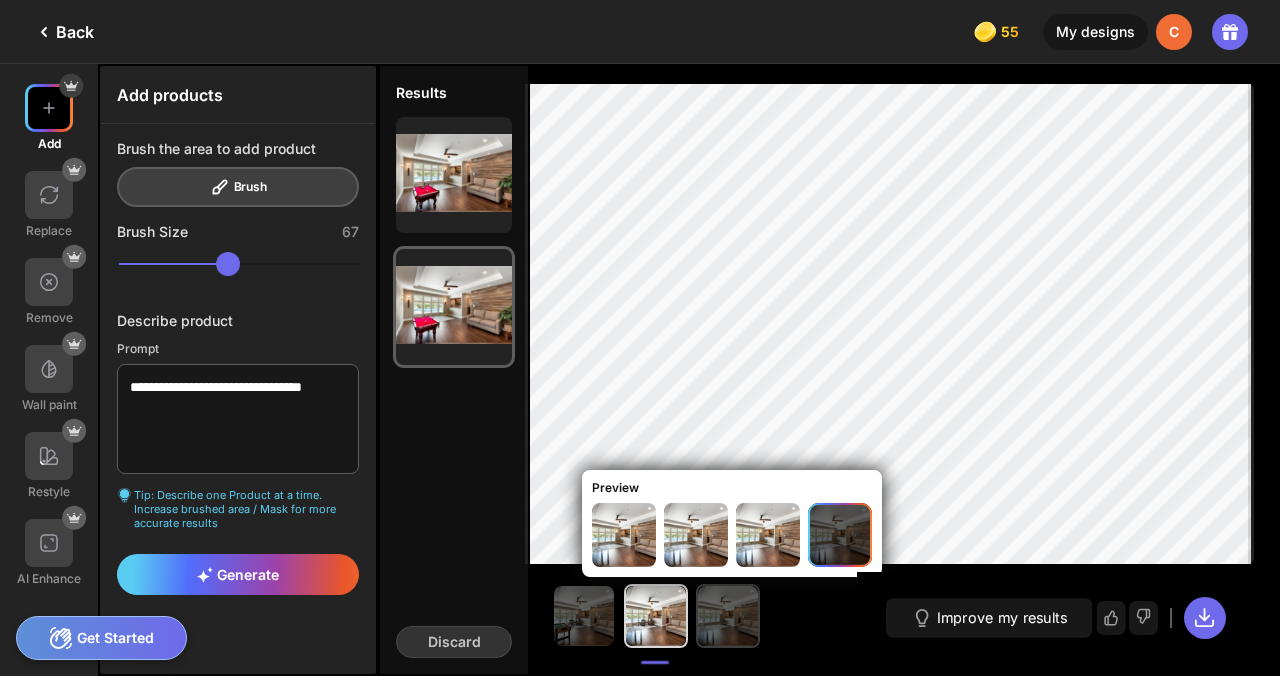 click at bounding box center [728, 616] 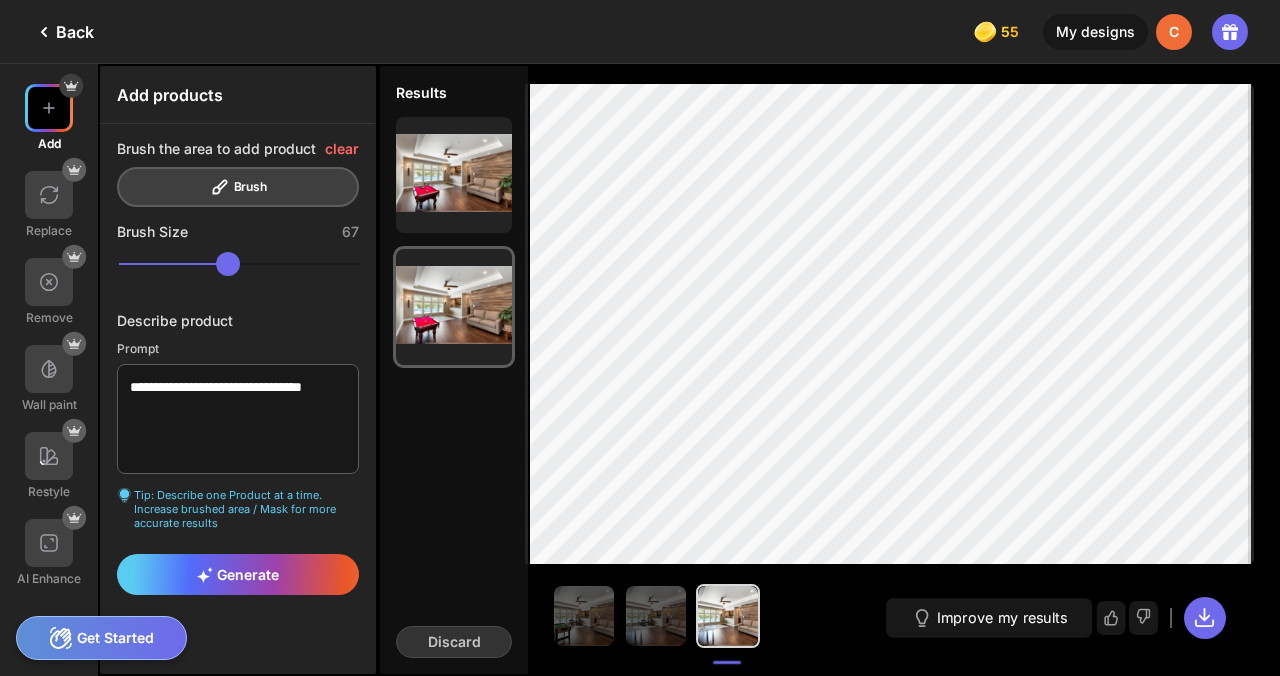 drag, startPoint x: 238, startPoint y: 574, endPoint x: 261, endPoint y: 584, distance: 25.079872 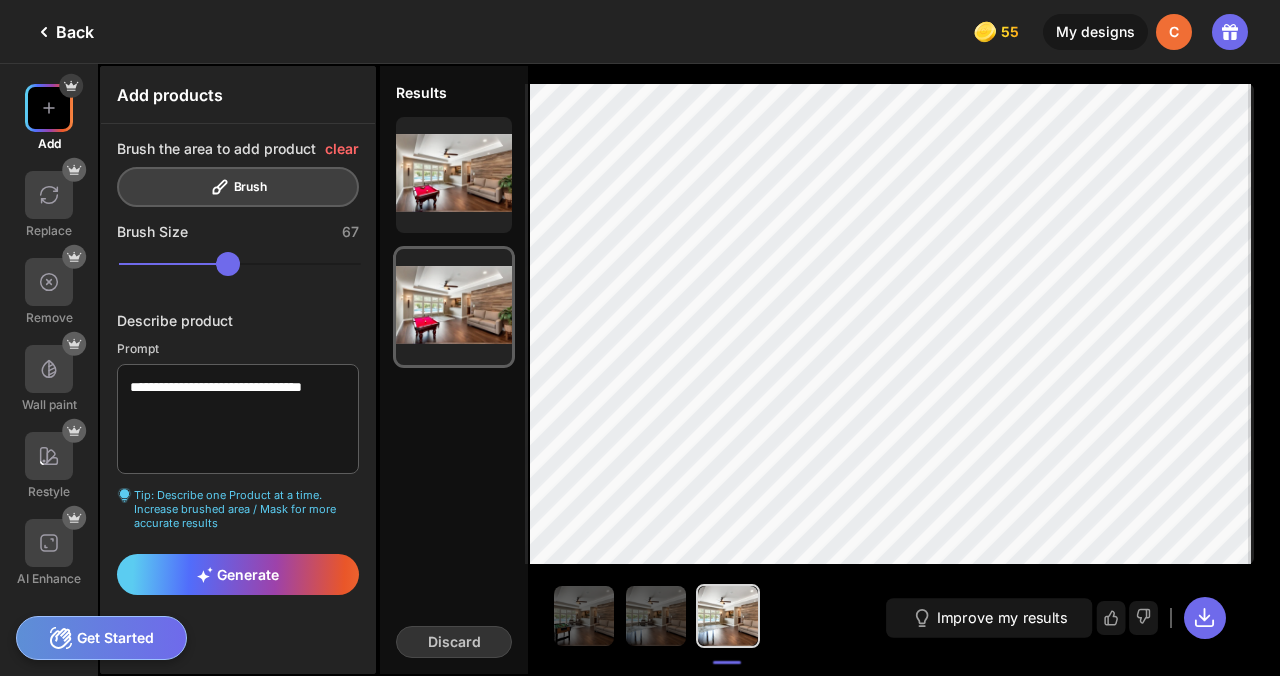 click on "Generate" at bounding box center [238, 574] 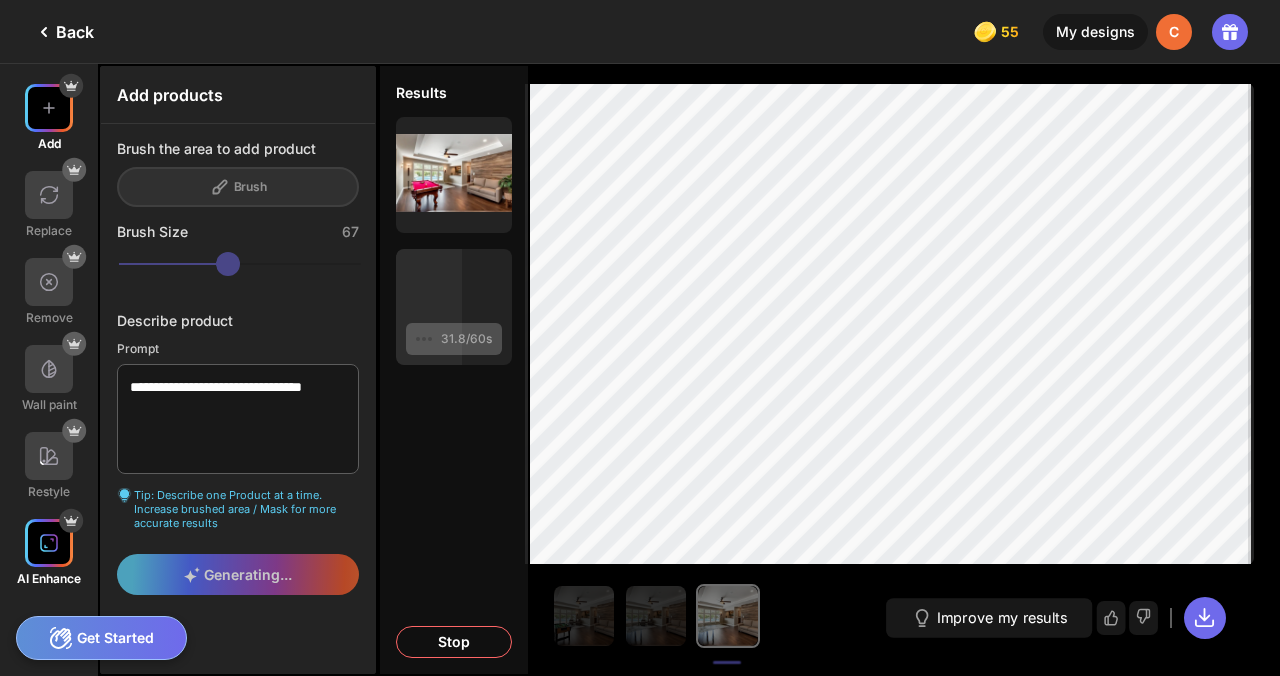 click at bounding box center [49, 543] 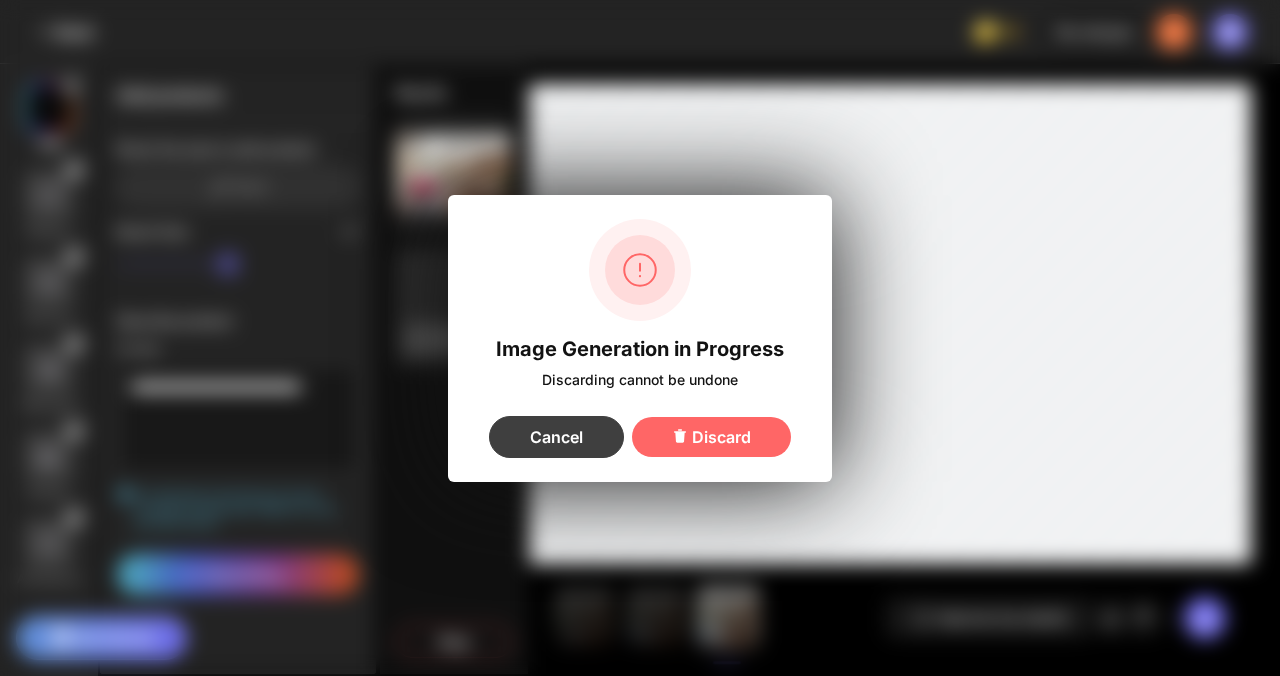 click on "Cancel" at bounding box center [556, 437] 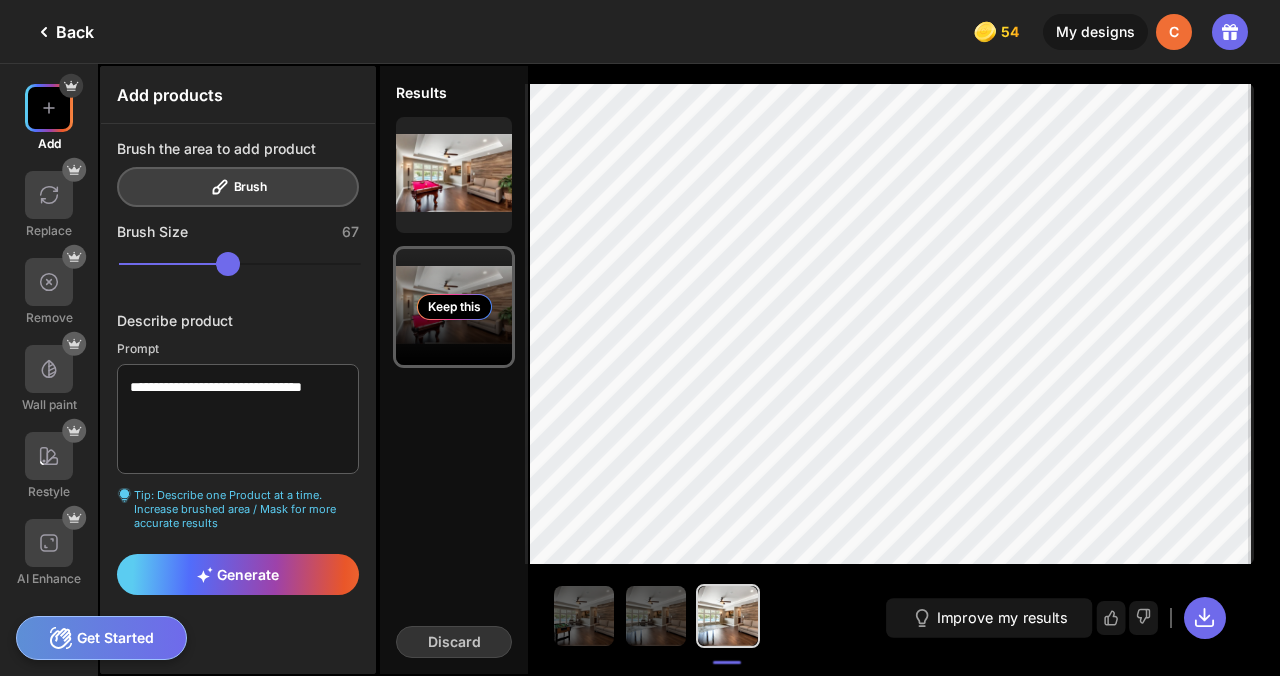 click on "Keep this" at bounding box center [454, 307] 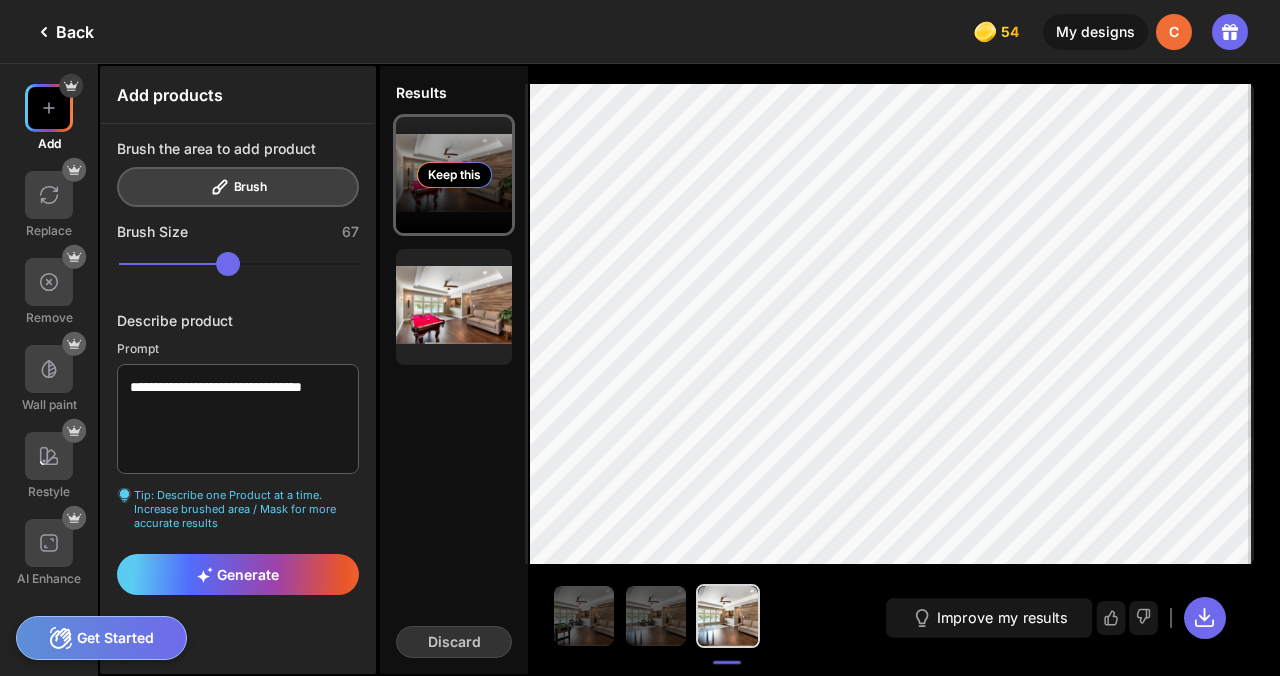 click on "Keep this" at bounding box center [454, 175] 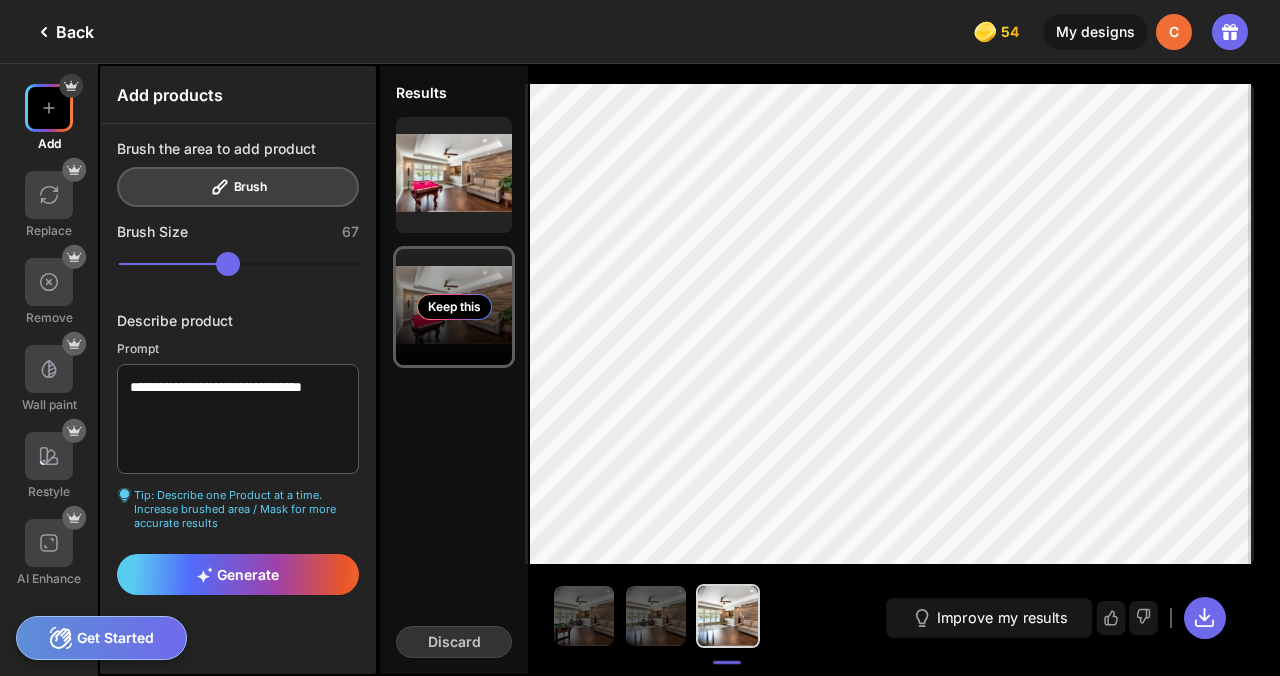 click on "Keep this" at bounding box center (454, 307) 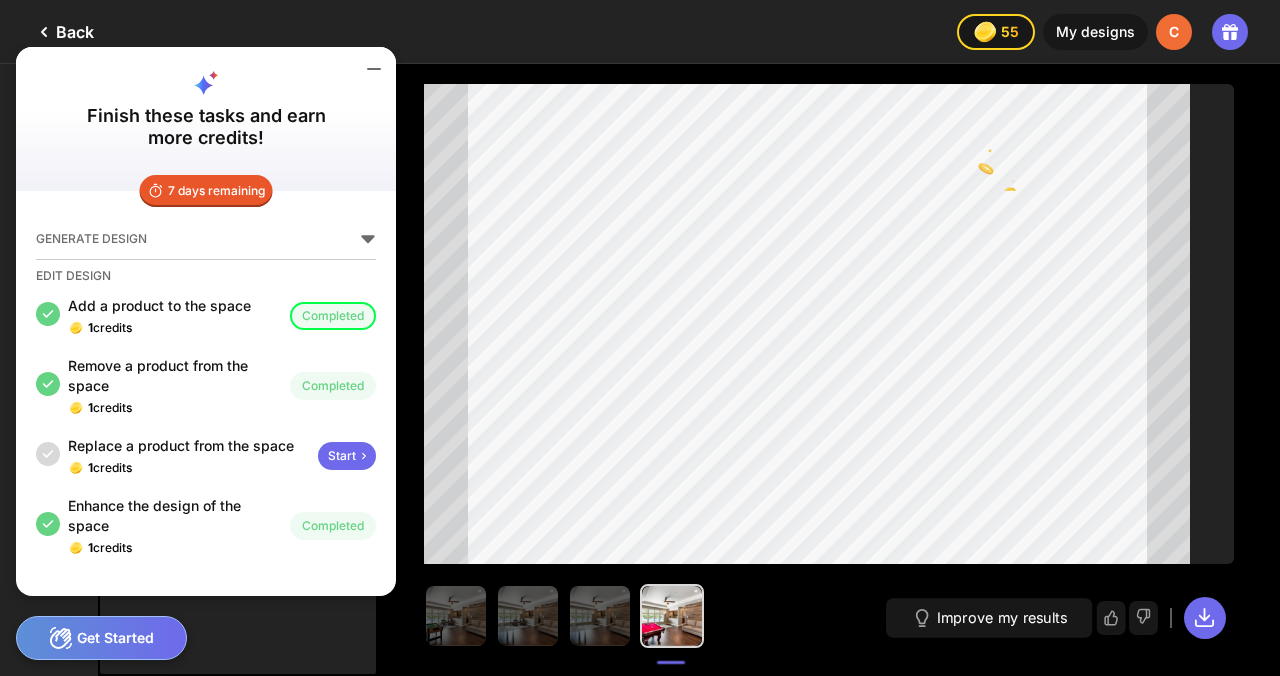 click 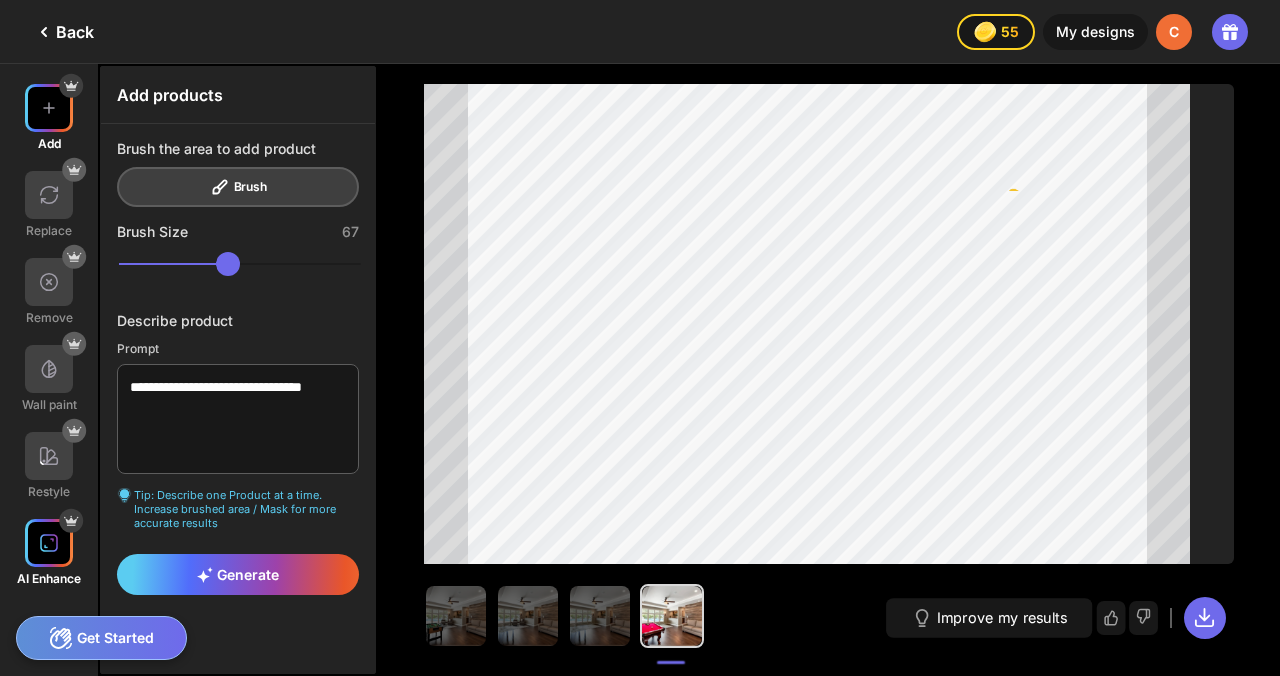 click at bounding box center [49, 543] 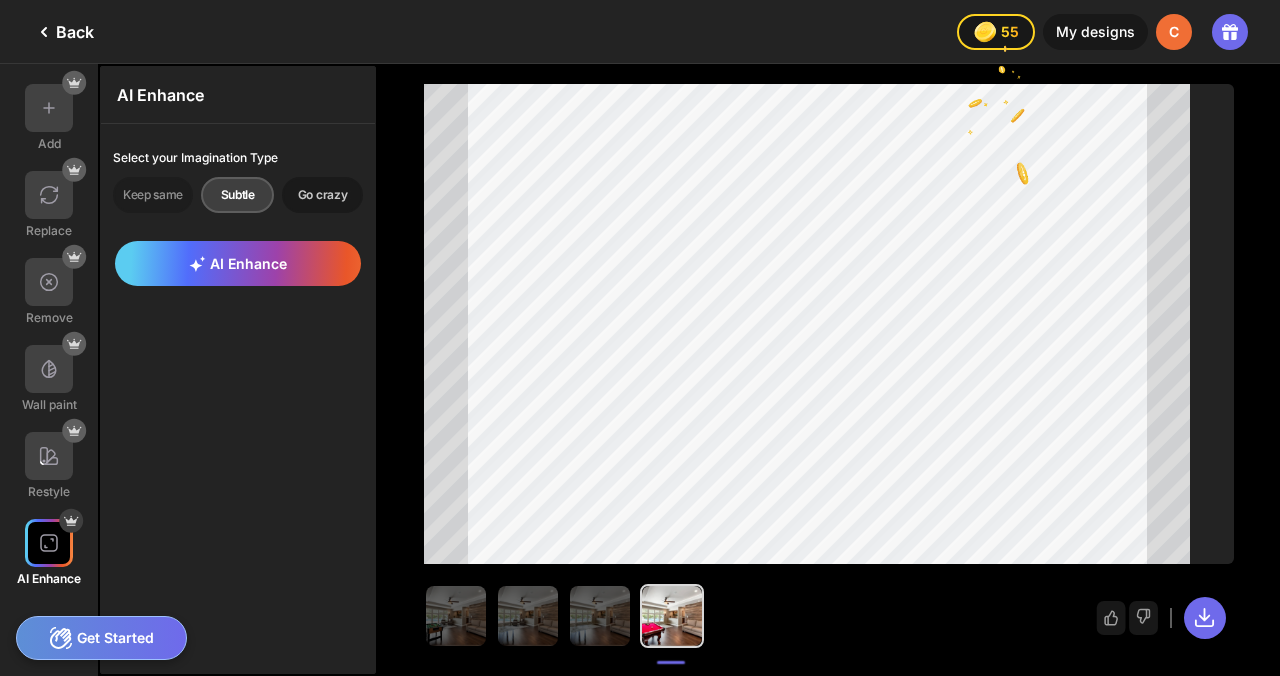 click on "Go crazy" 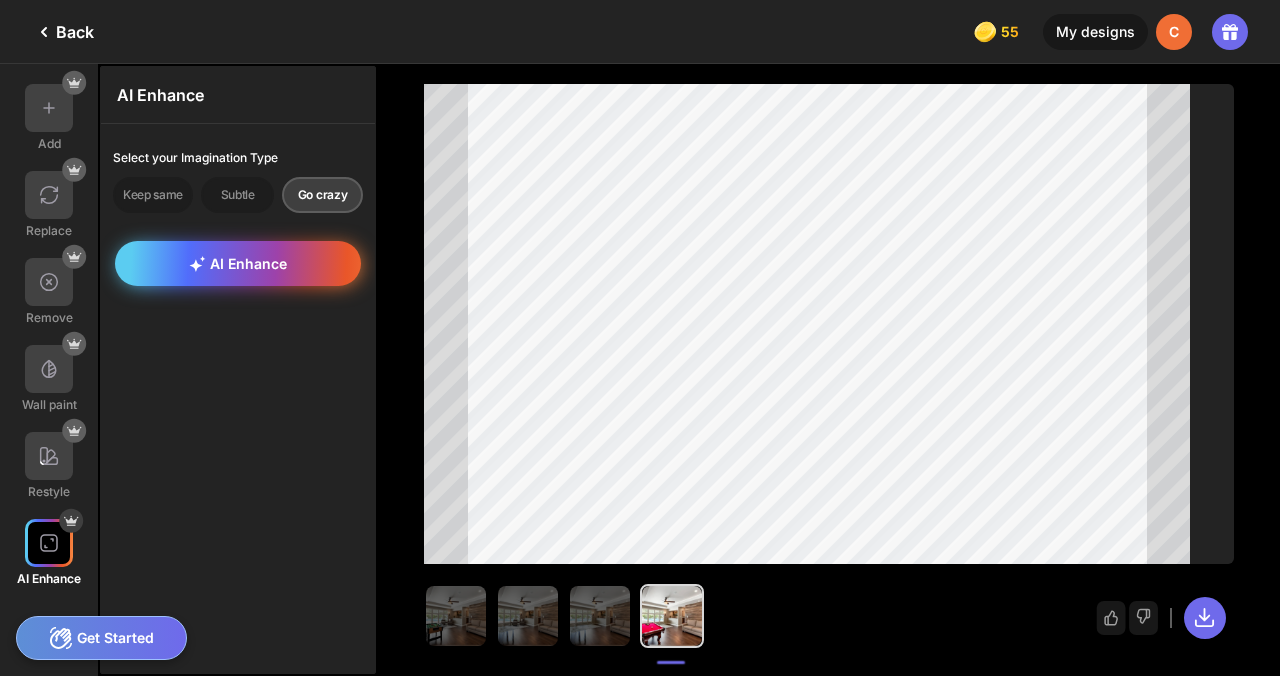 click on "AI Enhance" at bounding box center (238, 263) 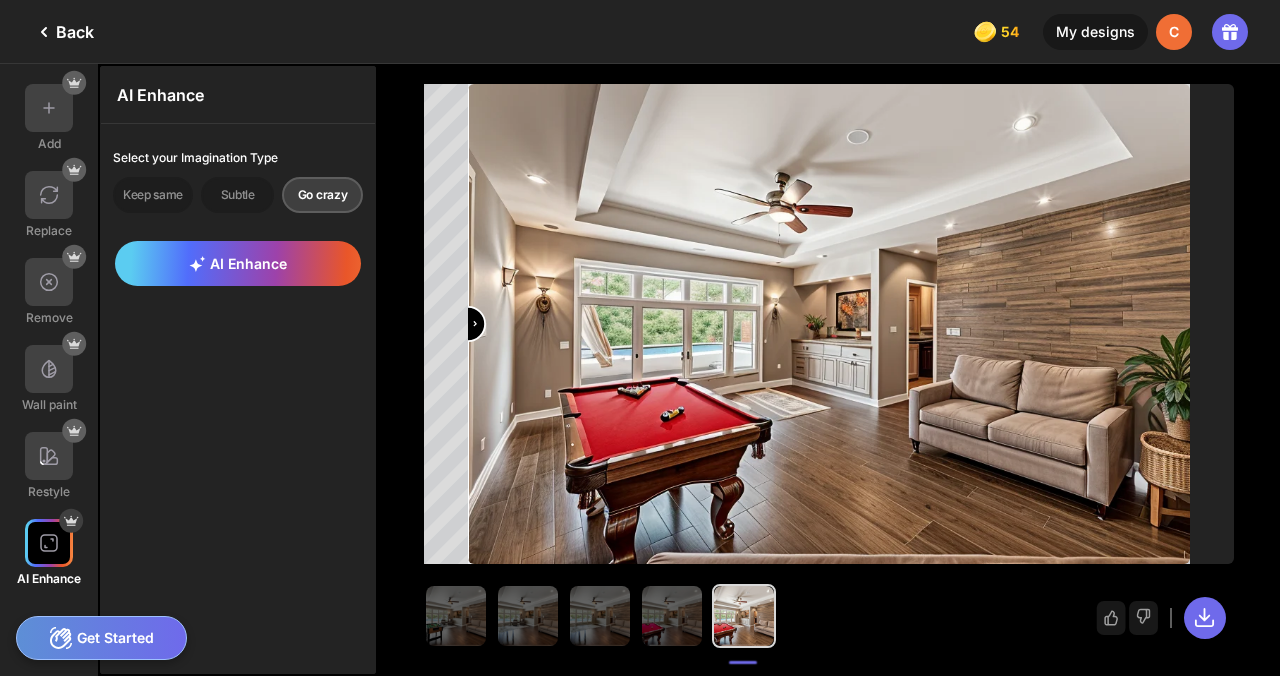 drag, startPoint x: 831, startPoint y: 327, endPoint x: 311, endPoint y: 356, distance: 520.80804 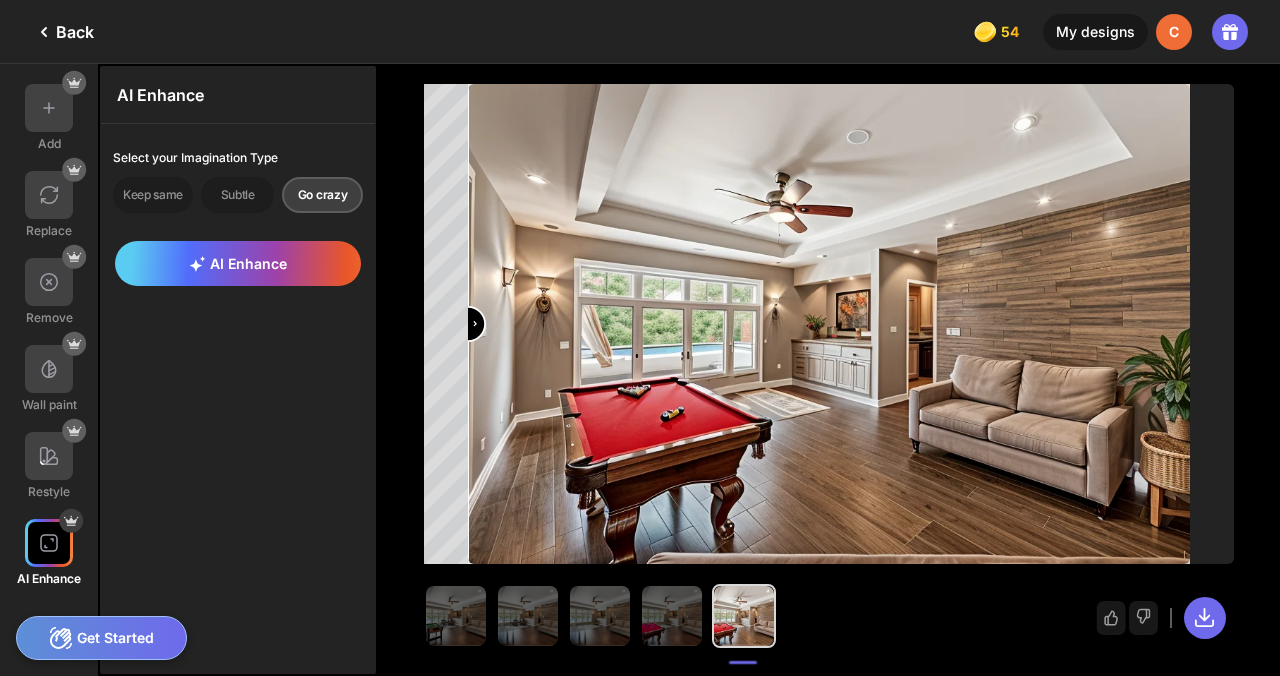 click on "AI Enhance" at bounding box center (238, 263) 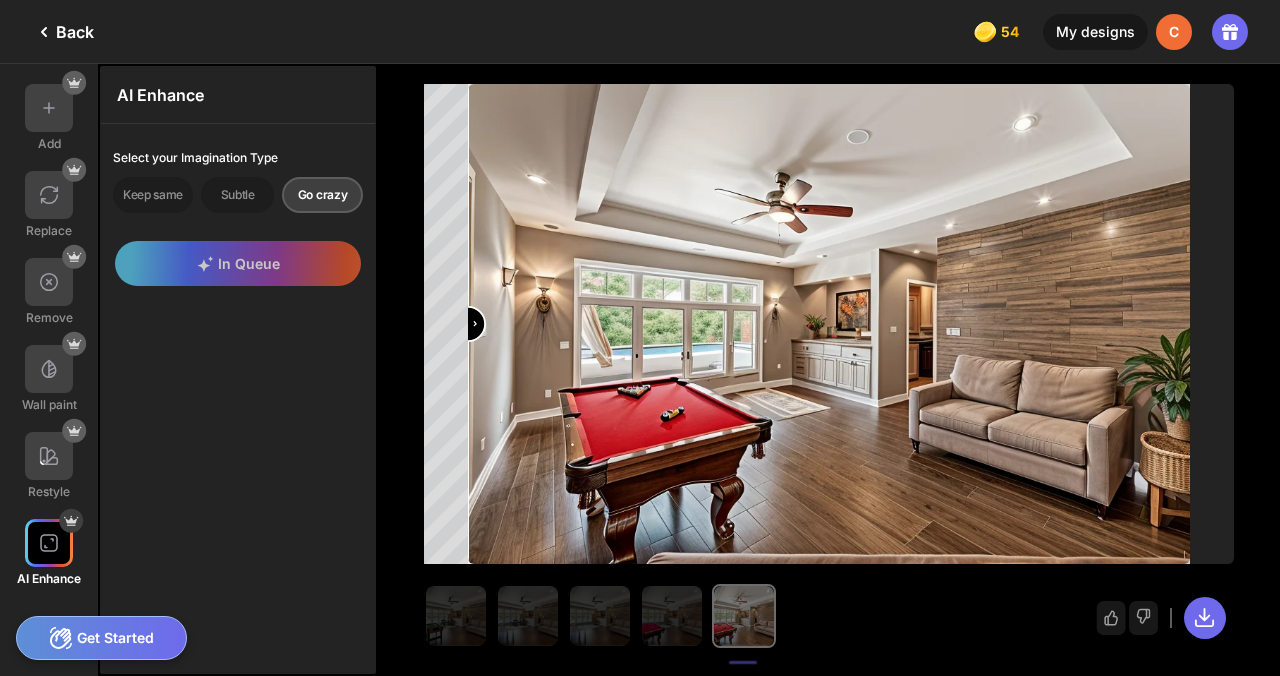 click on "In Queue" at bounding box center (238, 263) 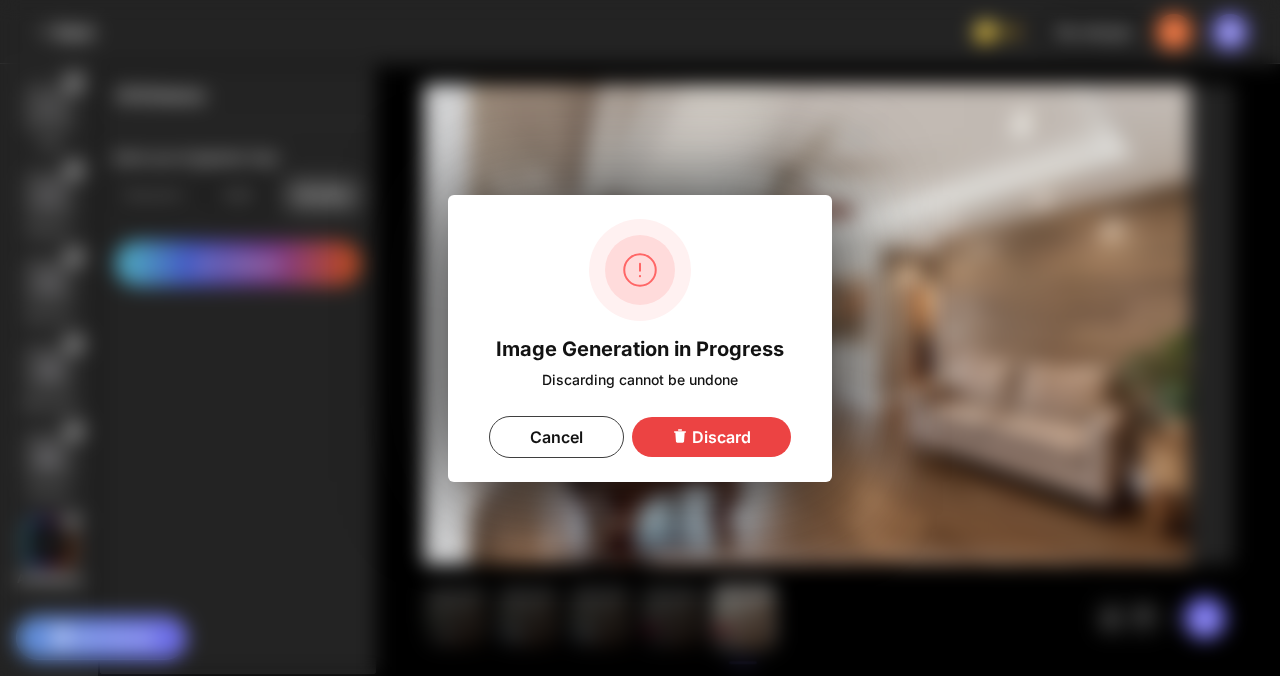 click 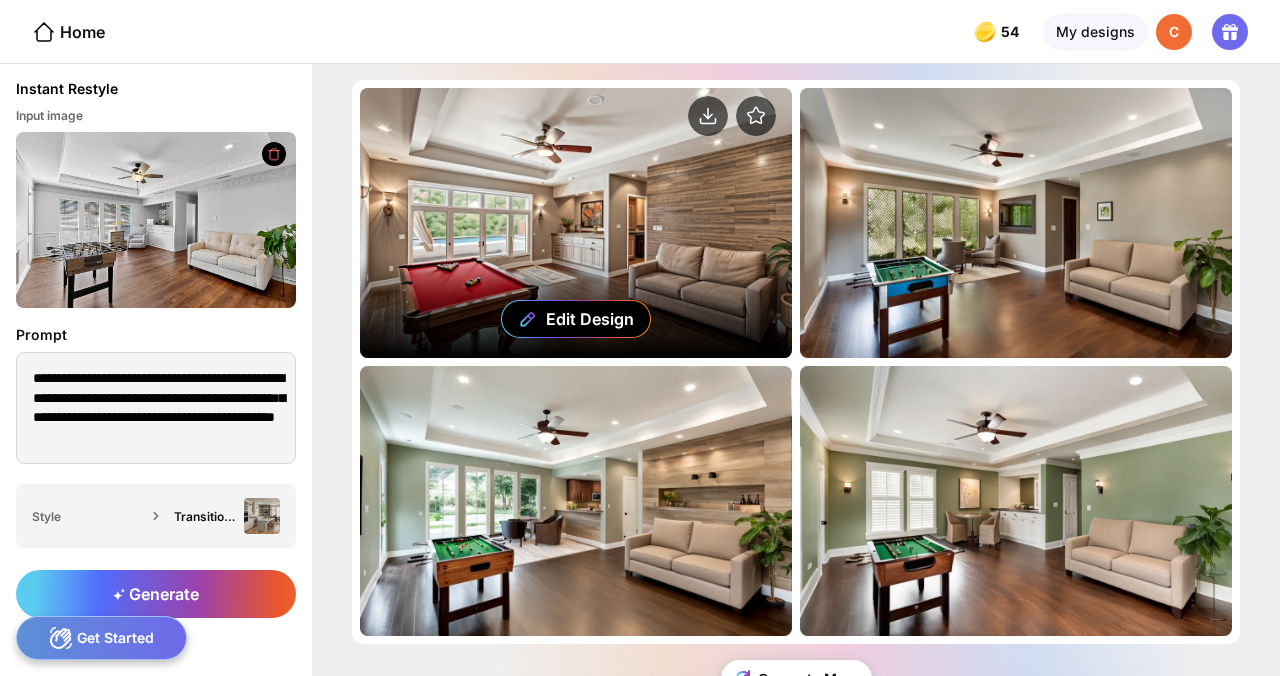 click on "Edit Design" at bounding box center (576, 223) 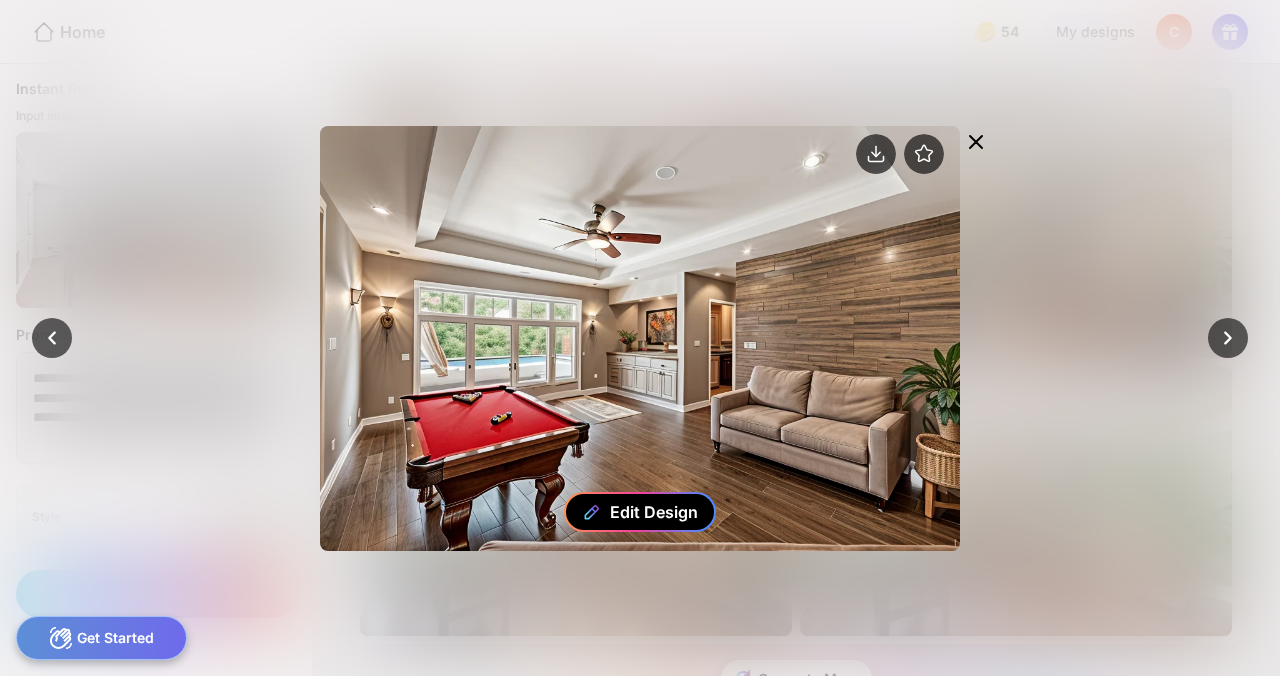 click on "Edit Design" at bounding box center (654, 512) 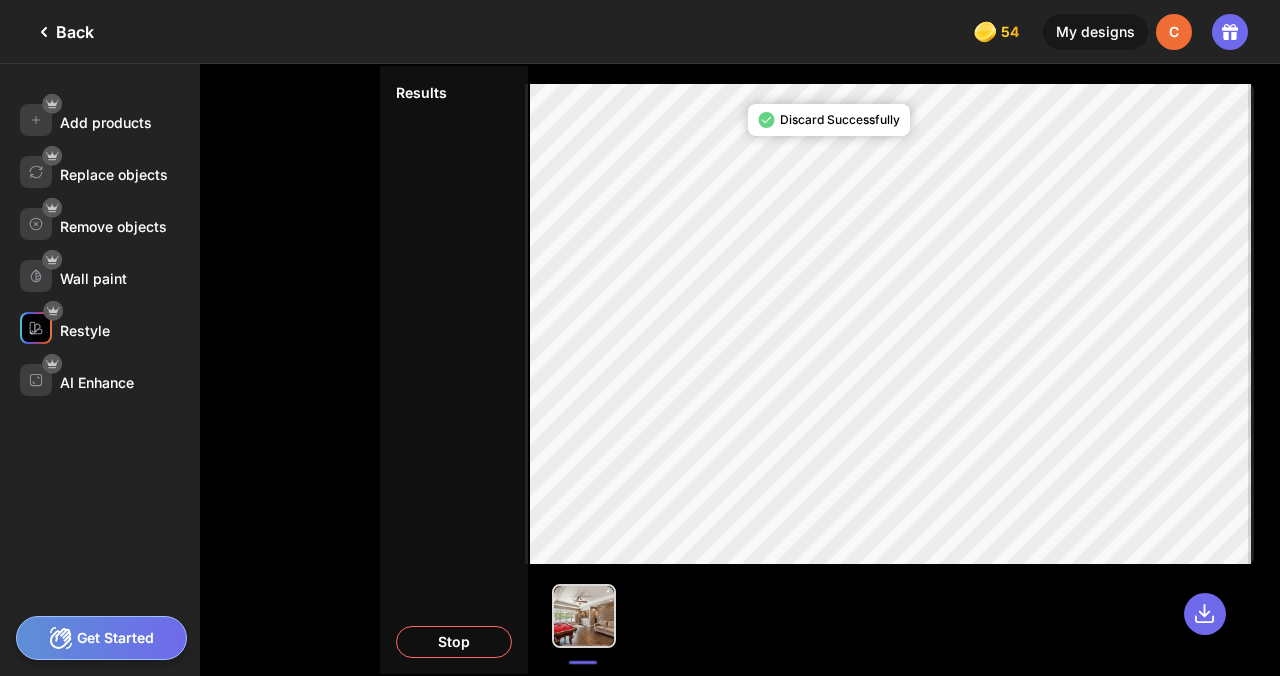 click on "Restyle" 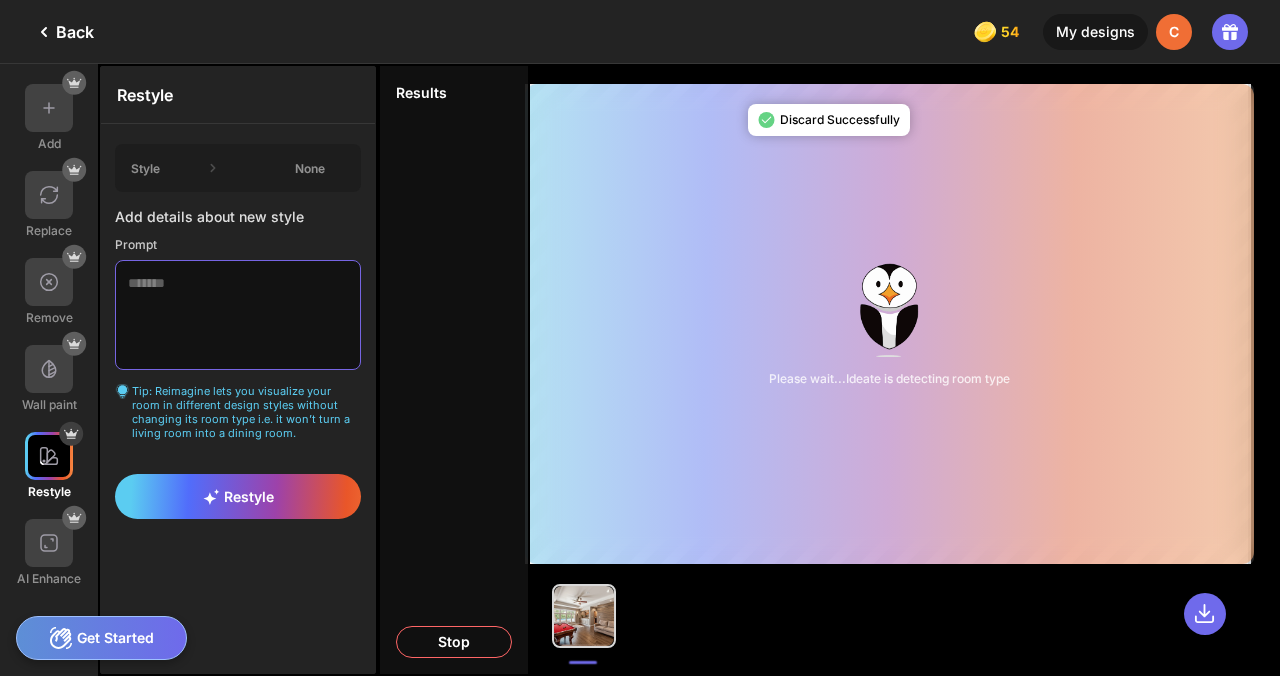 click at bounding box center (238, 315) 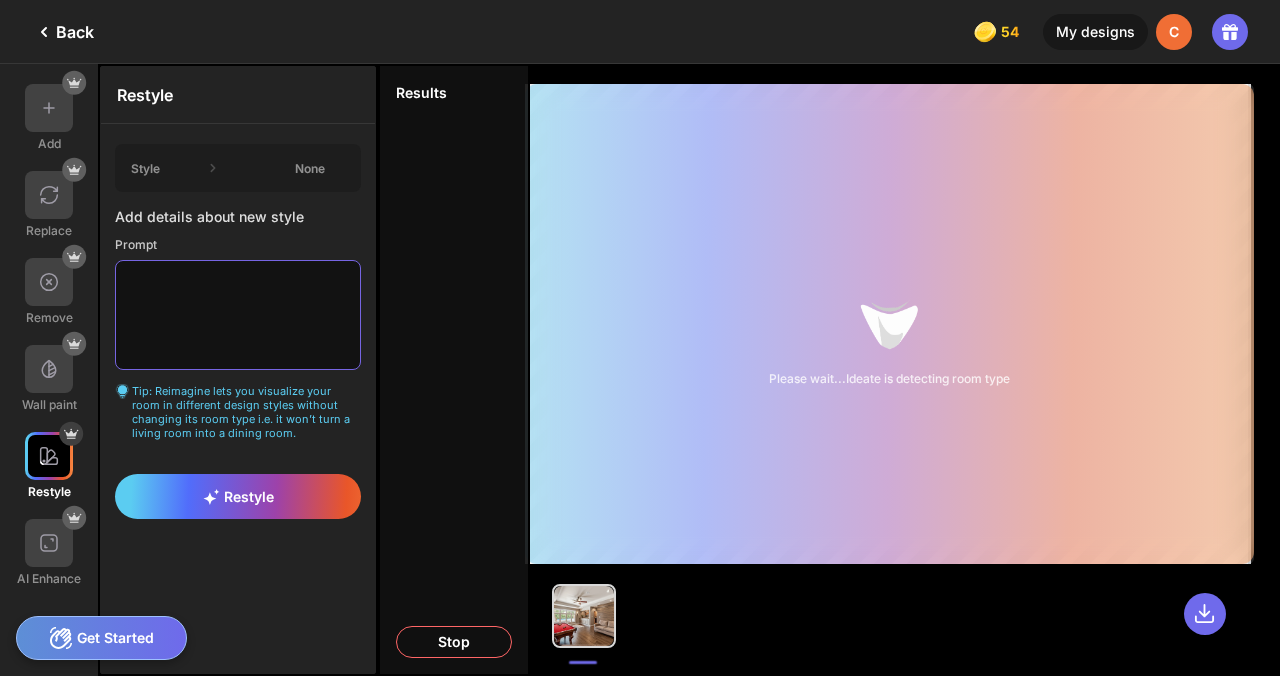 click at bounding box center (238, 315) 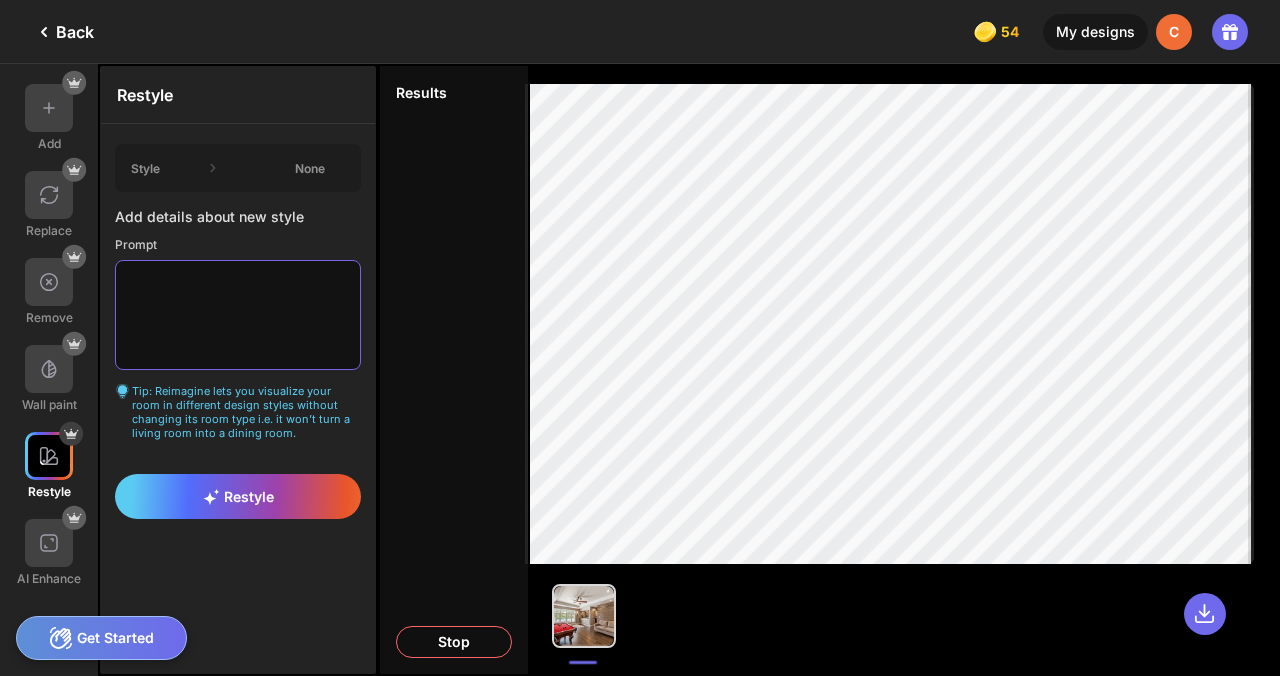 type on "*" 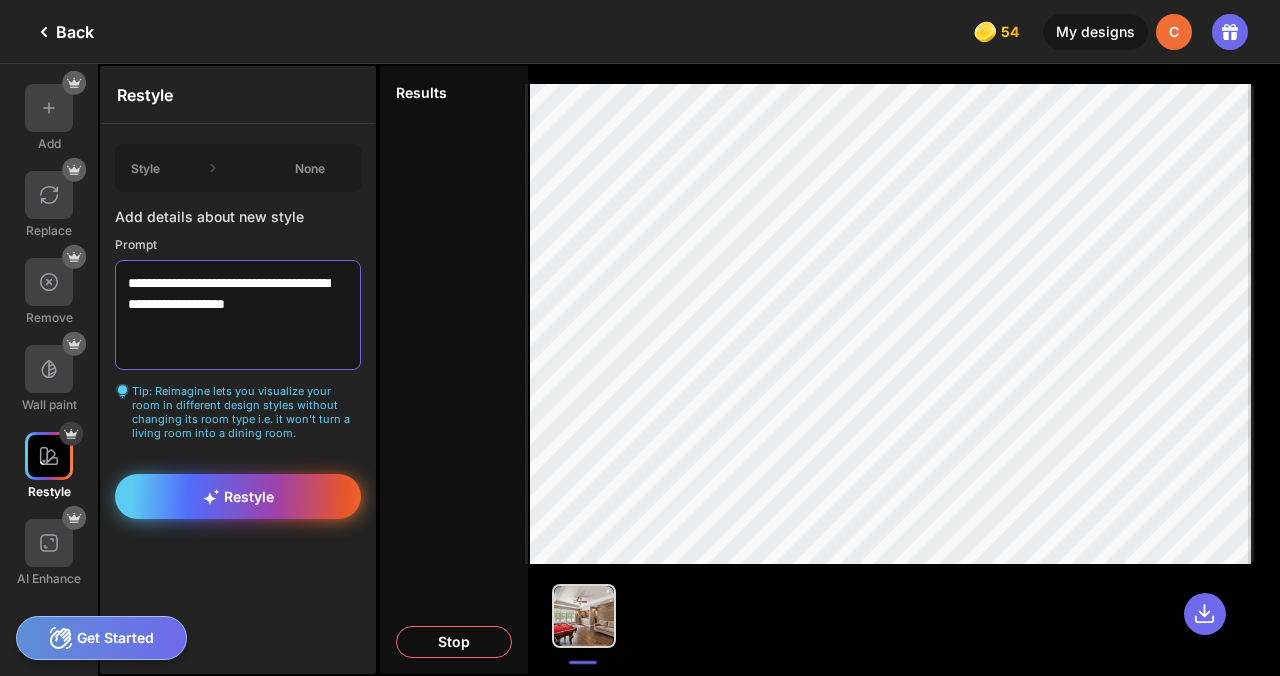 type on "**********" 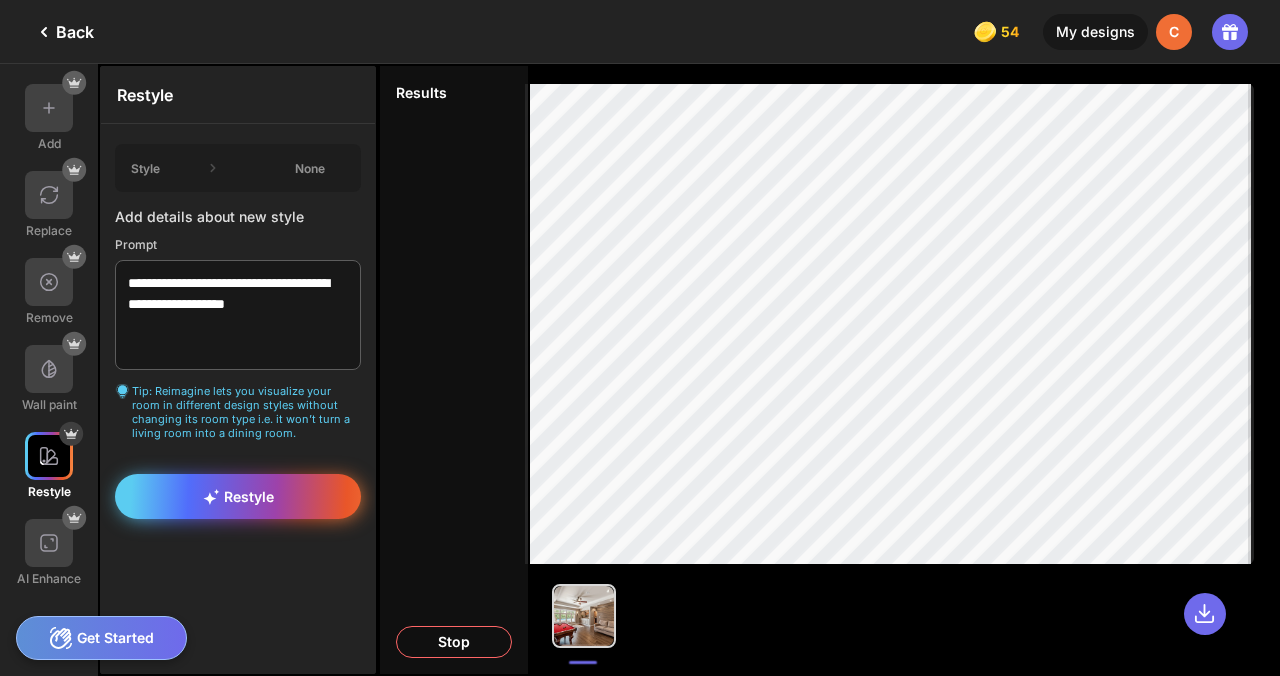 click on "Restyle" at bounding box center (238, 496) 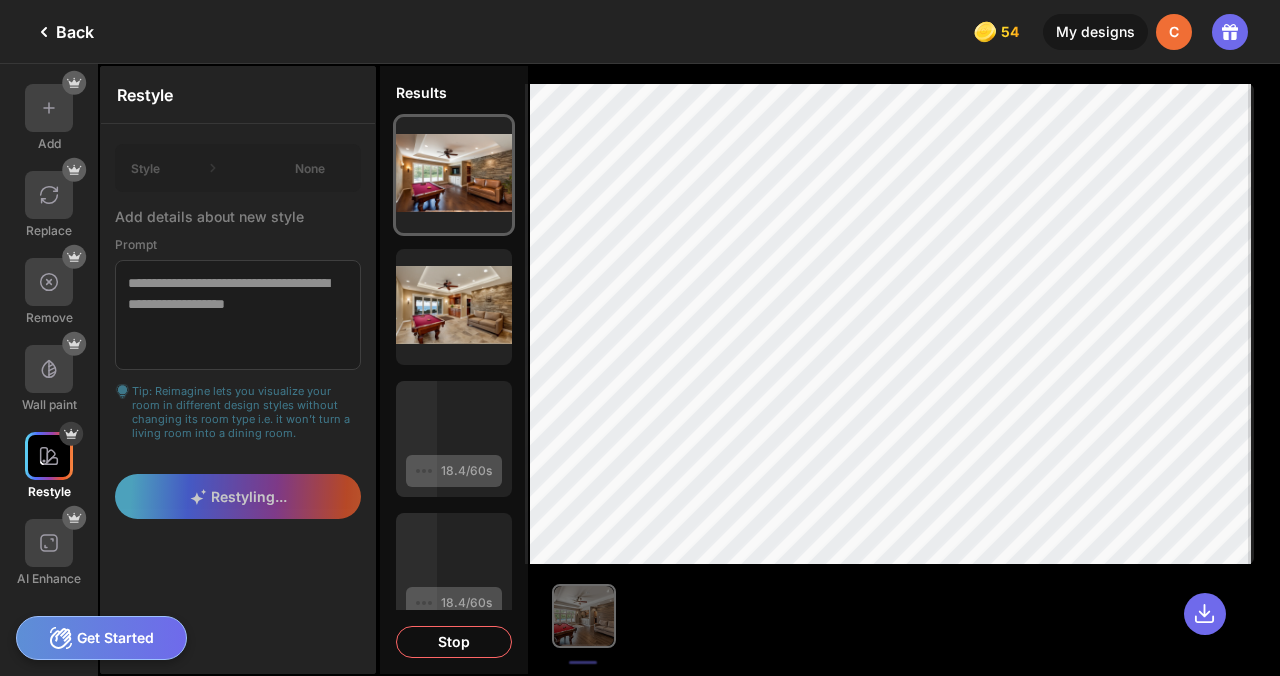 click 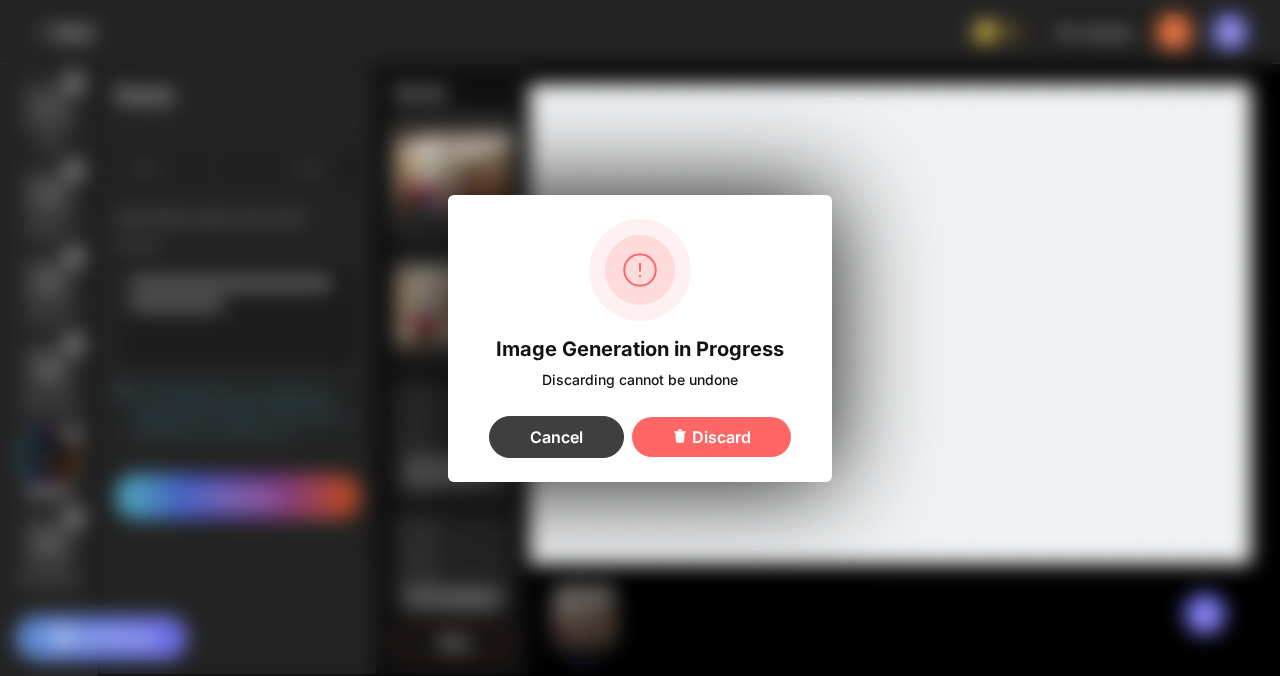 click on "Cancel" at bounding box center [556, 437] 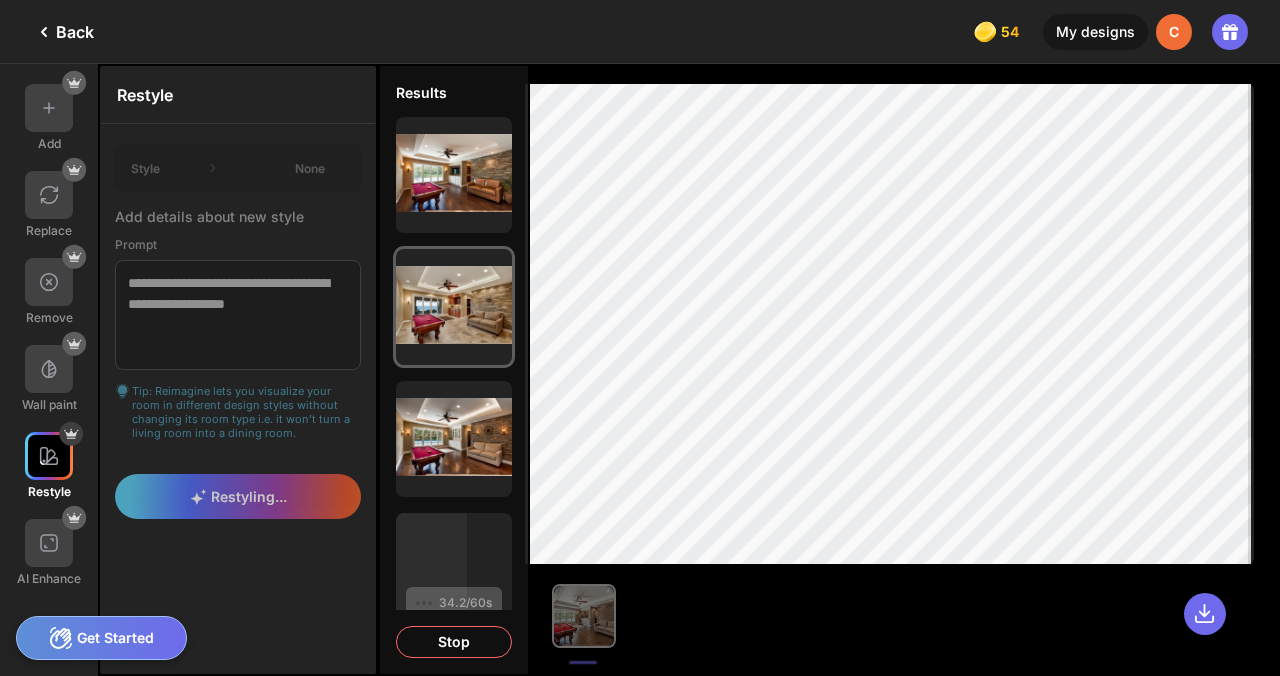 click on "Back" 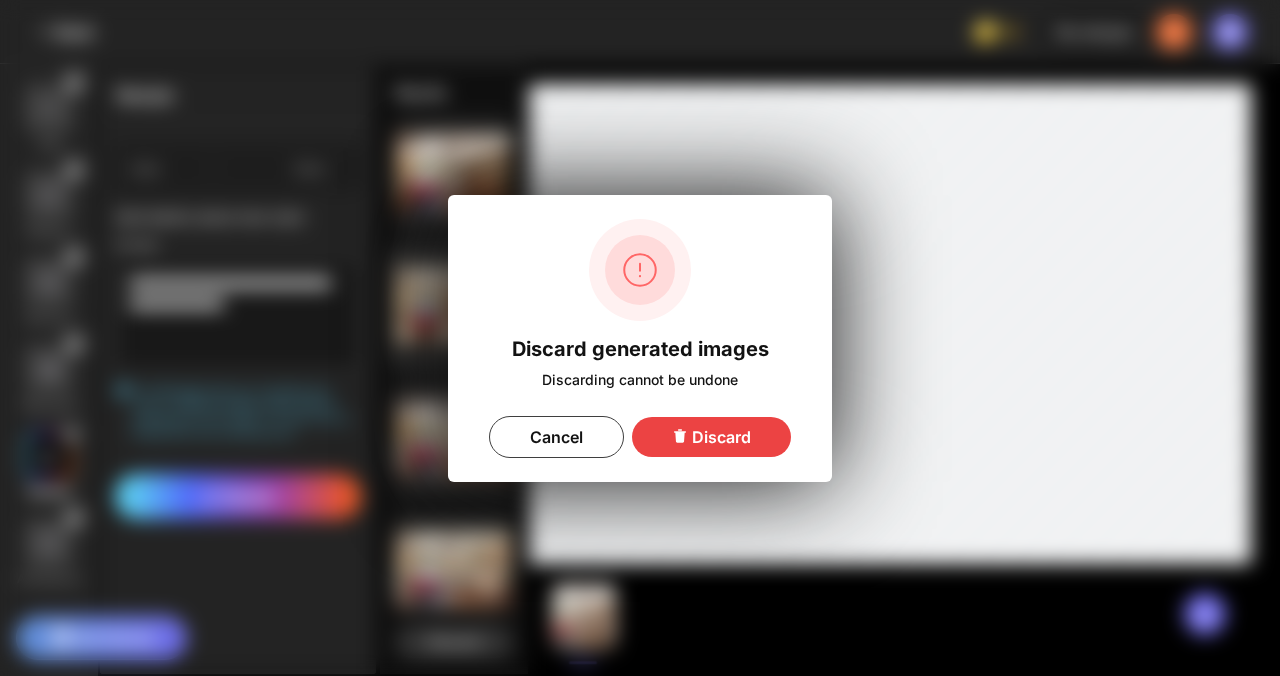 click on "Discard" at bounding box center (711, 437) 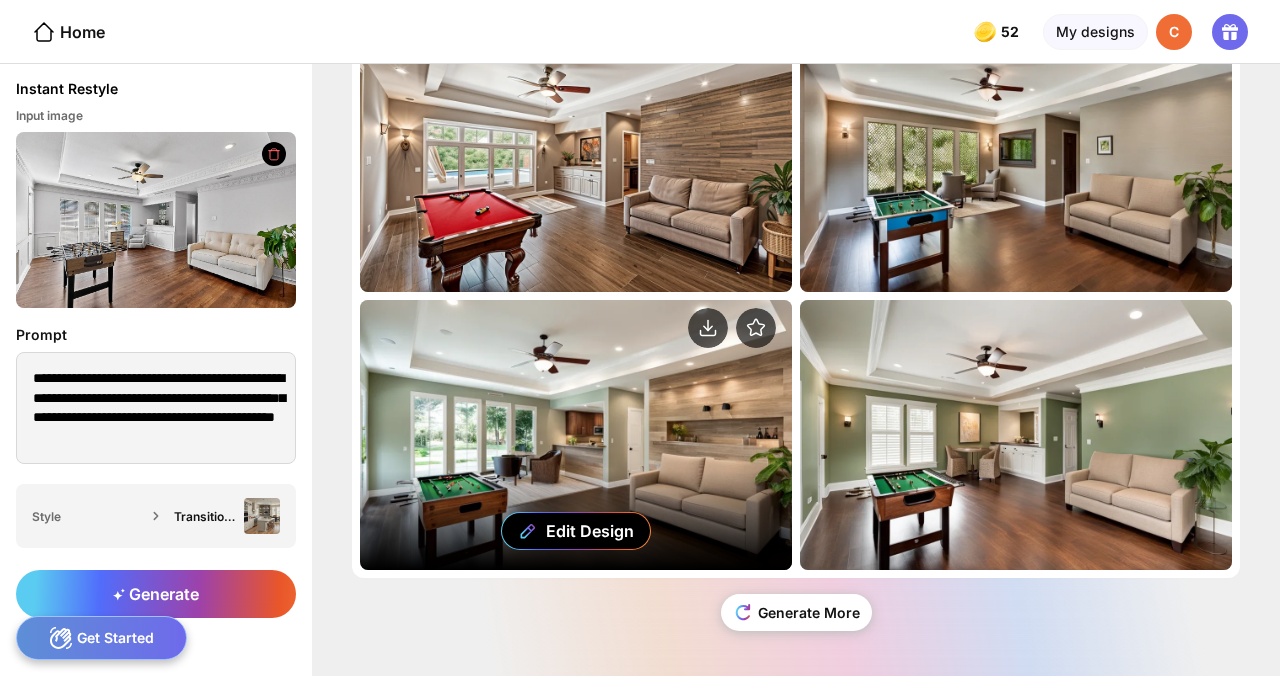 scroll, scrollTop: 0, scrollLeft: 0, axis: both 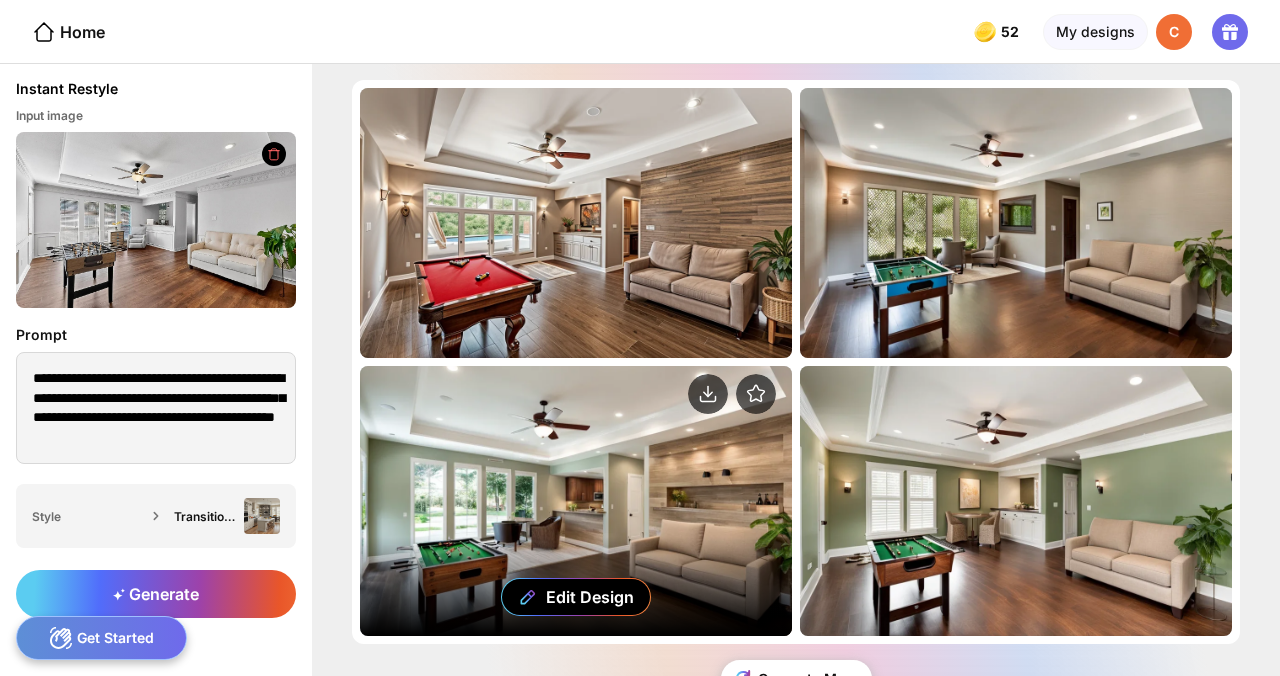 click on "Edit Design" at bounding box center [576, 501] 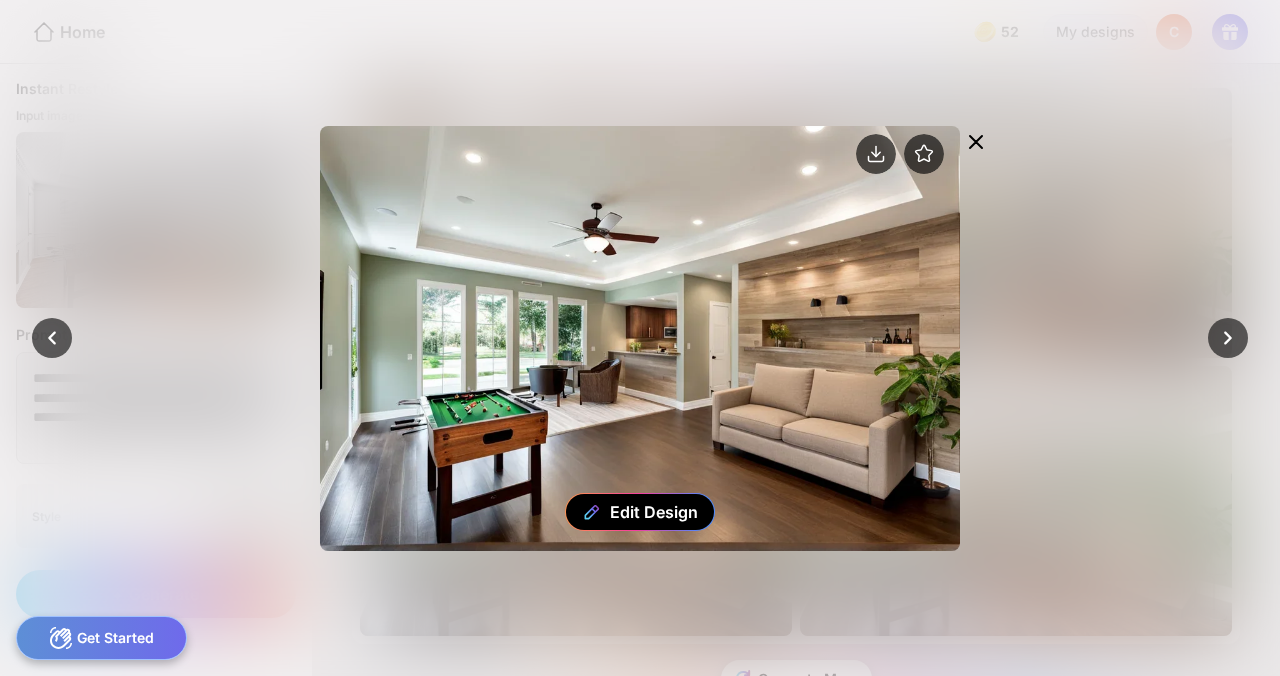 click 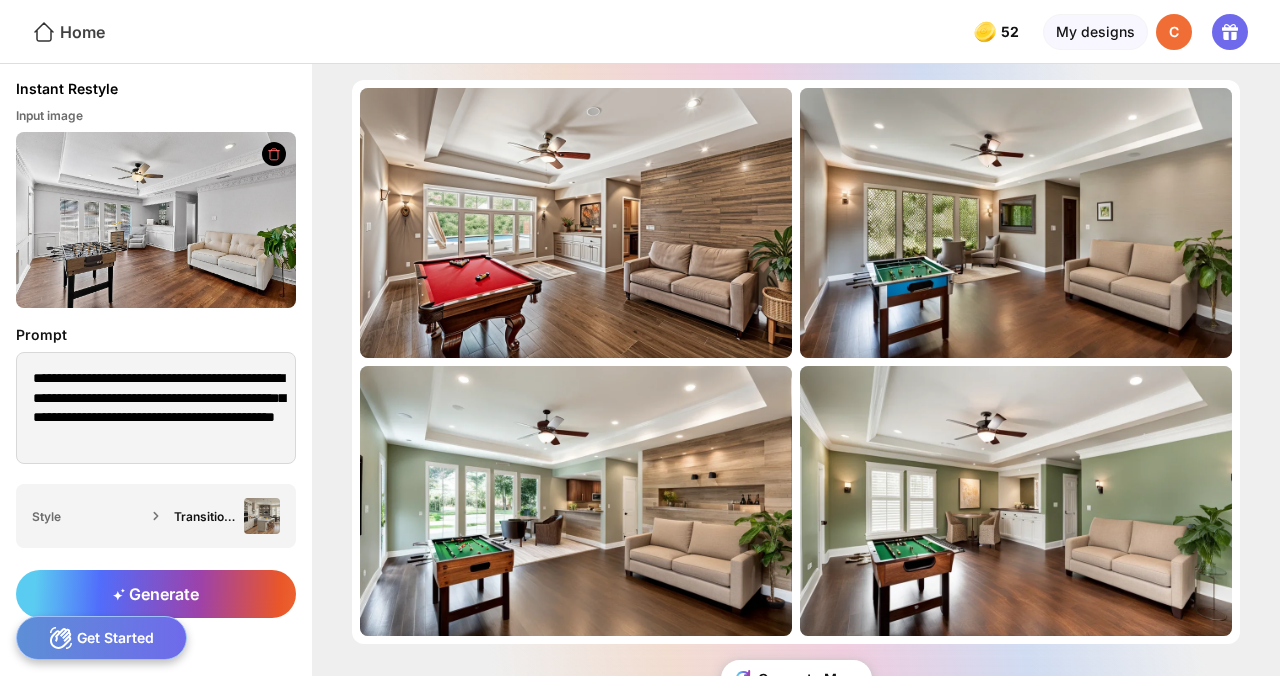 click on "Home" at bounding box center (52, 31) 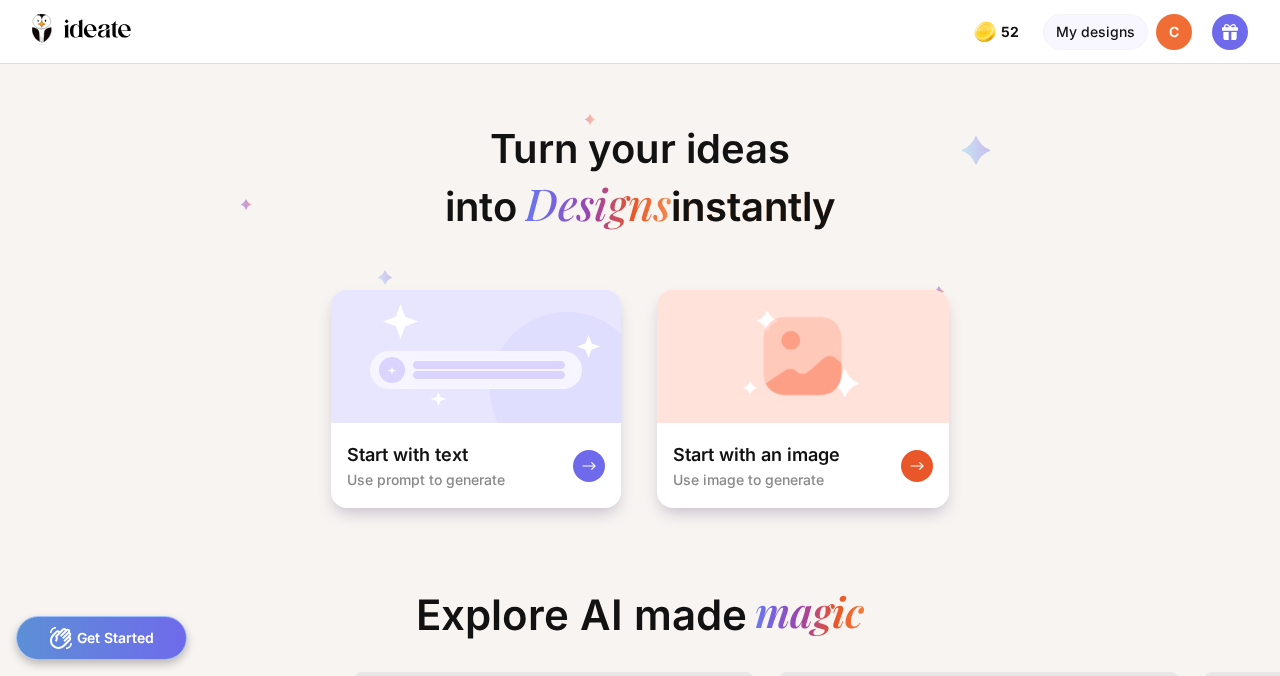 scroll, scrollTop: 0, scrollLeft: 19, axis: horizontal 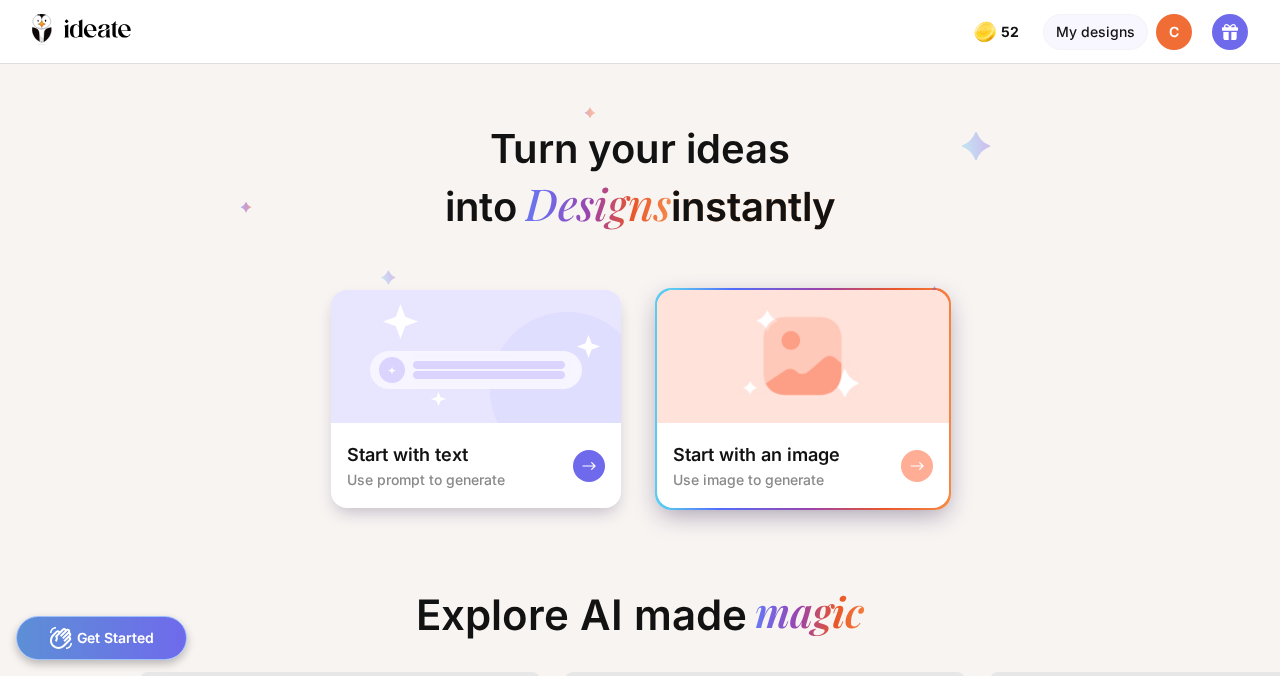 click at bounding box center [803, 356] 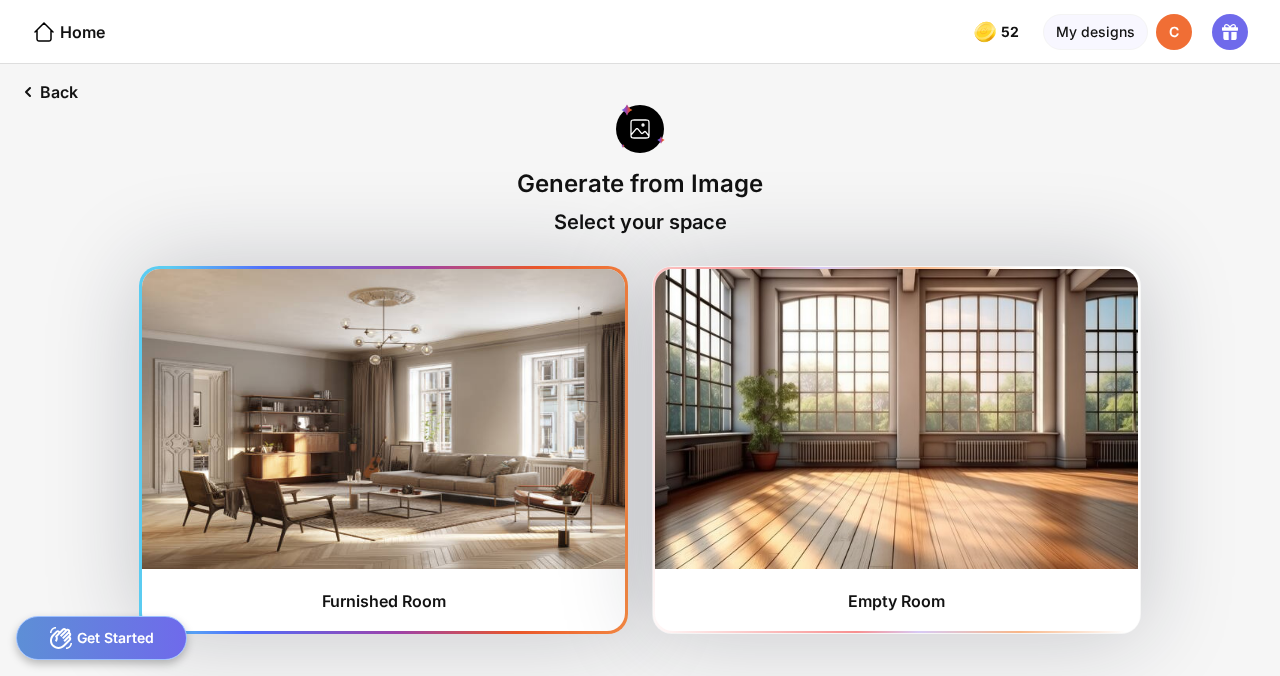 click at bounding box center [383, 419] 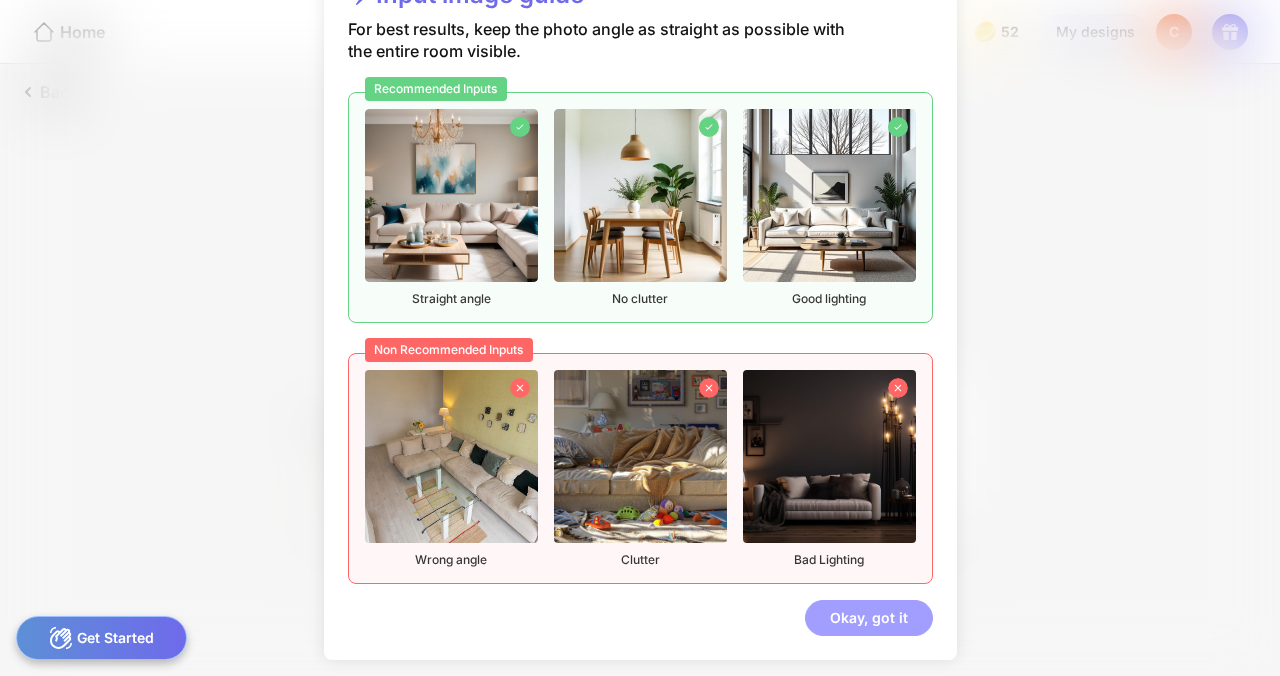 click on "Okay, got it" at bounding box center (869, 618) 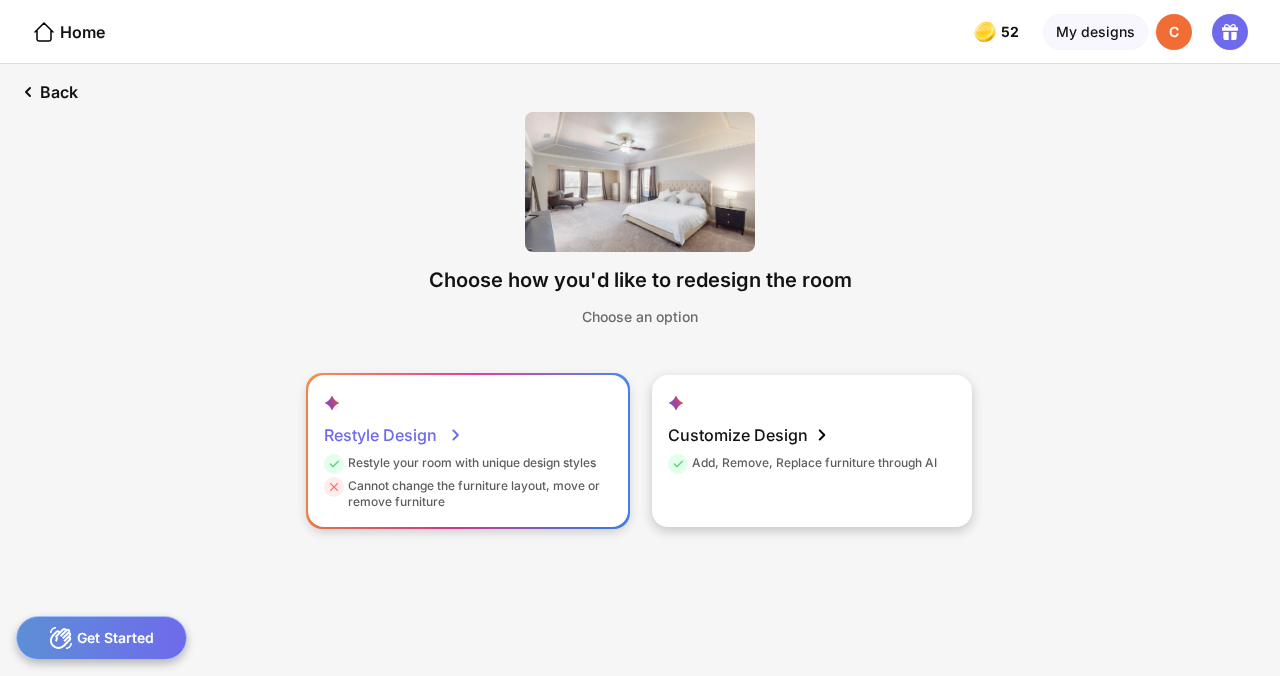 click on "Restyle Design" at bounding box center [393, 435] 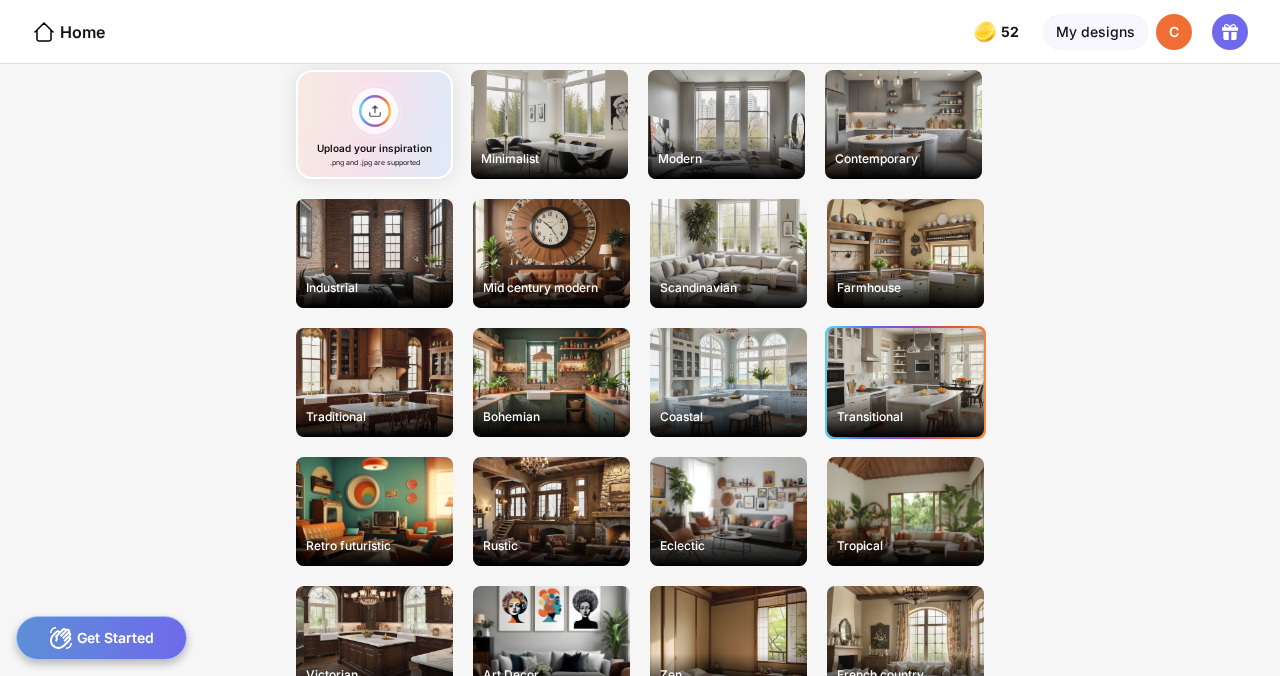 click on "Transitional" at bounding box center (905, 416) 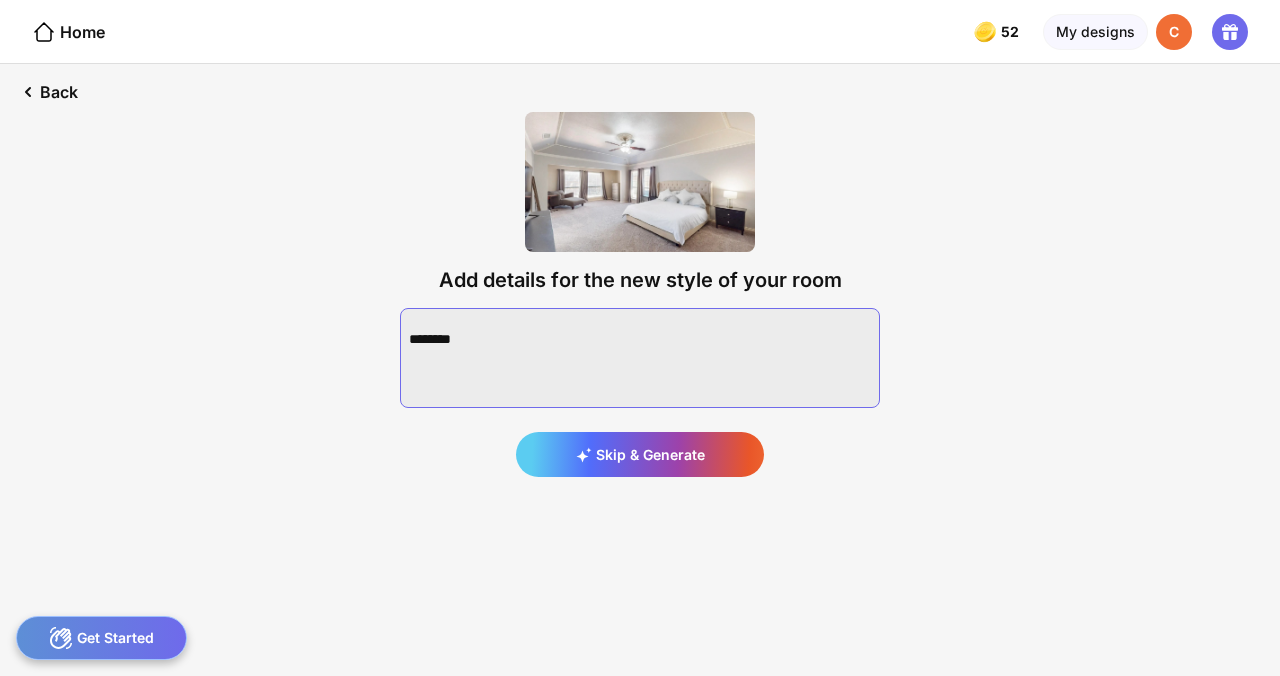 click at bounding box center [640, 358] 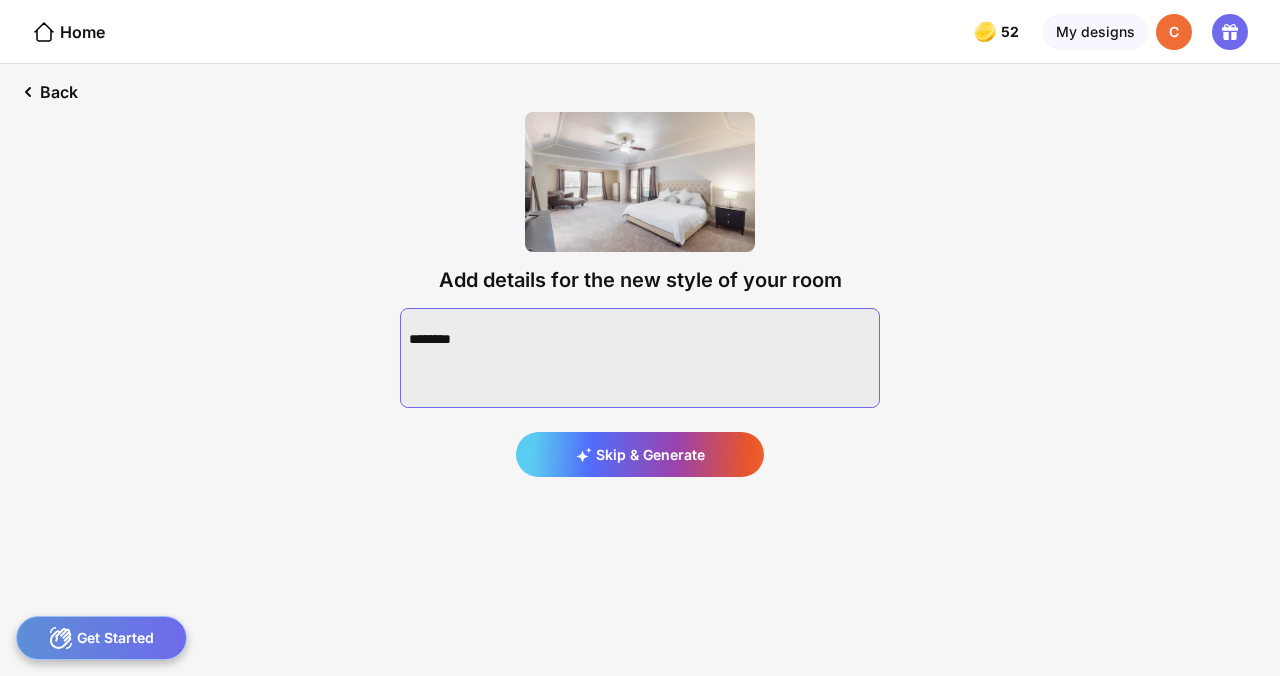 type on "*" 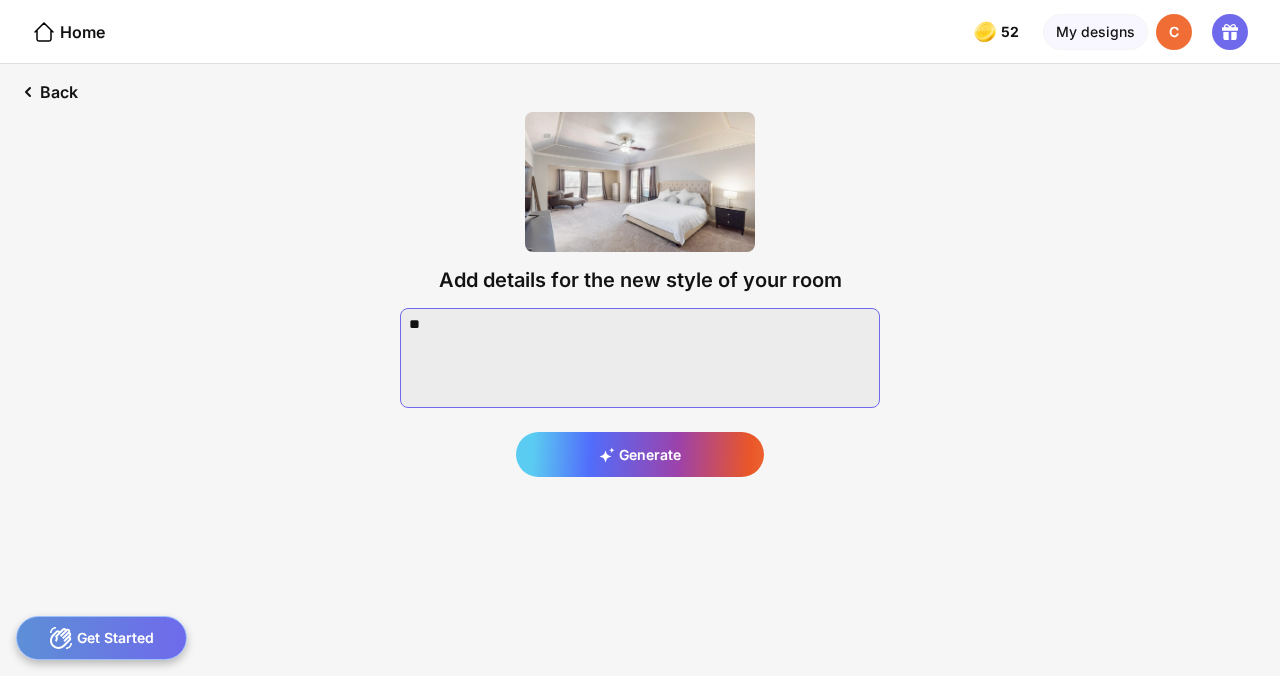 type on "*" 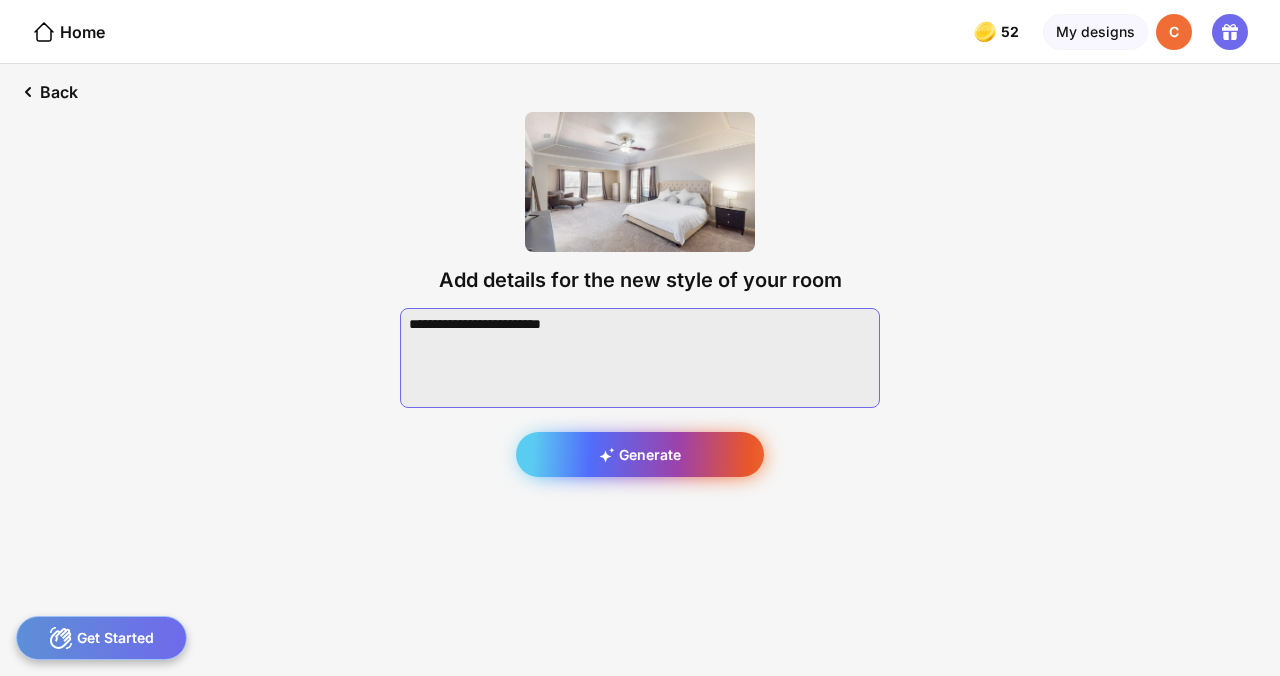 type on "**********" 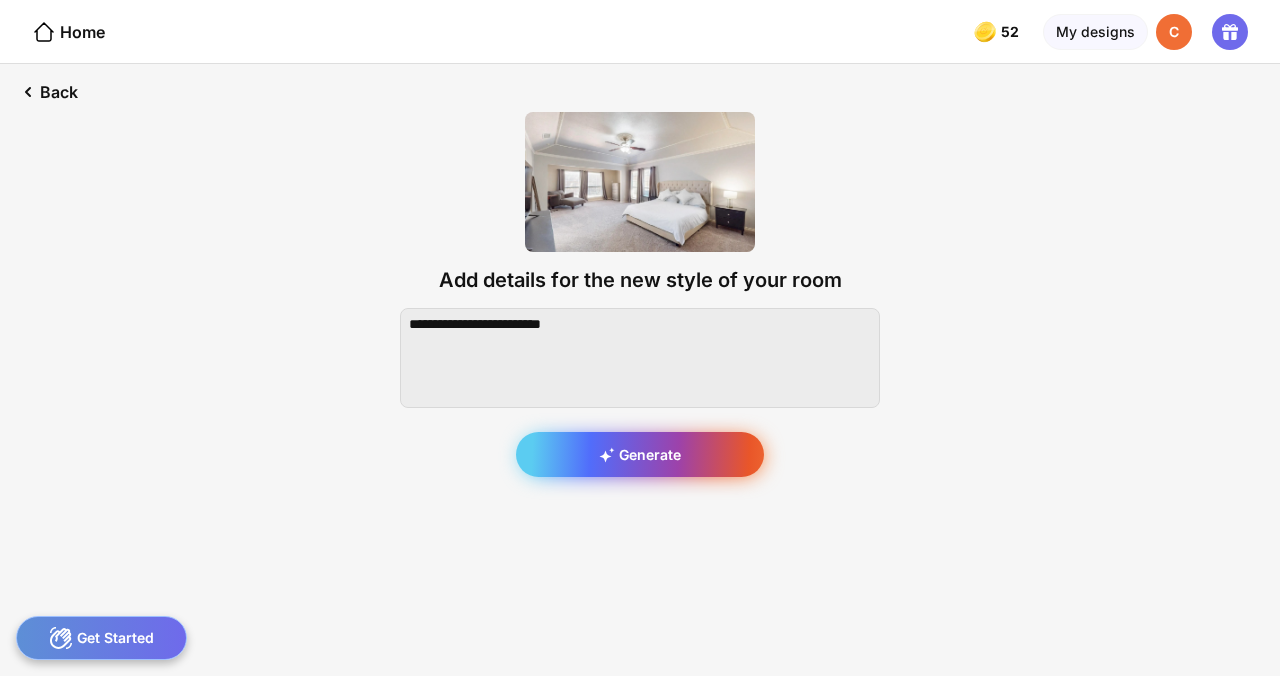 click on "Generate" at bounding box center (640, 454) 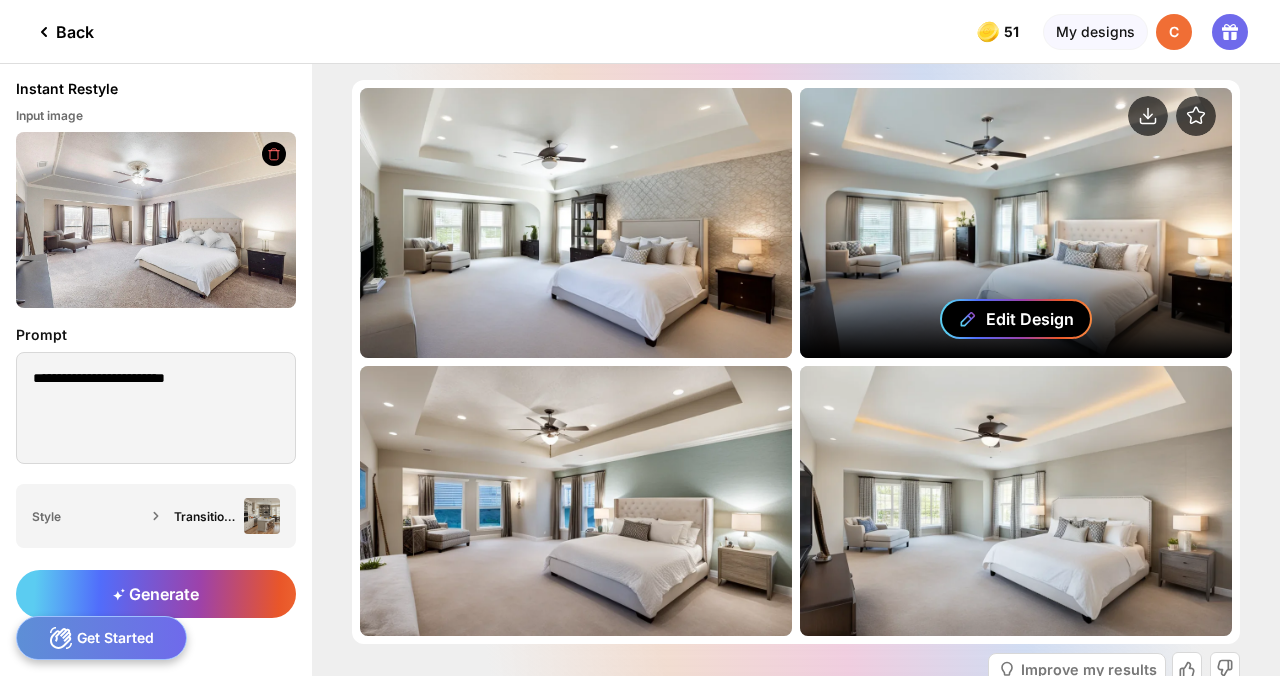 click on "Edit Design" at bounding box center (1030, 319) 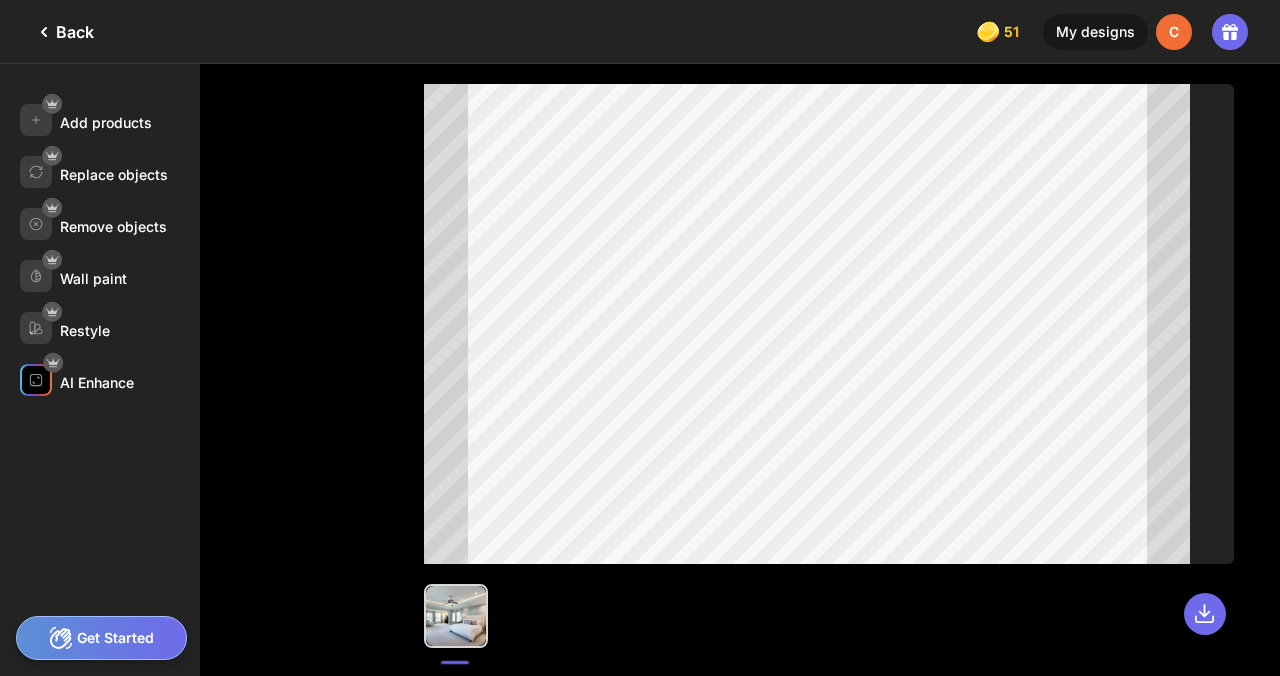 click on "AI Enhance" at bounding box center [97, 382] 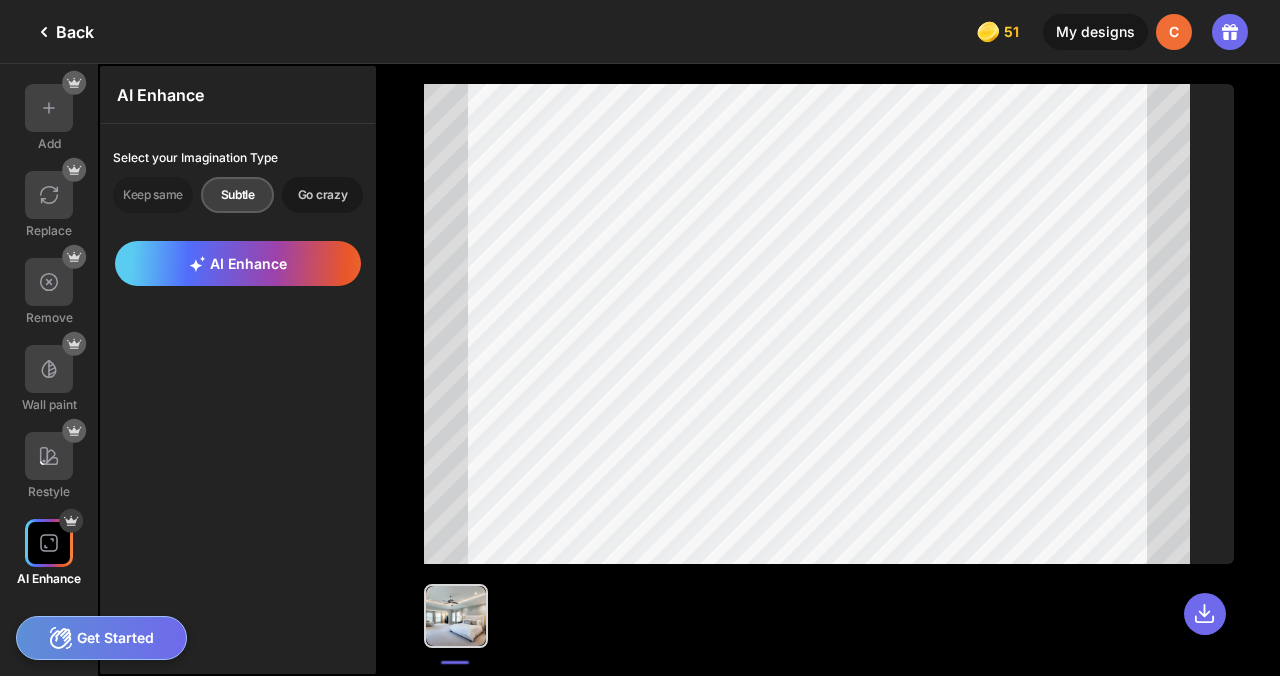 click on "Go crazy" 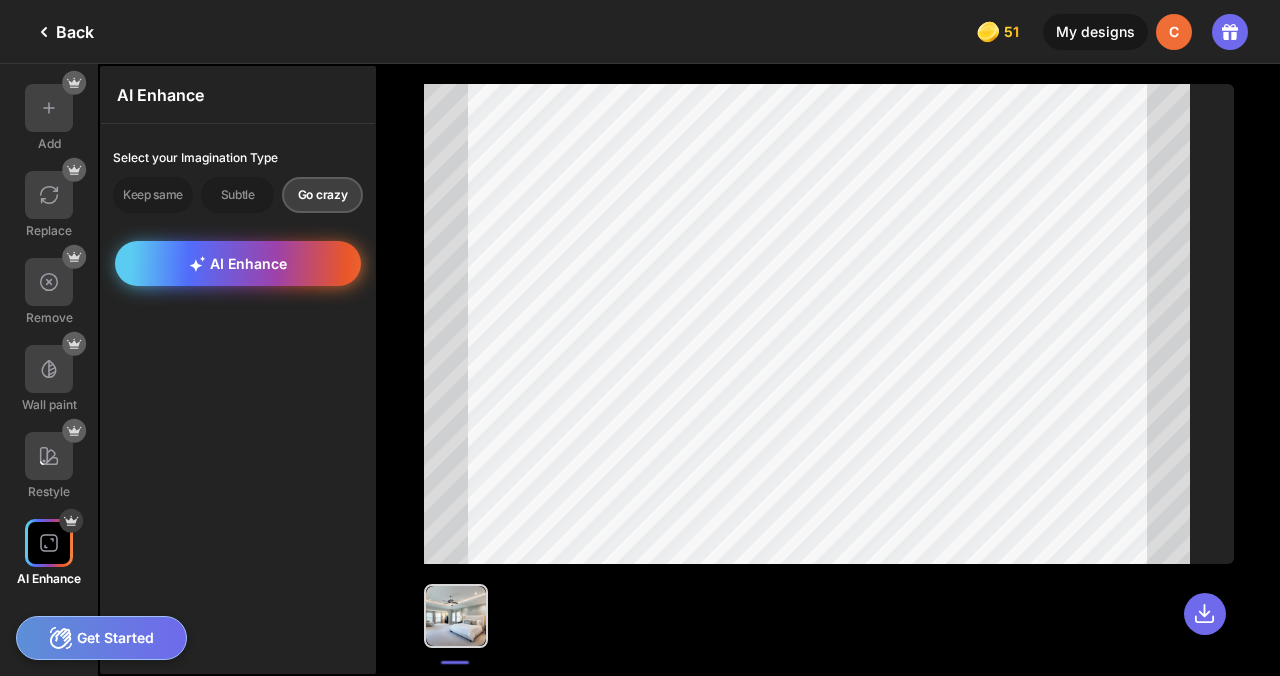 click on "AI Enhance" at bounding box center (238, 263) 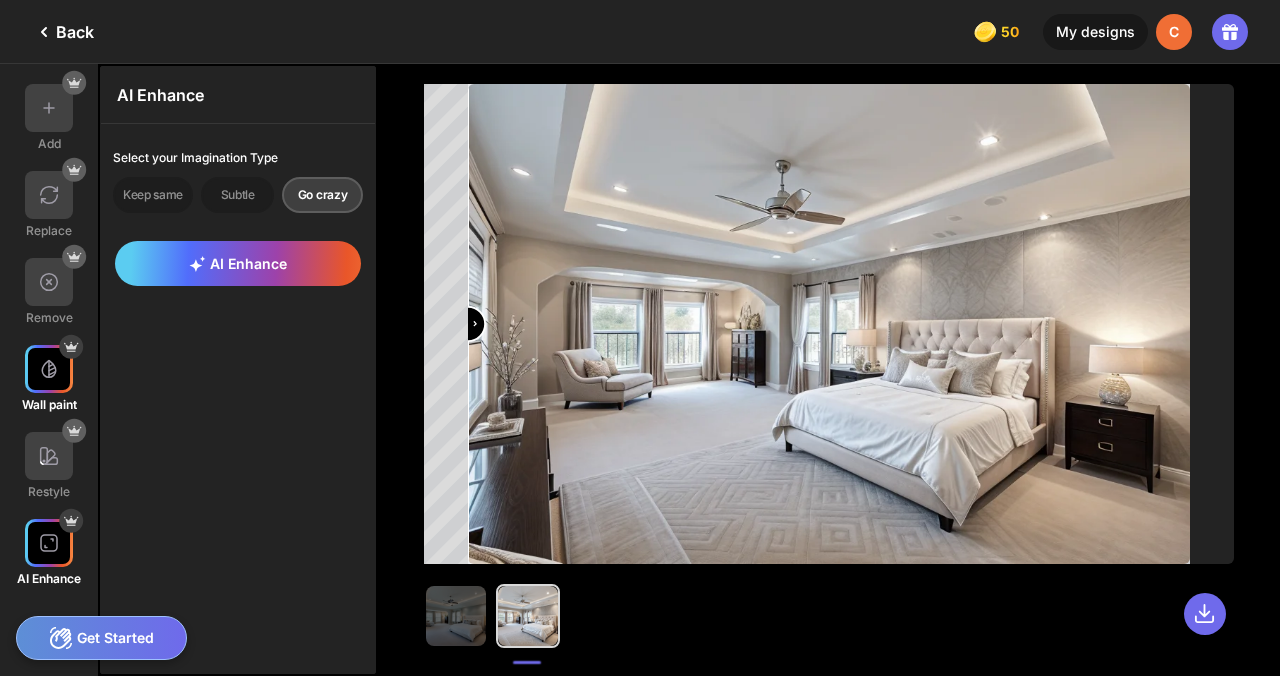 drag, startPoint x: 827, startPoint y: 326, endPoint x: 61, endPoint y: 398, distance: 769.37634 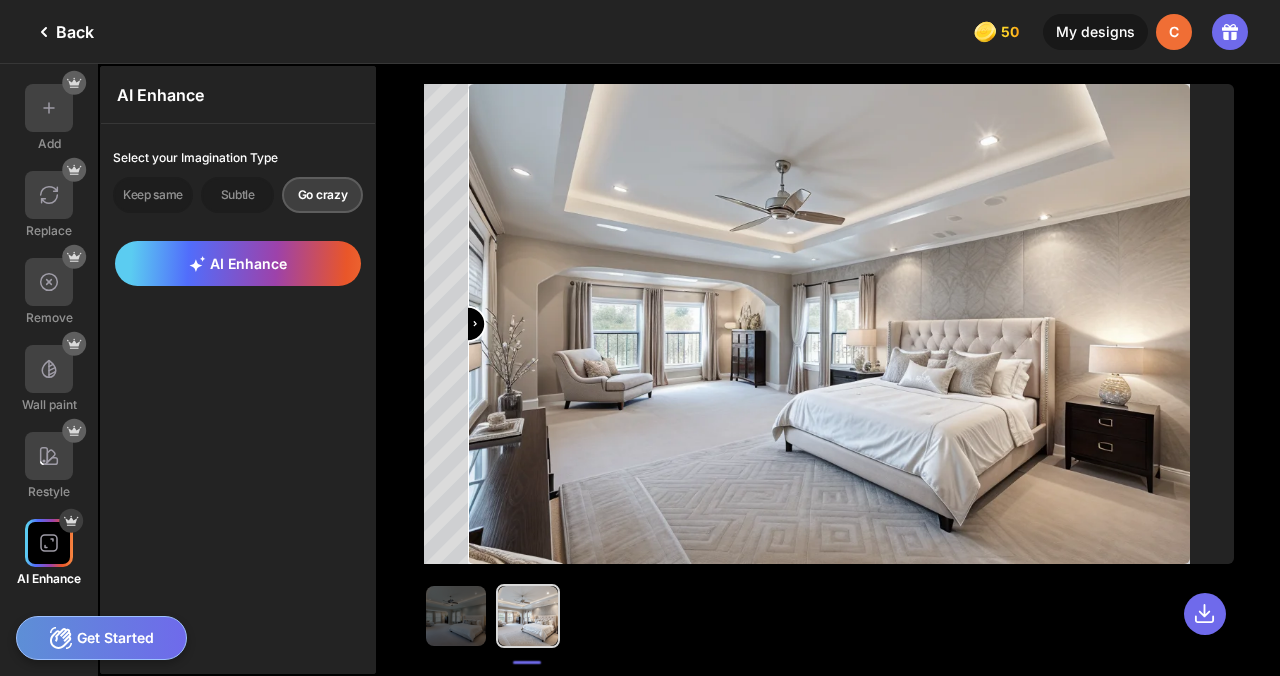 click on "AI Enhance Select your Imagination Type Keep same Subtle Go crazy AI Enhance" at bounding box center (238, 370) 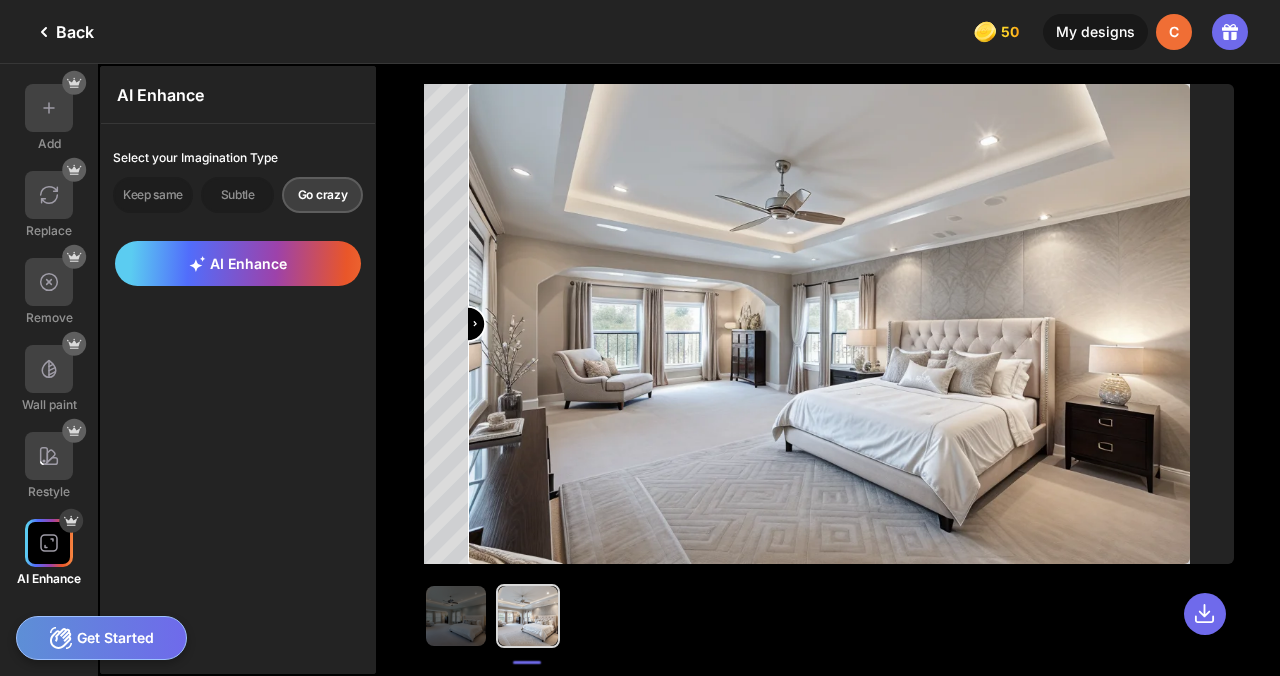 click at bounding box center [528, 616] 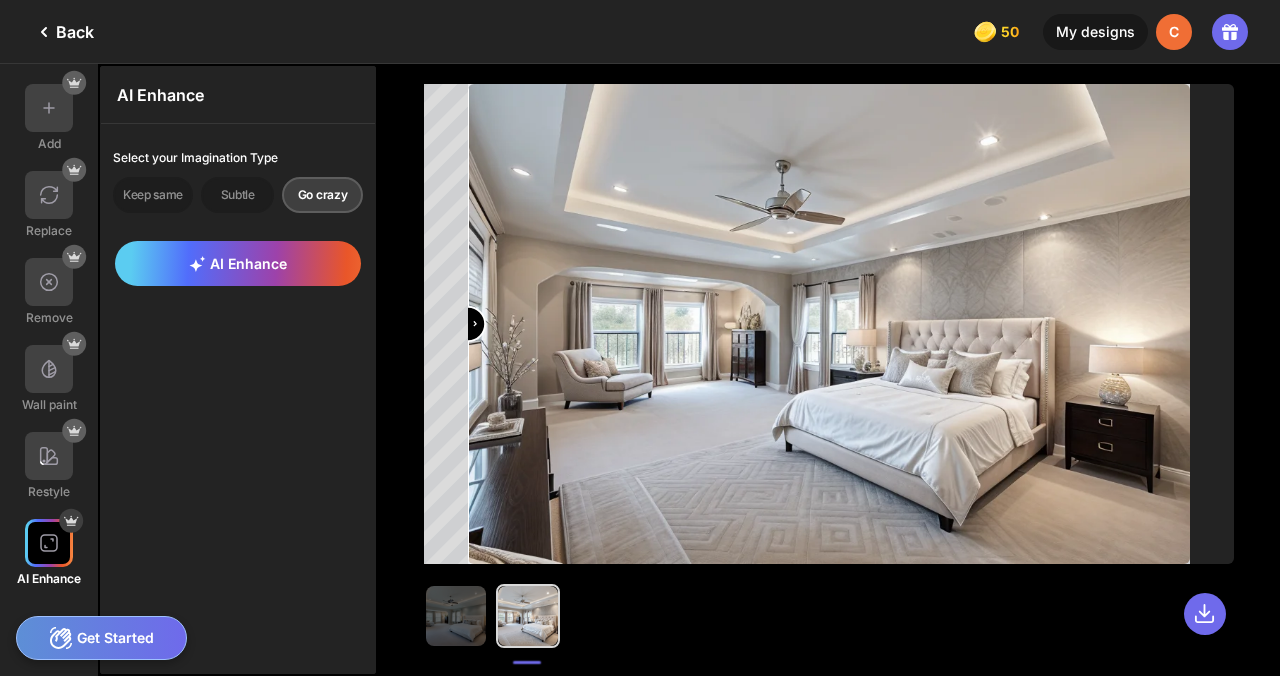 click at bounding box center [829, 326] 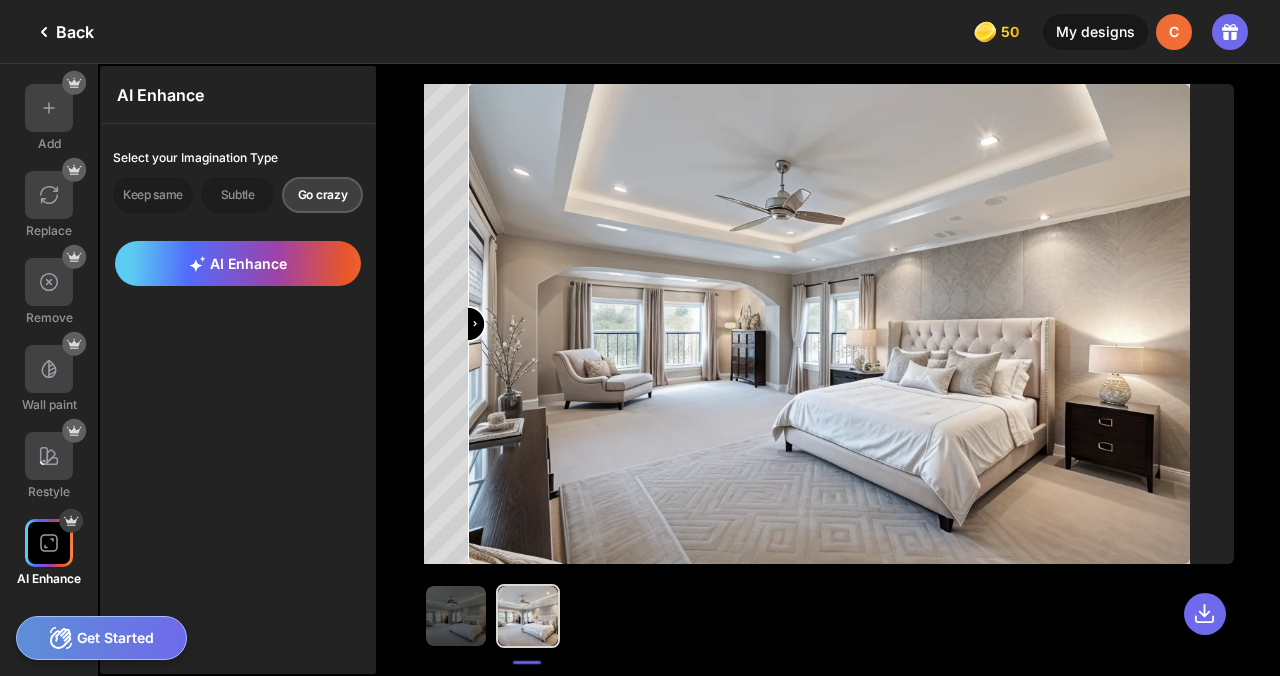 drag, startPoint x: 755, startPoint y: 319, endPoint x: 274, endPoint y: 345, distance: 481.70218 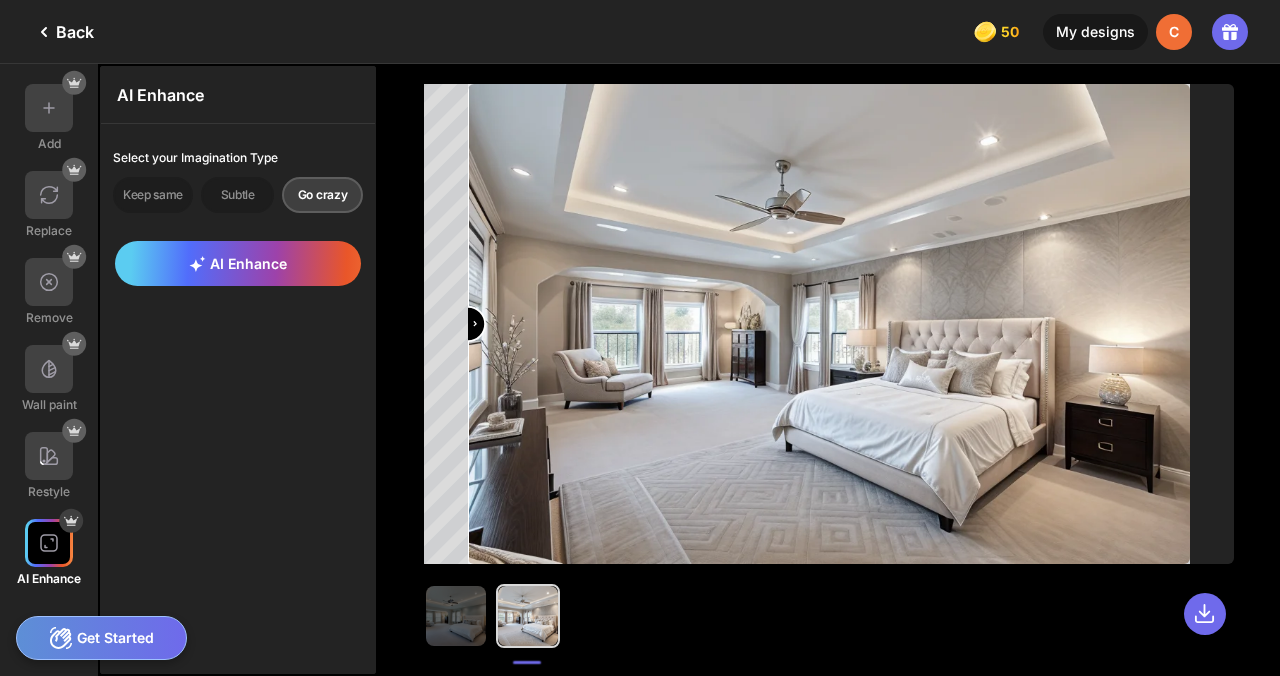 type on "*" 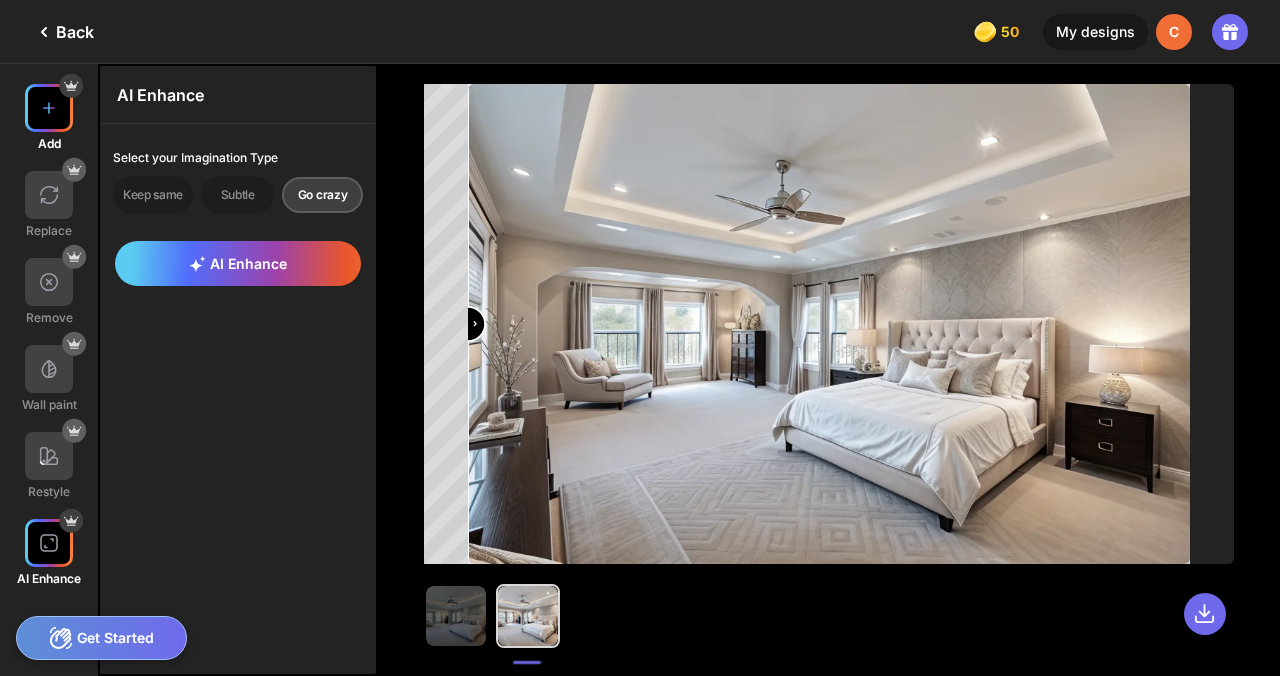 click at bounding box center [49, 108] 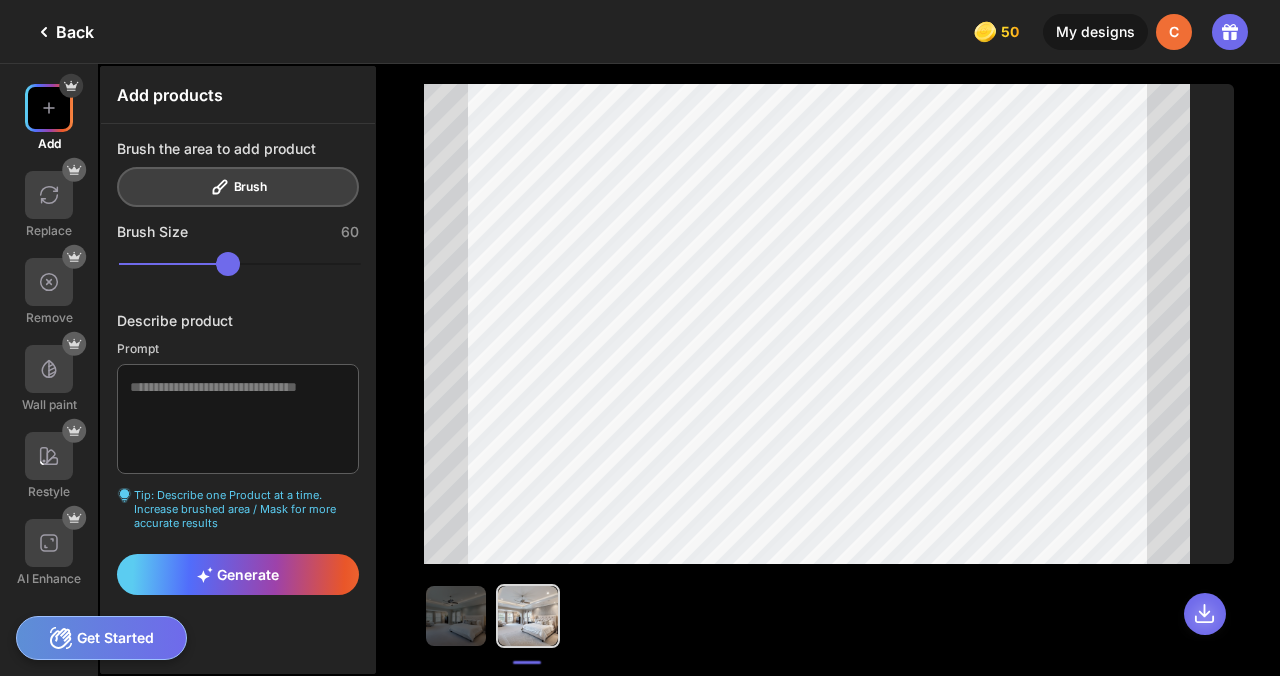 click 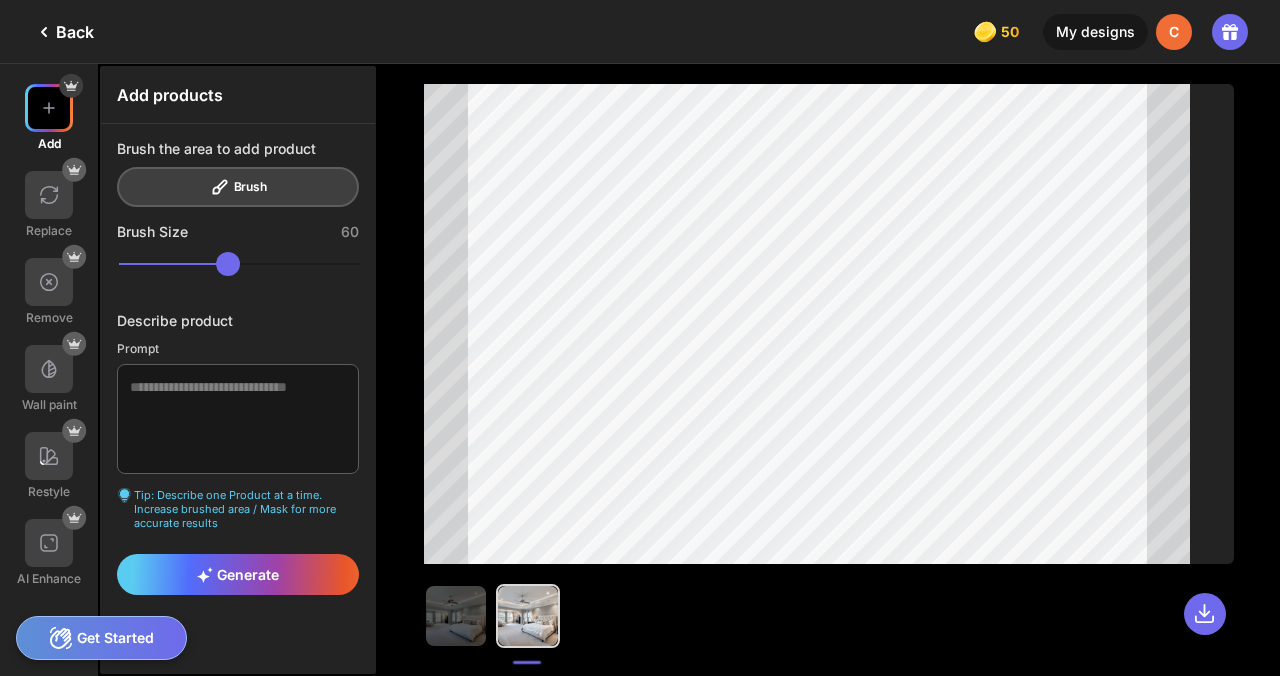 click at bounding box center [829, 606] 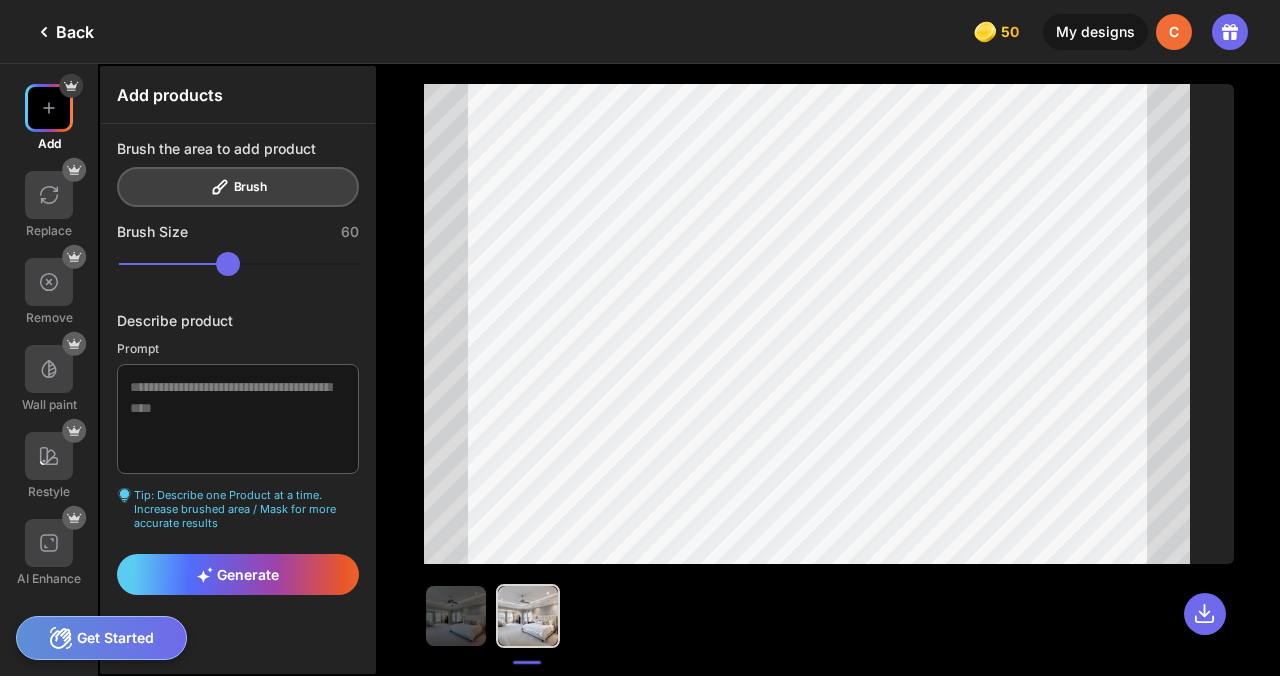 click on "Back" 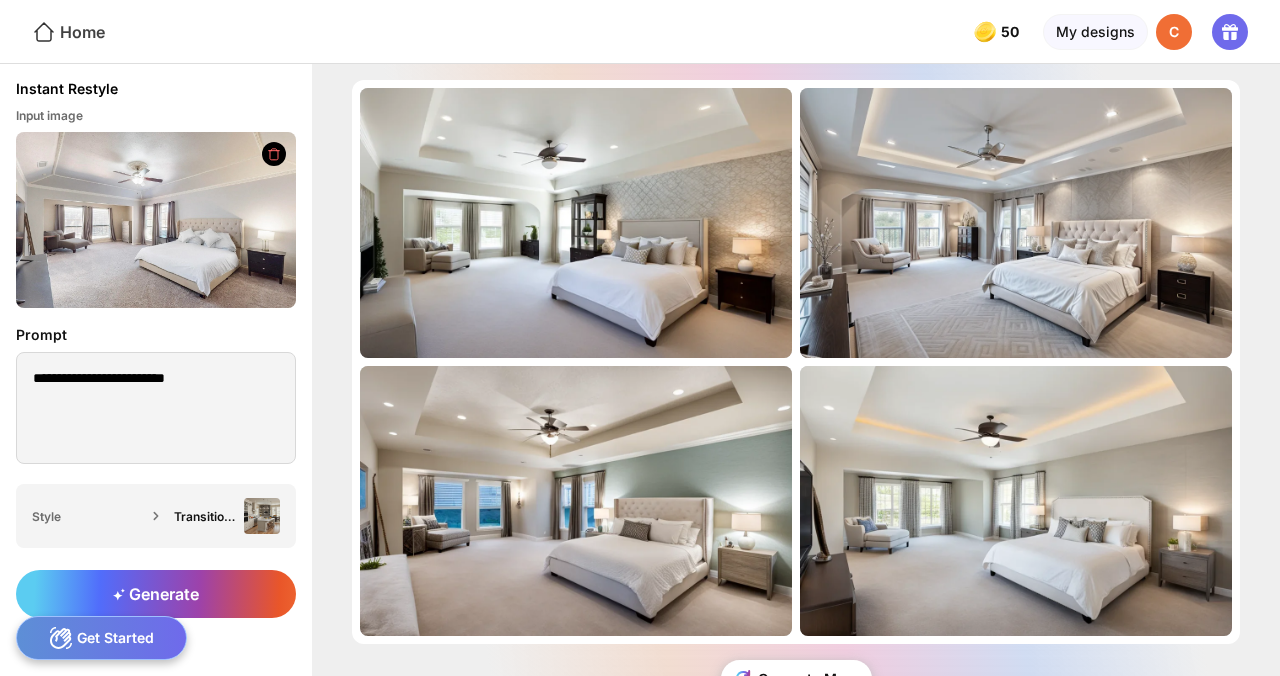click on "Home" 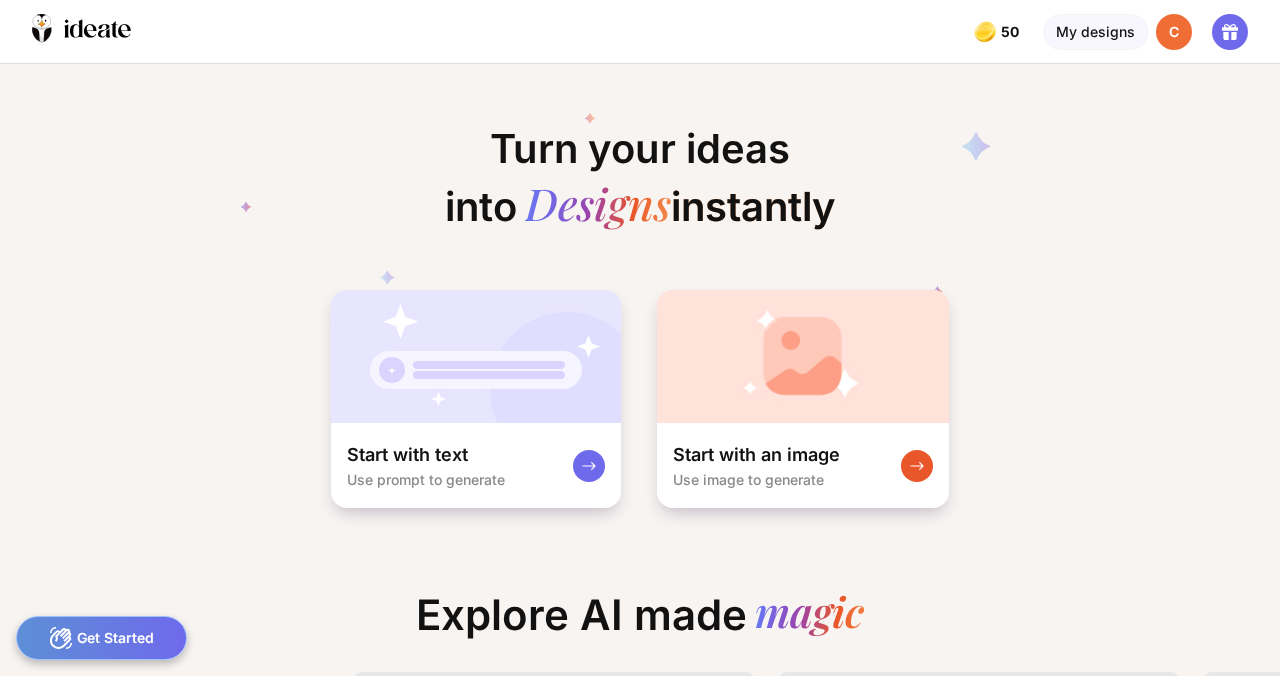 scroll, scrollTop: 0, scrollLeft: 6, axis: horizontal 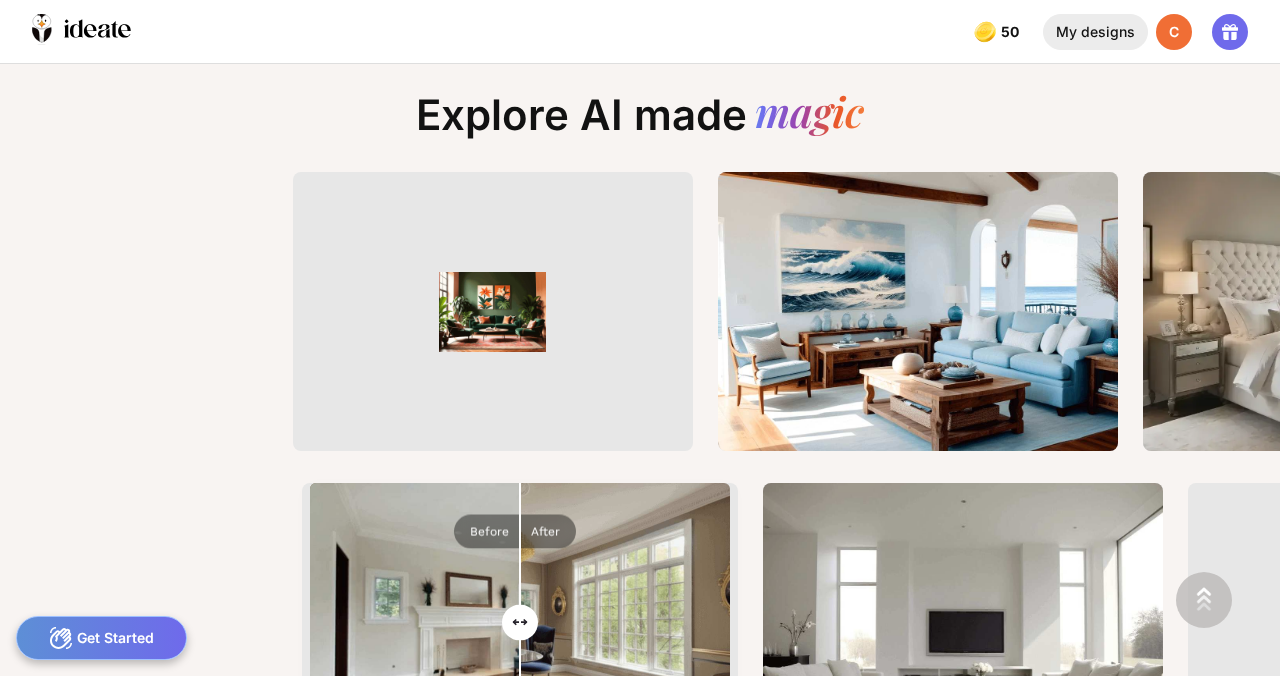 click on "My designs" 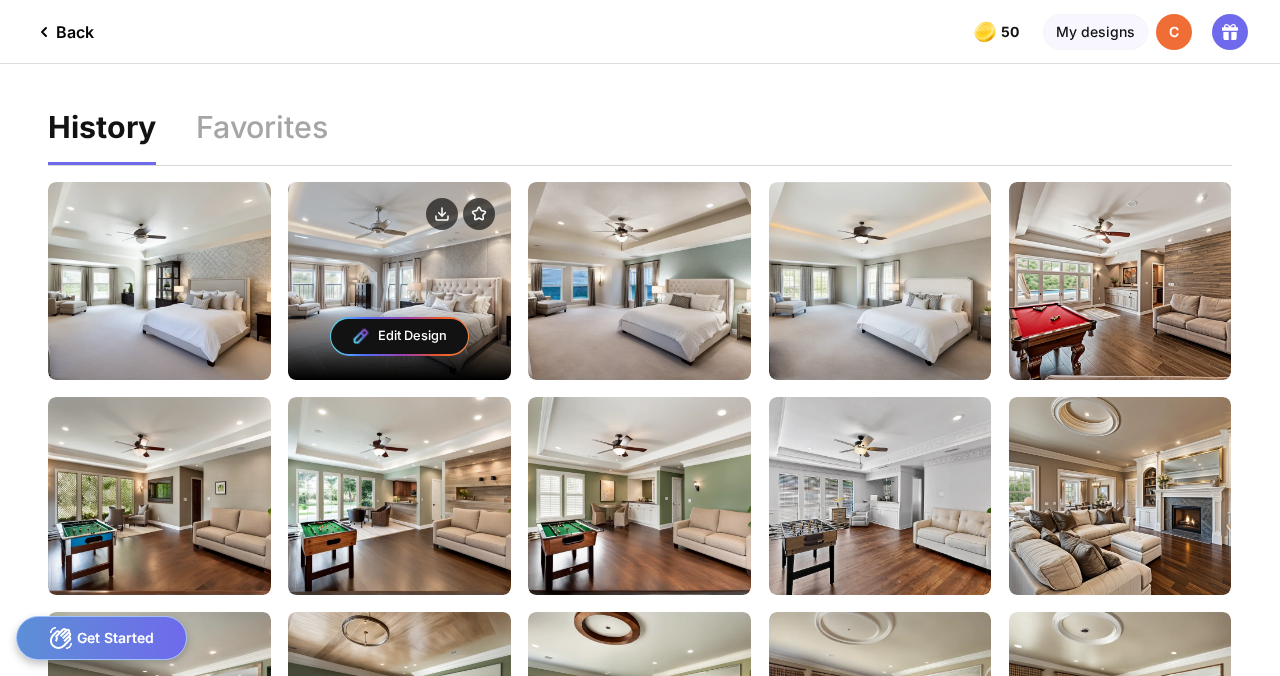 click on "Edit Design" at bounding box center [399, 280] 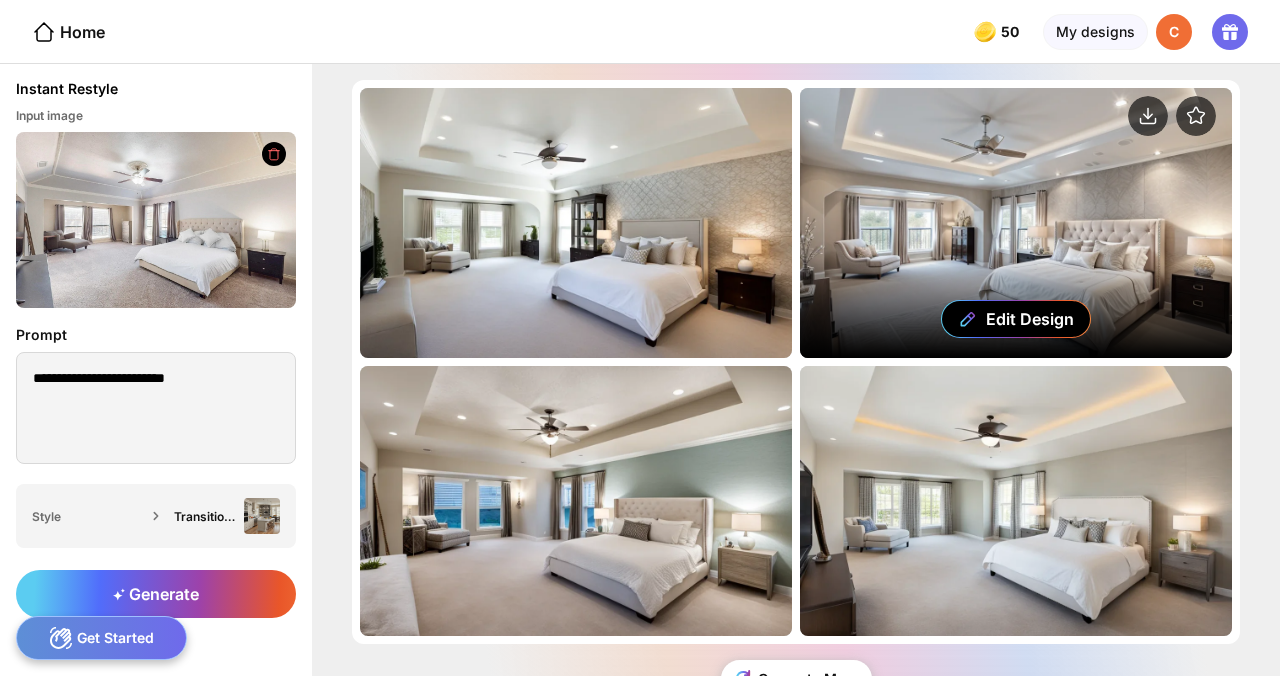 click on "Edit Design" at bounding box center (1016, 223) 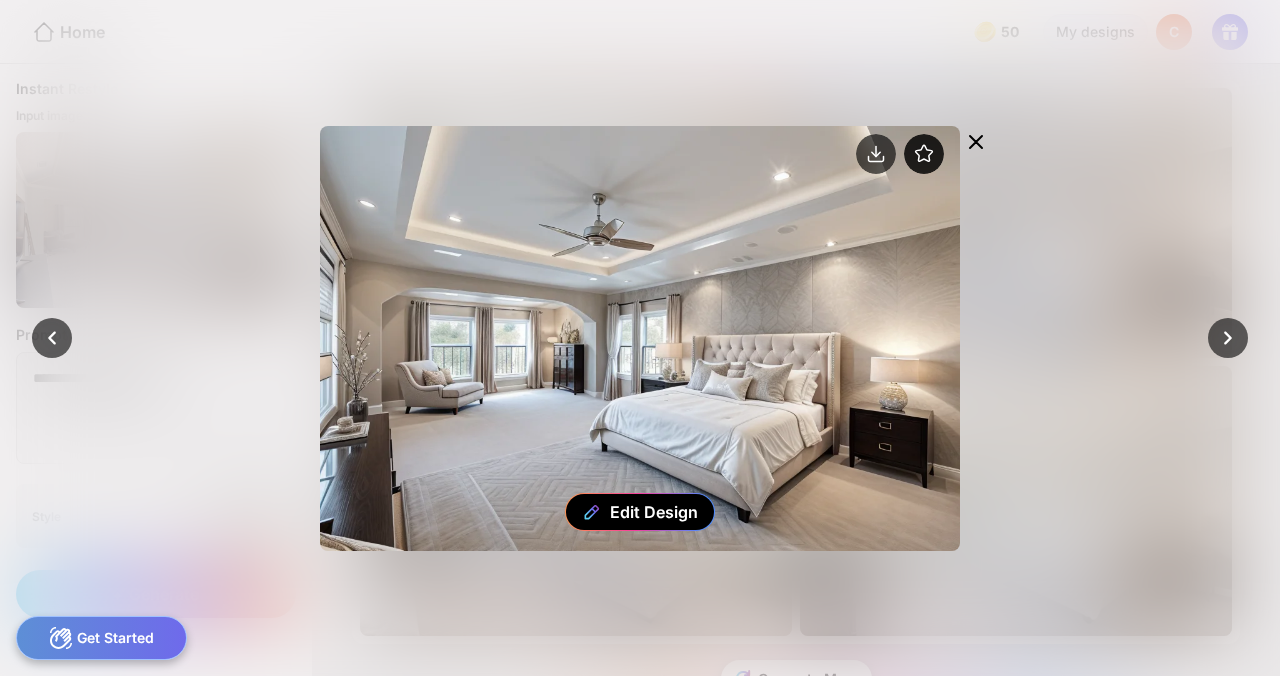 click 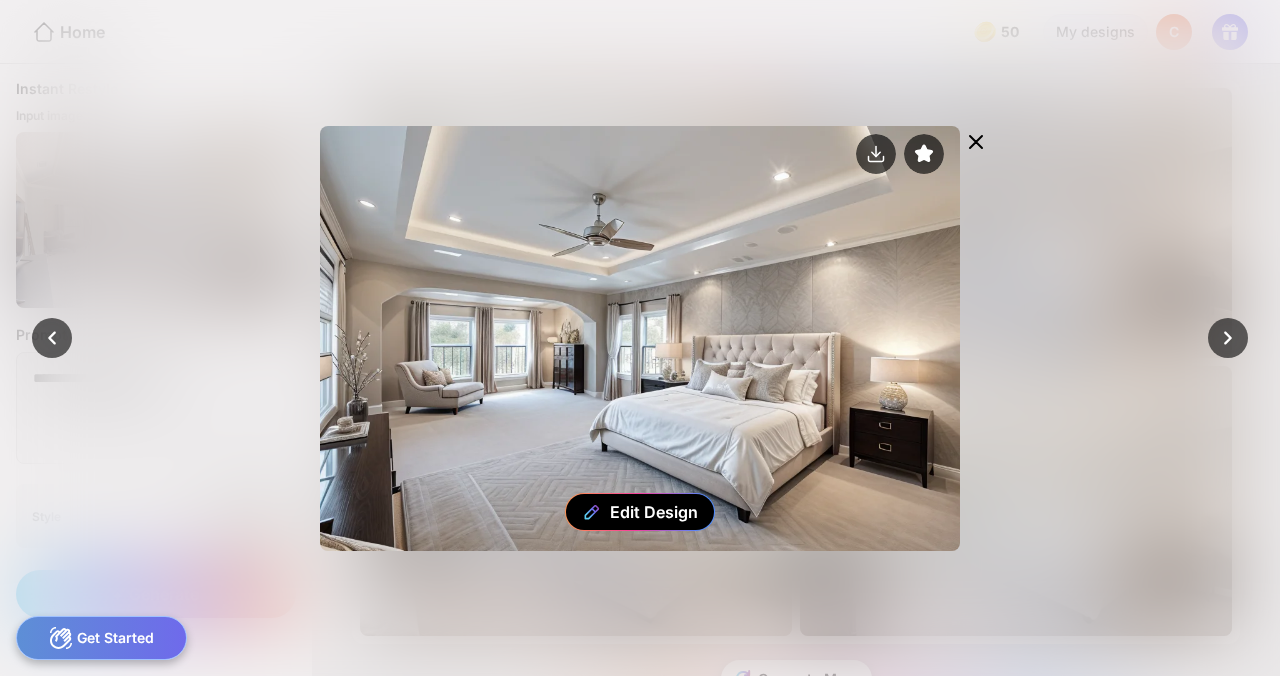 click at bounding box center [976, 144] 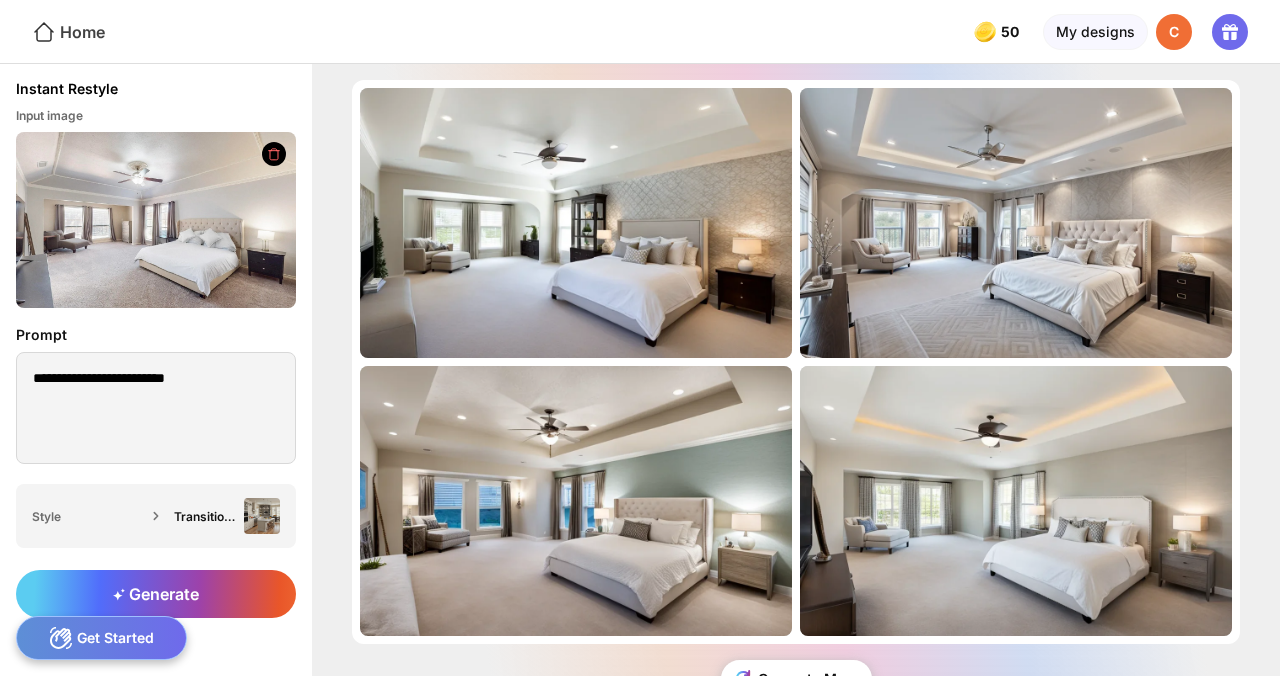 click on "Home" 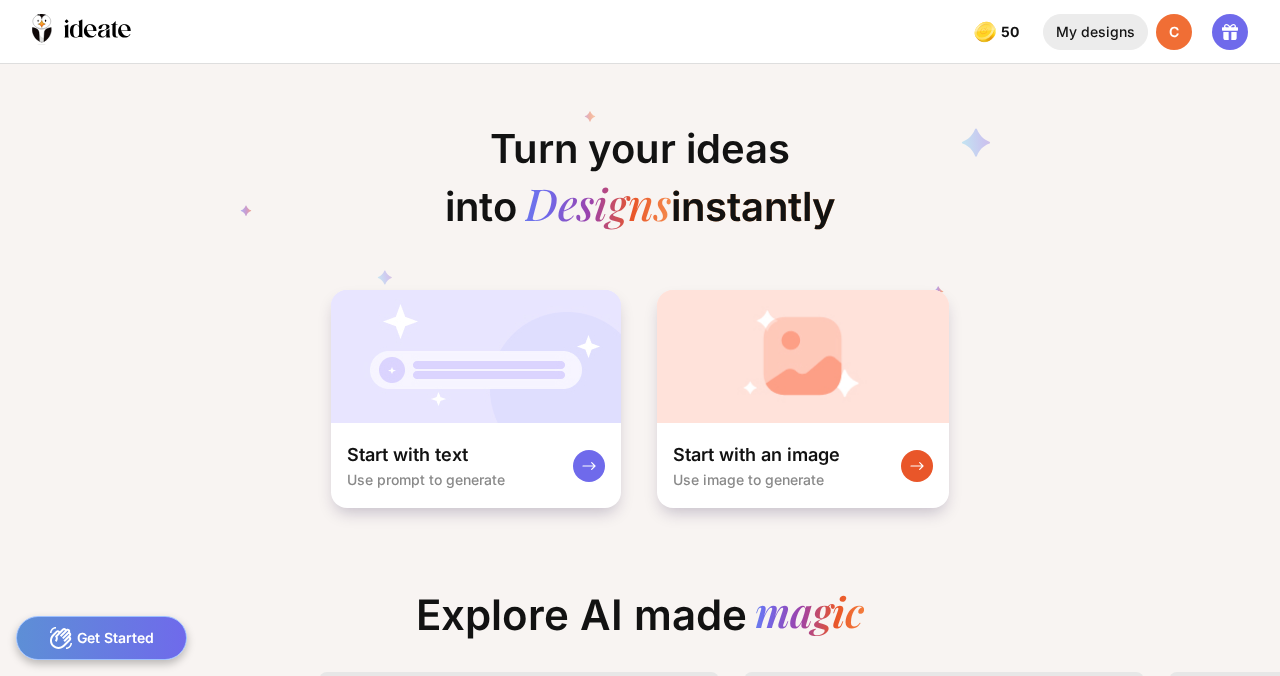 click on "My designs" 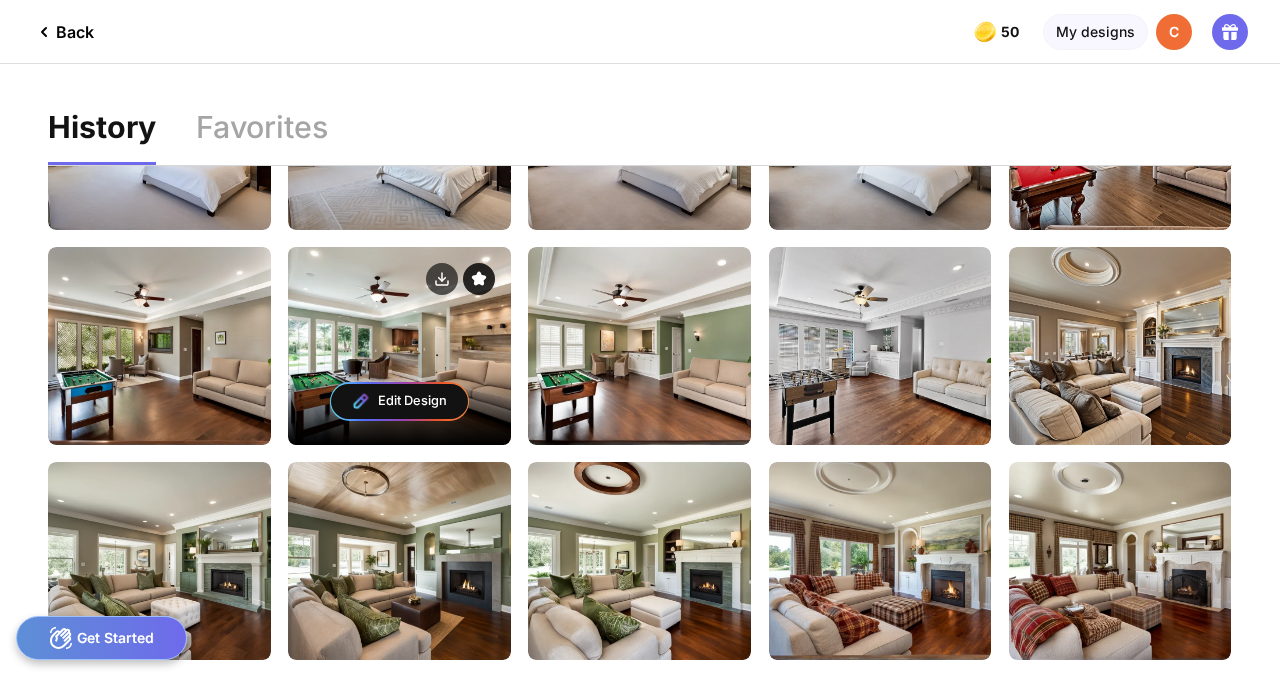 click 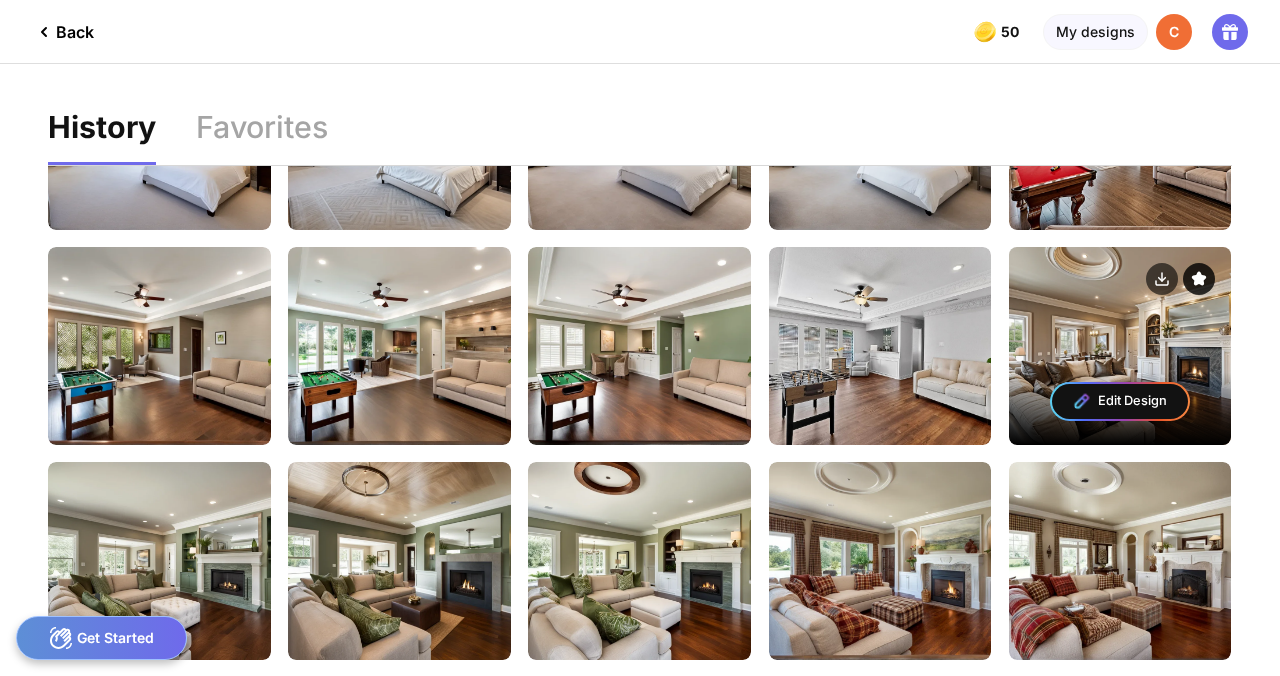 click 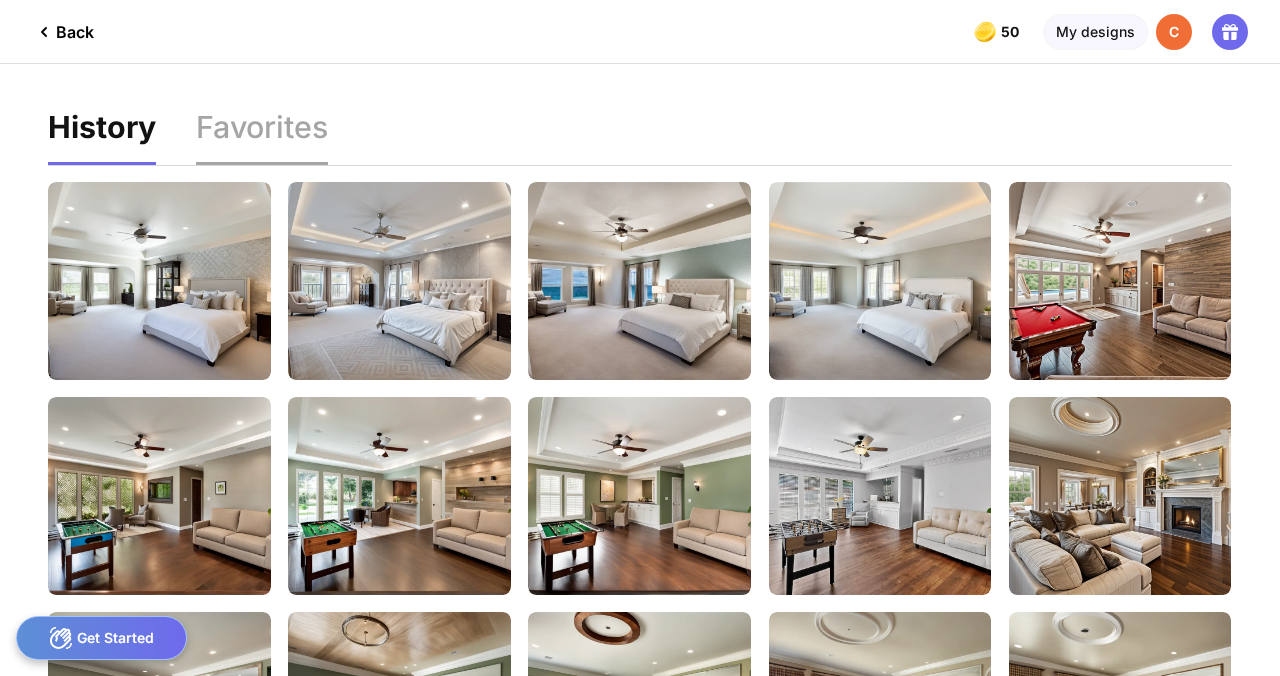 click on "Favorites" 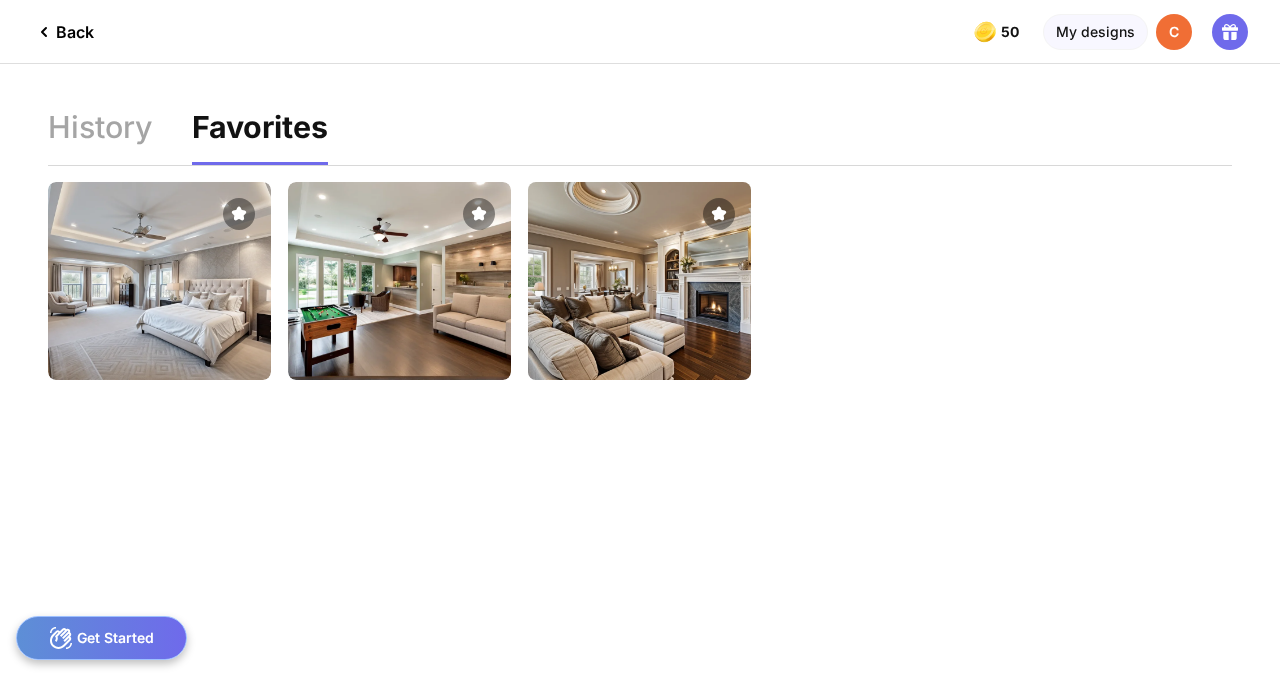click at bounding box center [639, 281] 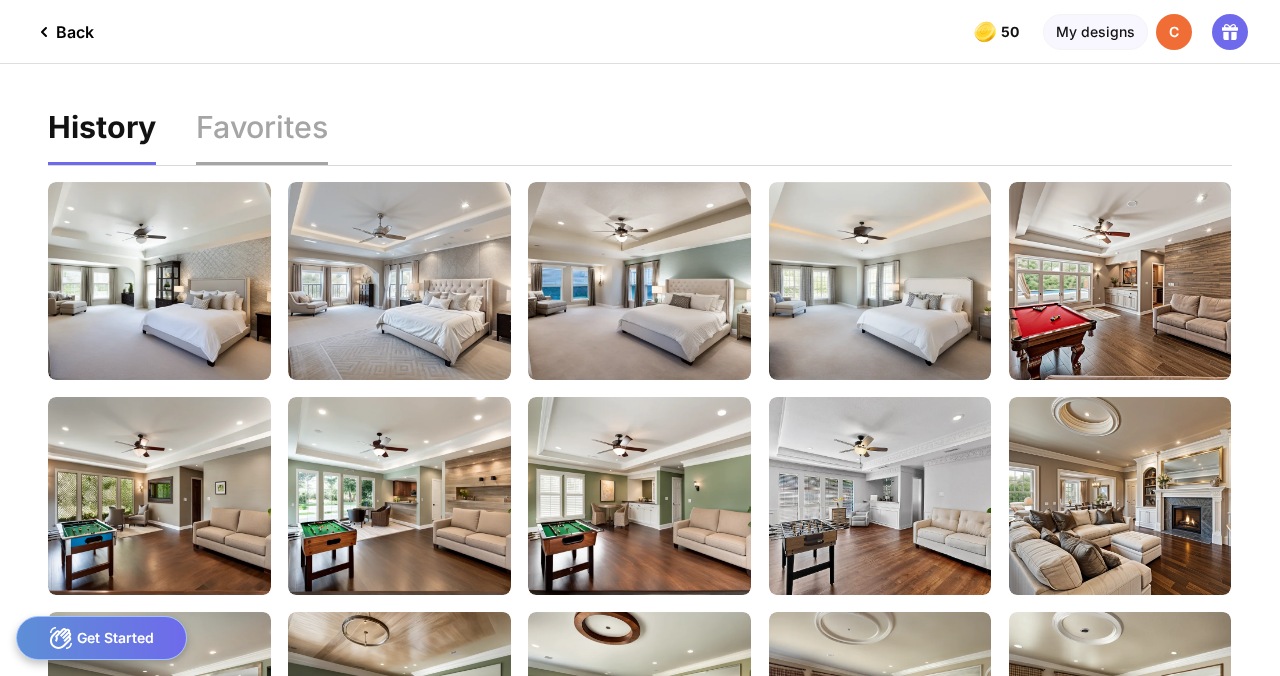 click on "Favorites" 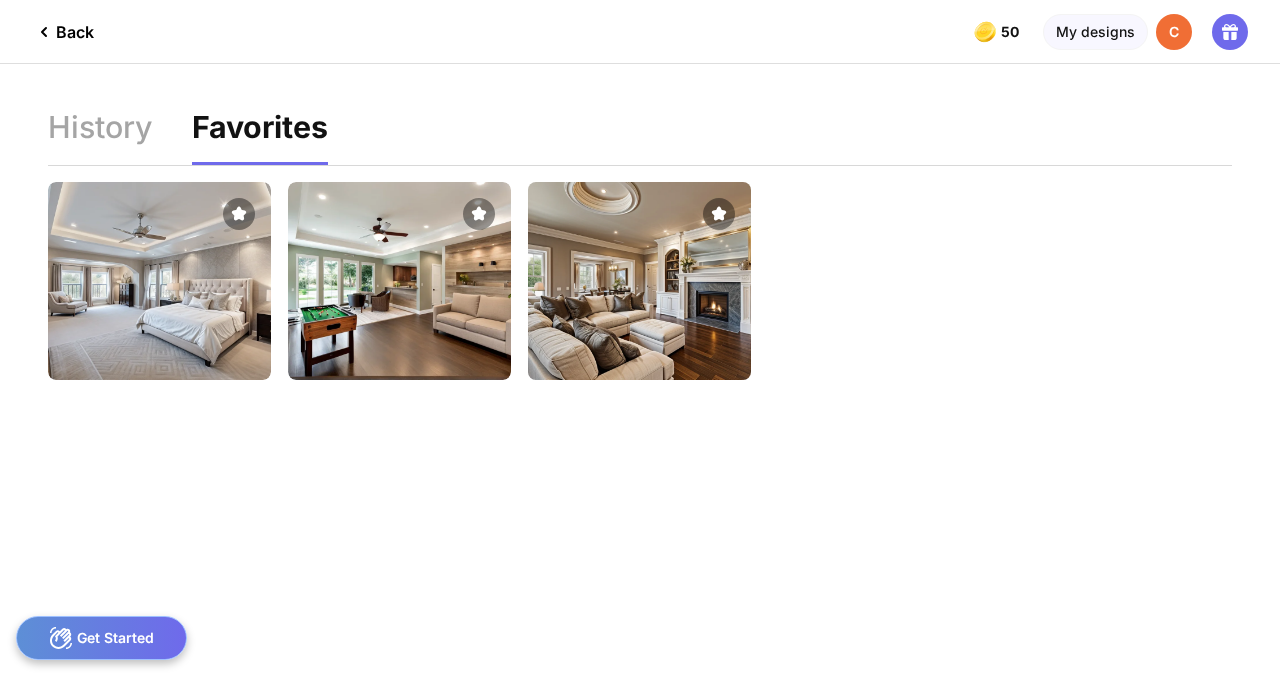 click at bounding box center [639, 281] 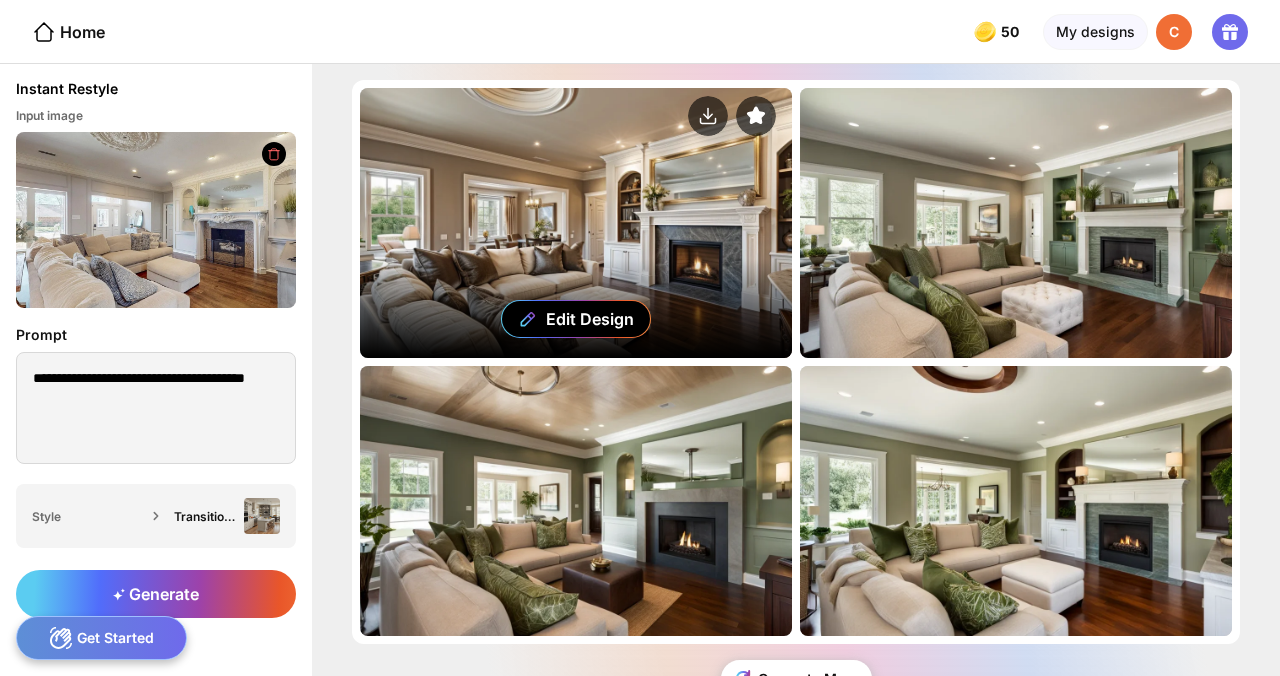 click on "Edit Design" at bounding box center [576, 223] 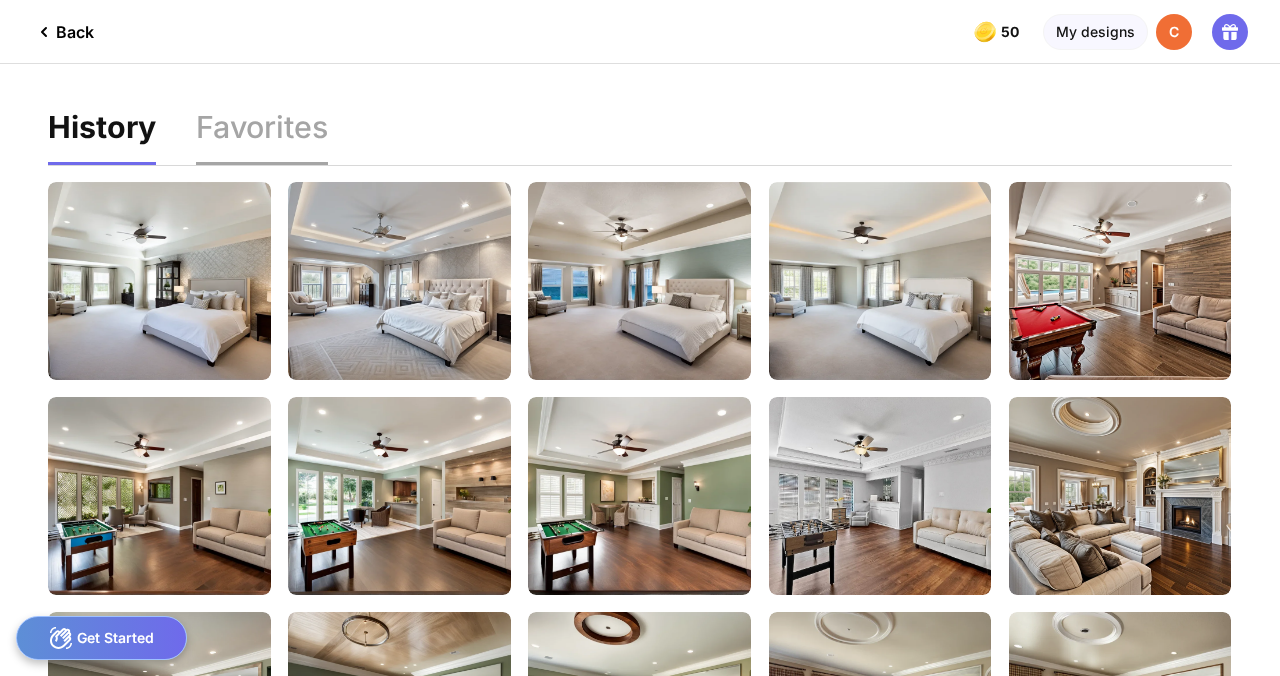 click on "Favorites" 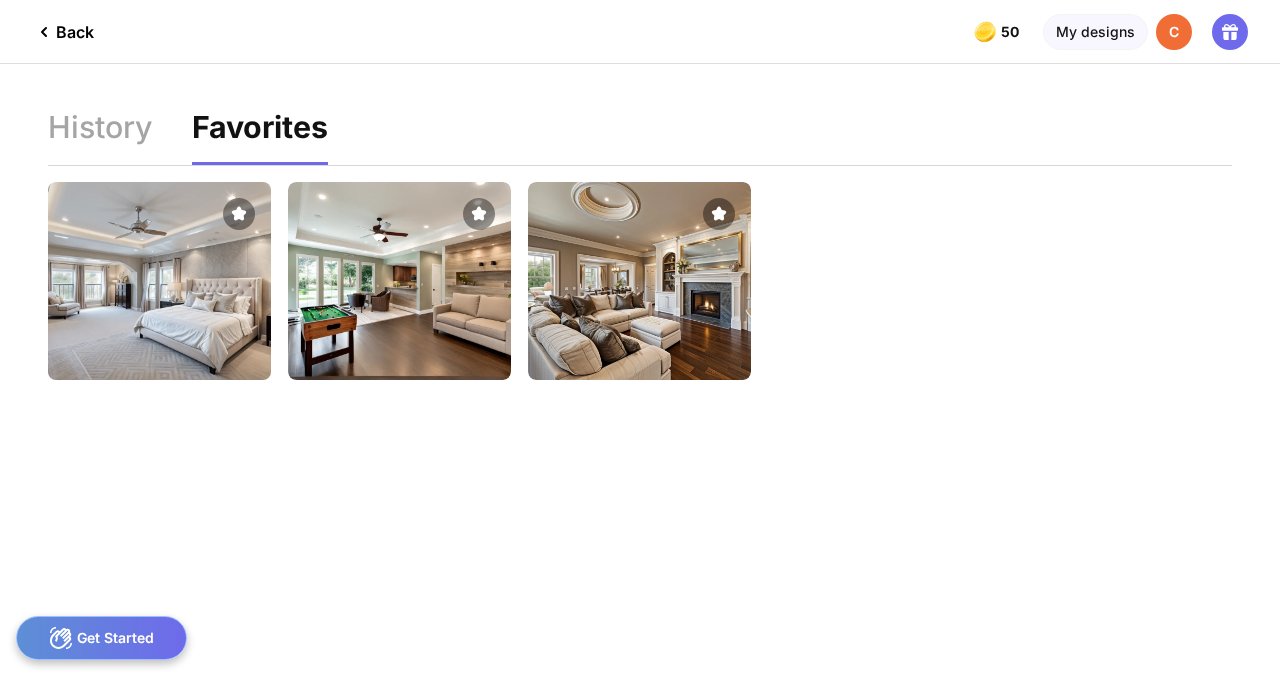 click at bounding box center (159, 281) 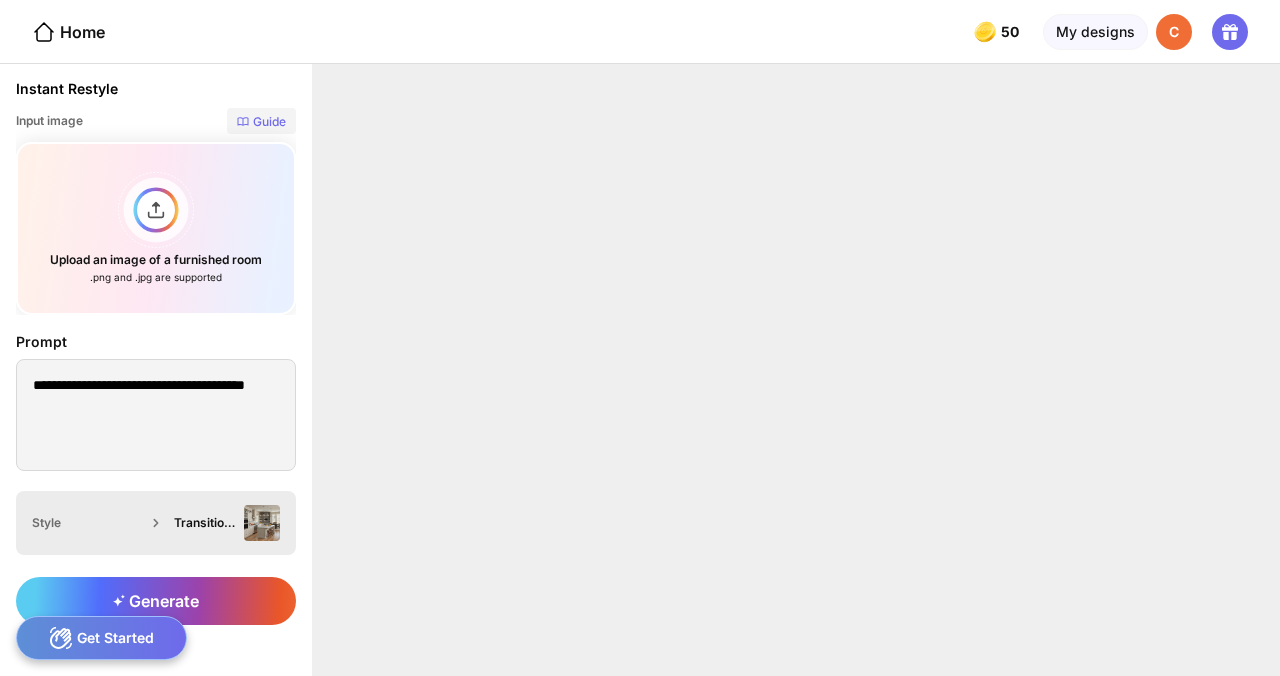 type on "**********" 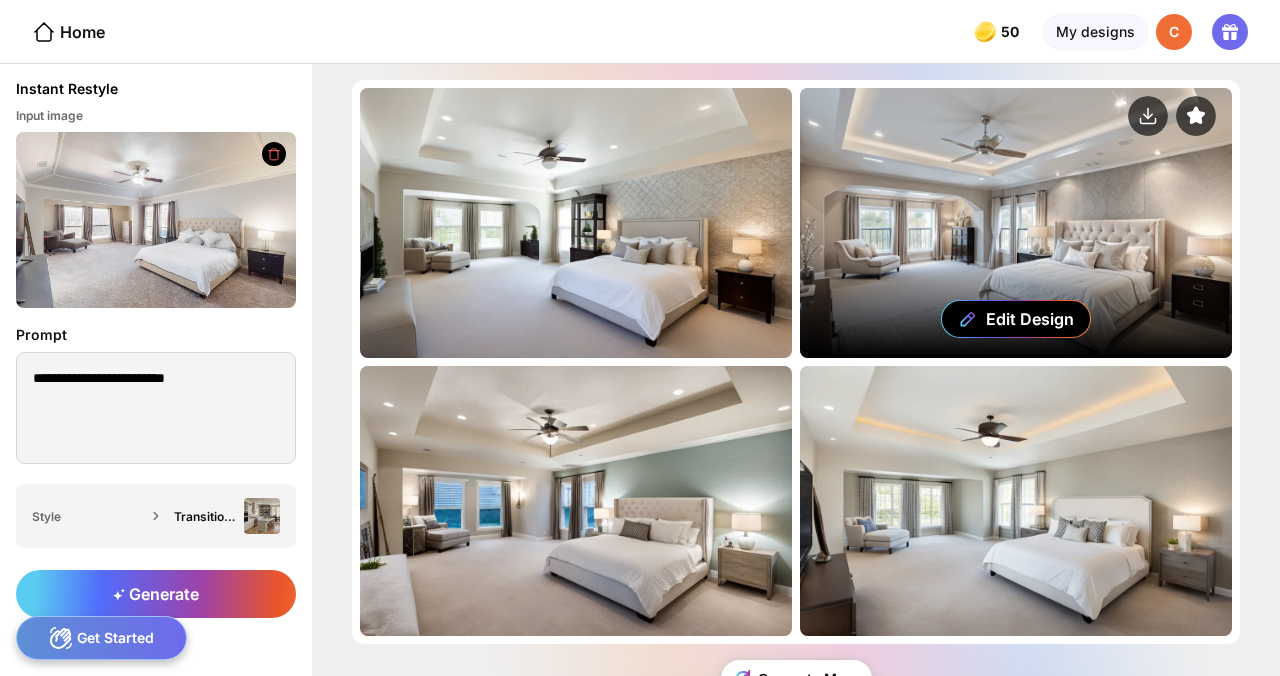 click on "Edit Design" at bounding box center [1016, 223] 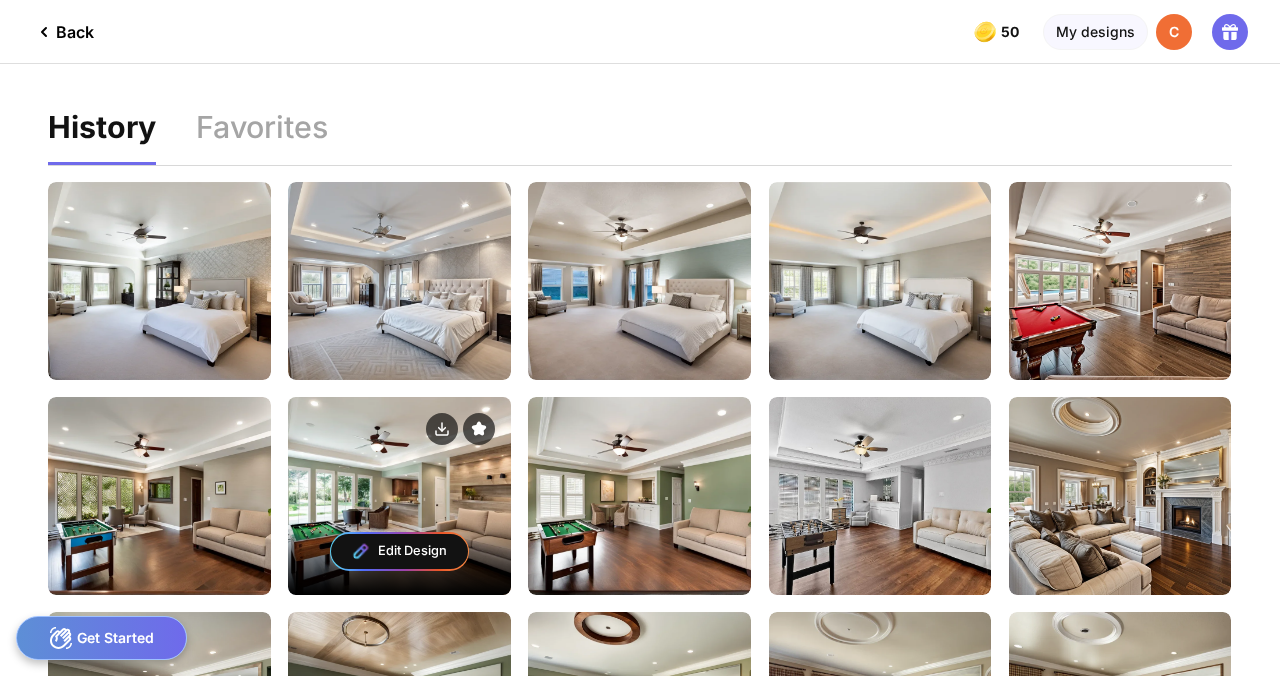 click on "Edit Design" at bounding box center (399, 495) 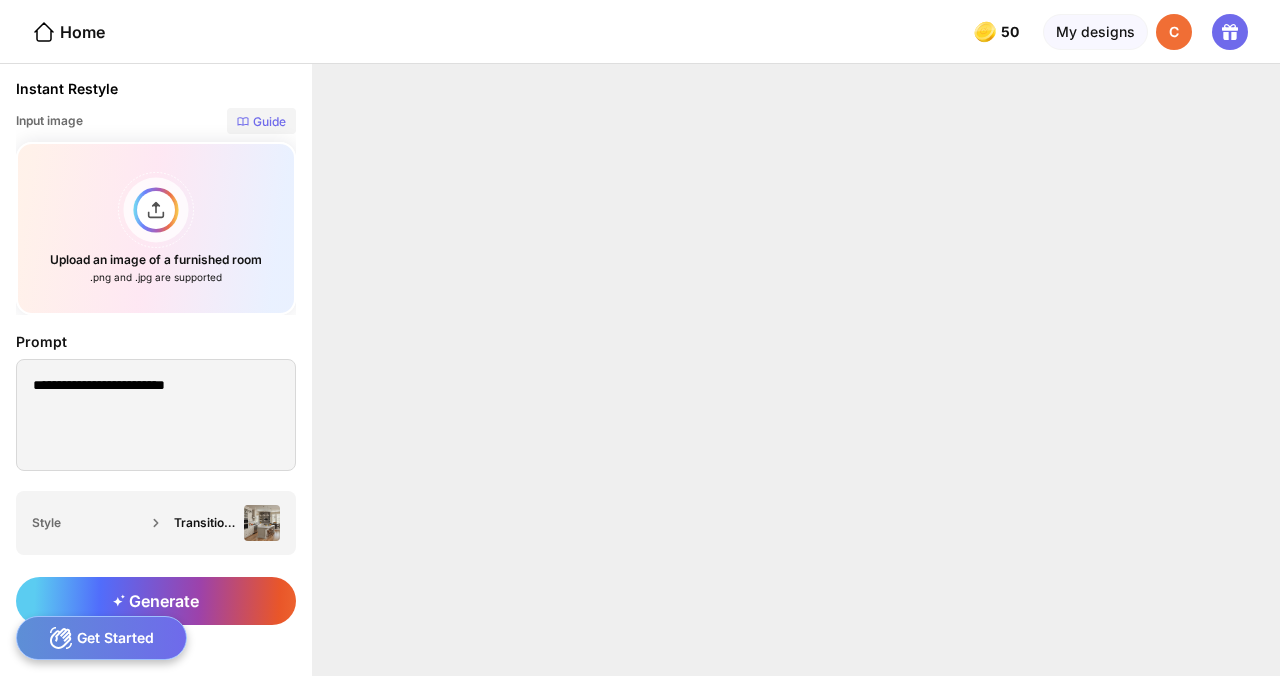 type on "**********" 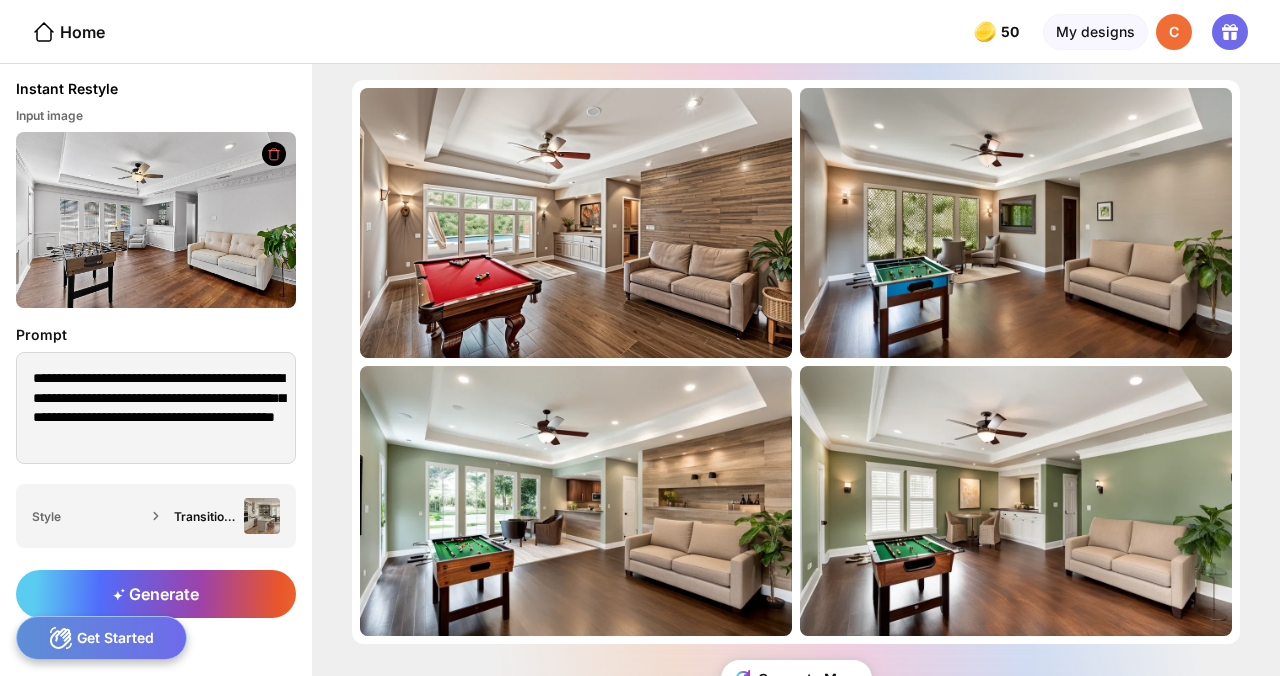 scroll, scrollTop: 0, scrollLeft: 0, axis: both 